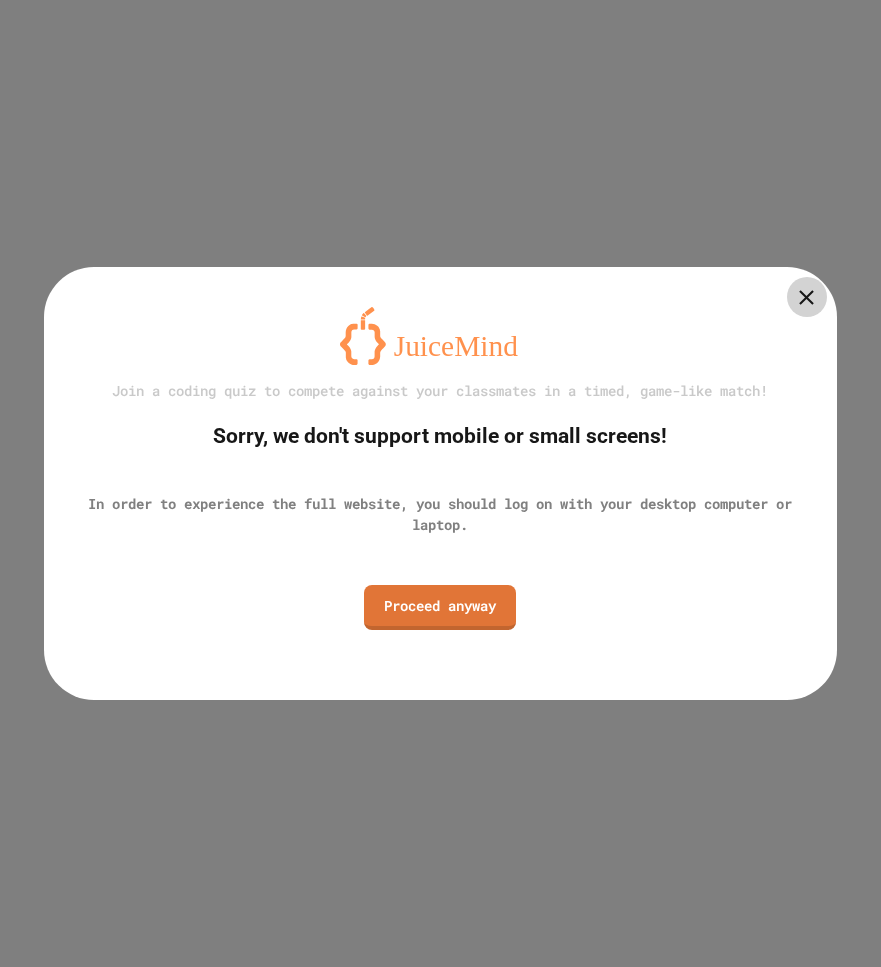 scroll, scrollTop: 0, scrollLeft: 0, axis: both 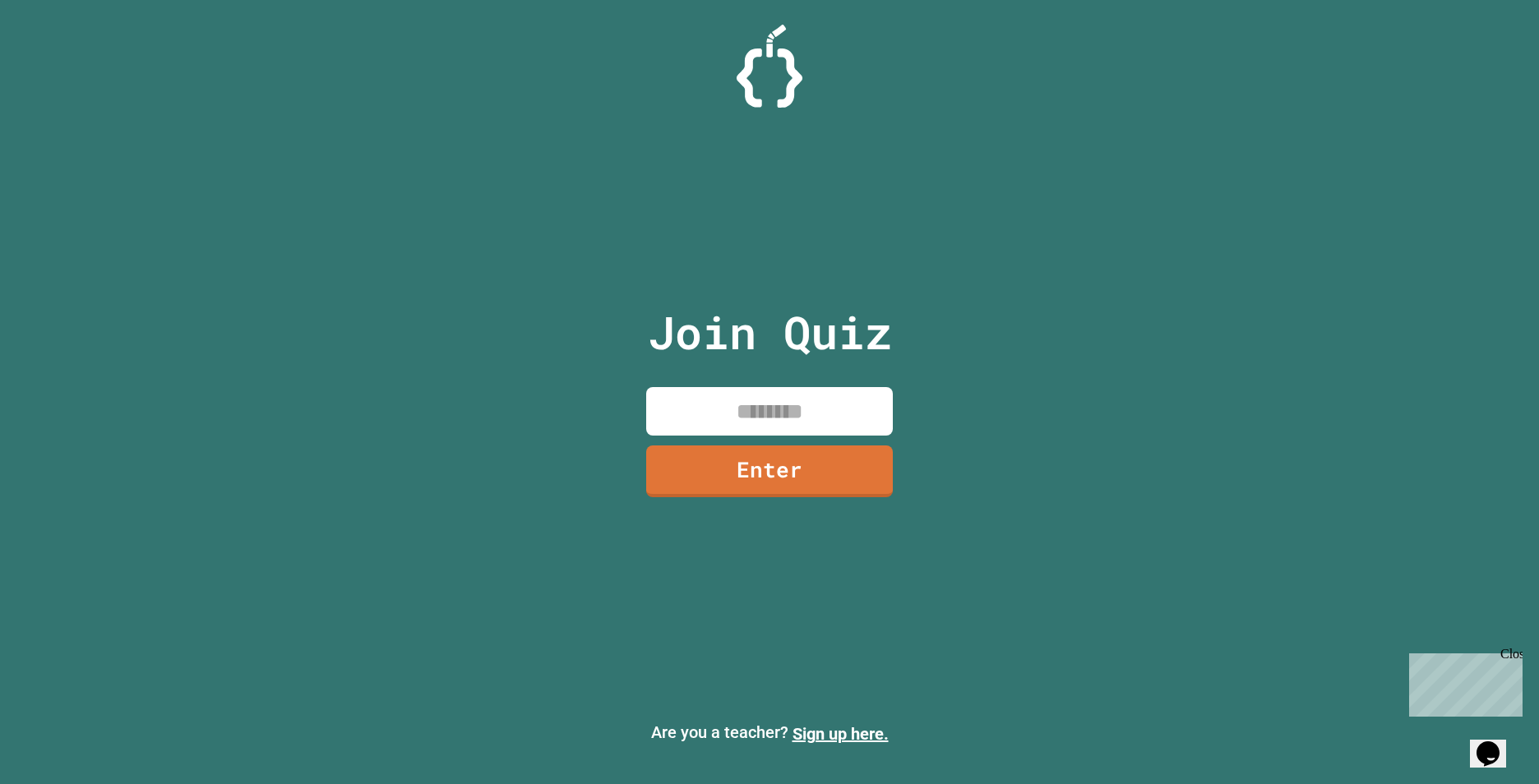 click at bounding box center [770, 411] 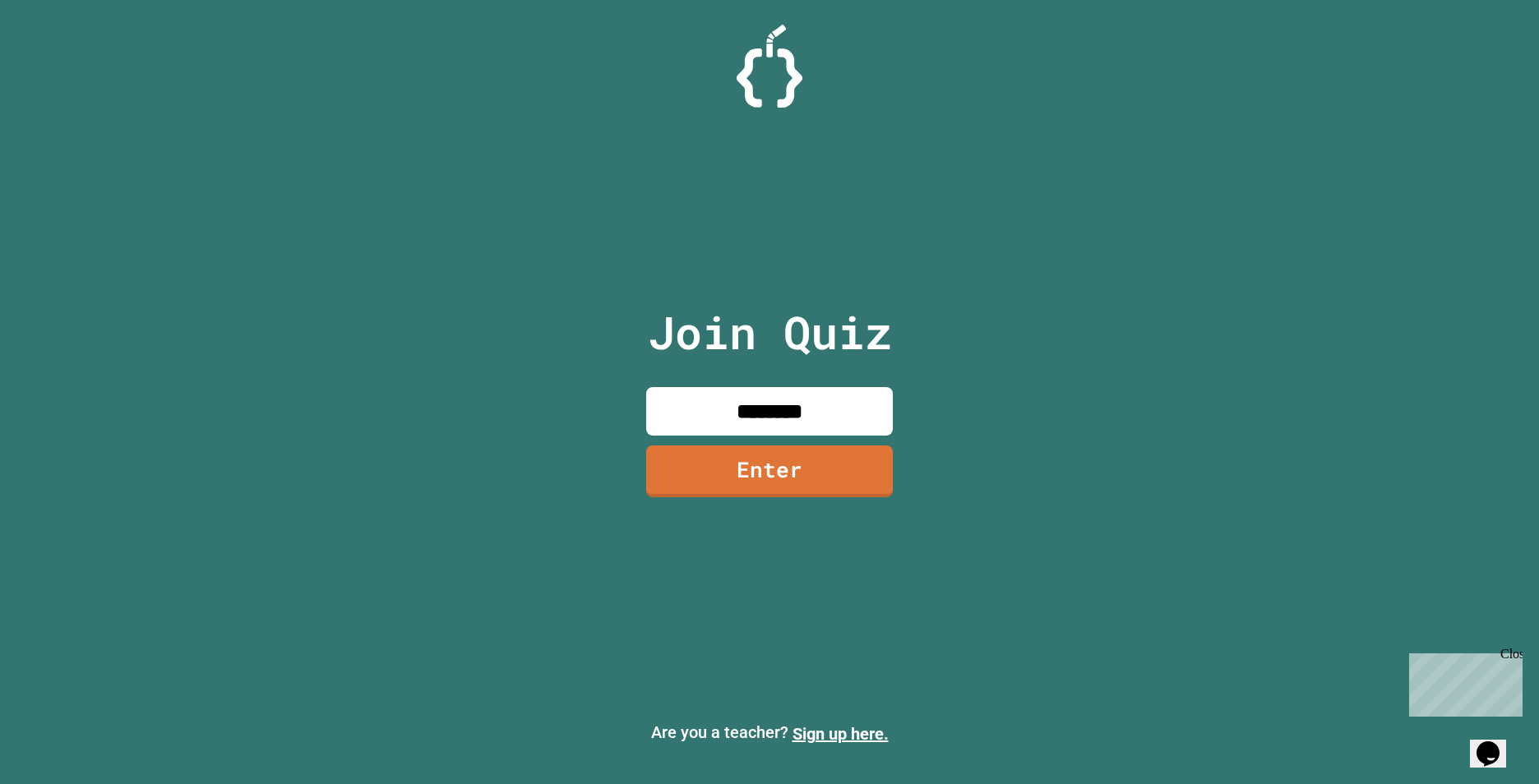 type on "********" 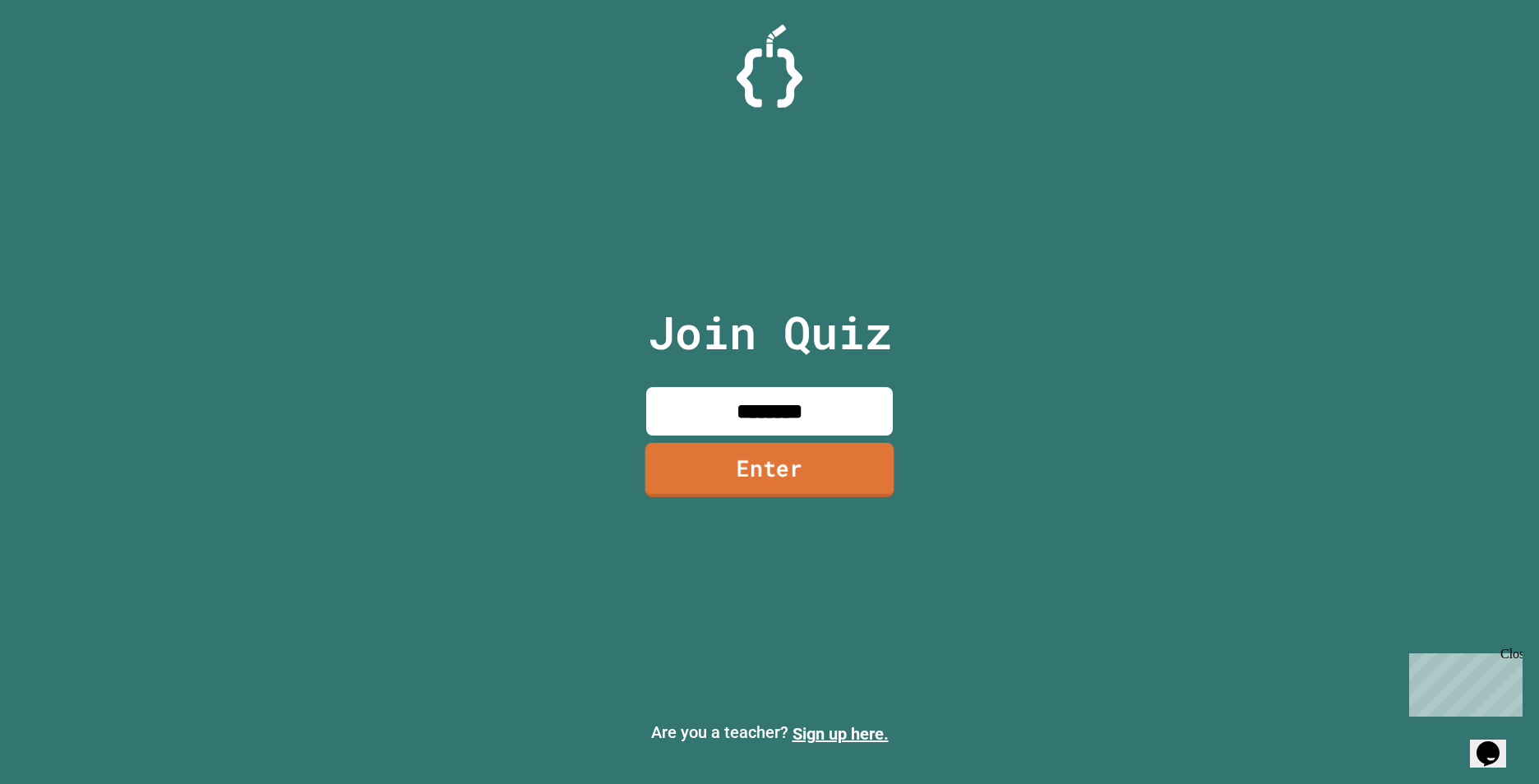 click on "Enter" at bounding box center (770, 470) 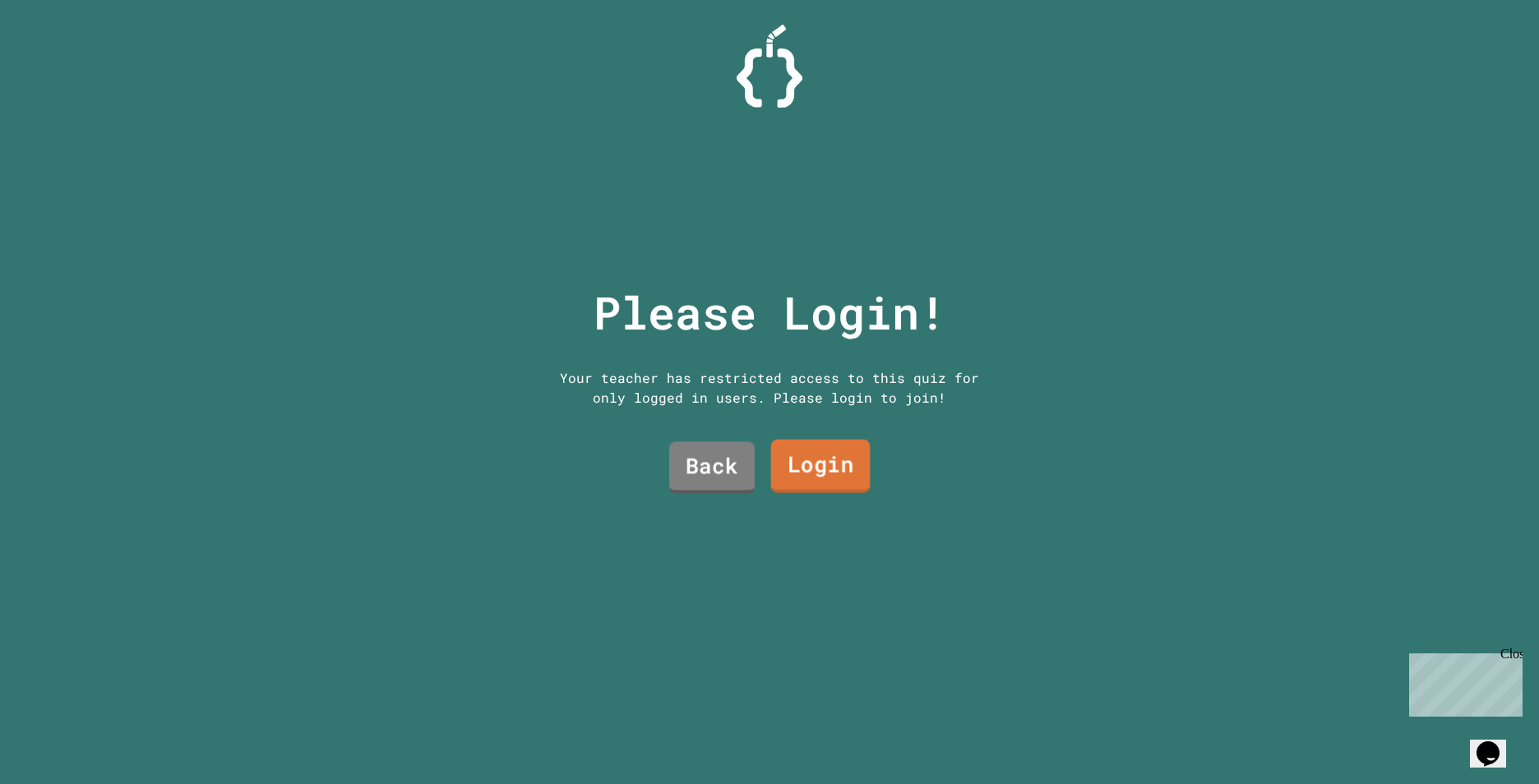 click on "Login" at bounding box center [820, 465] 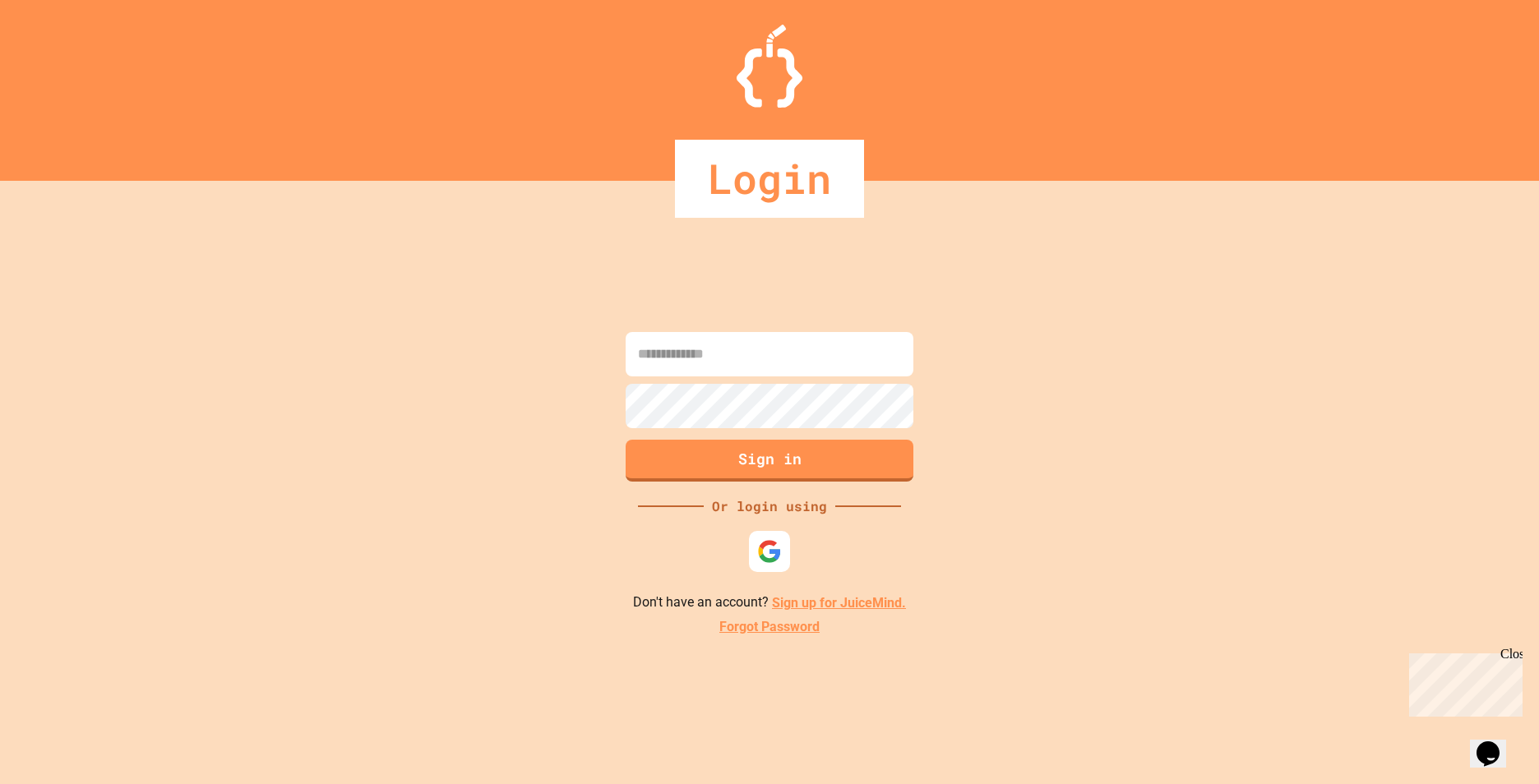 click at bounding box center [770, 354] 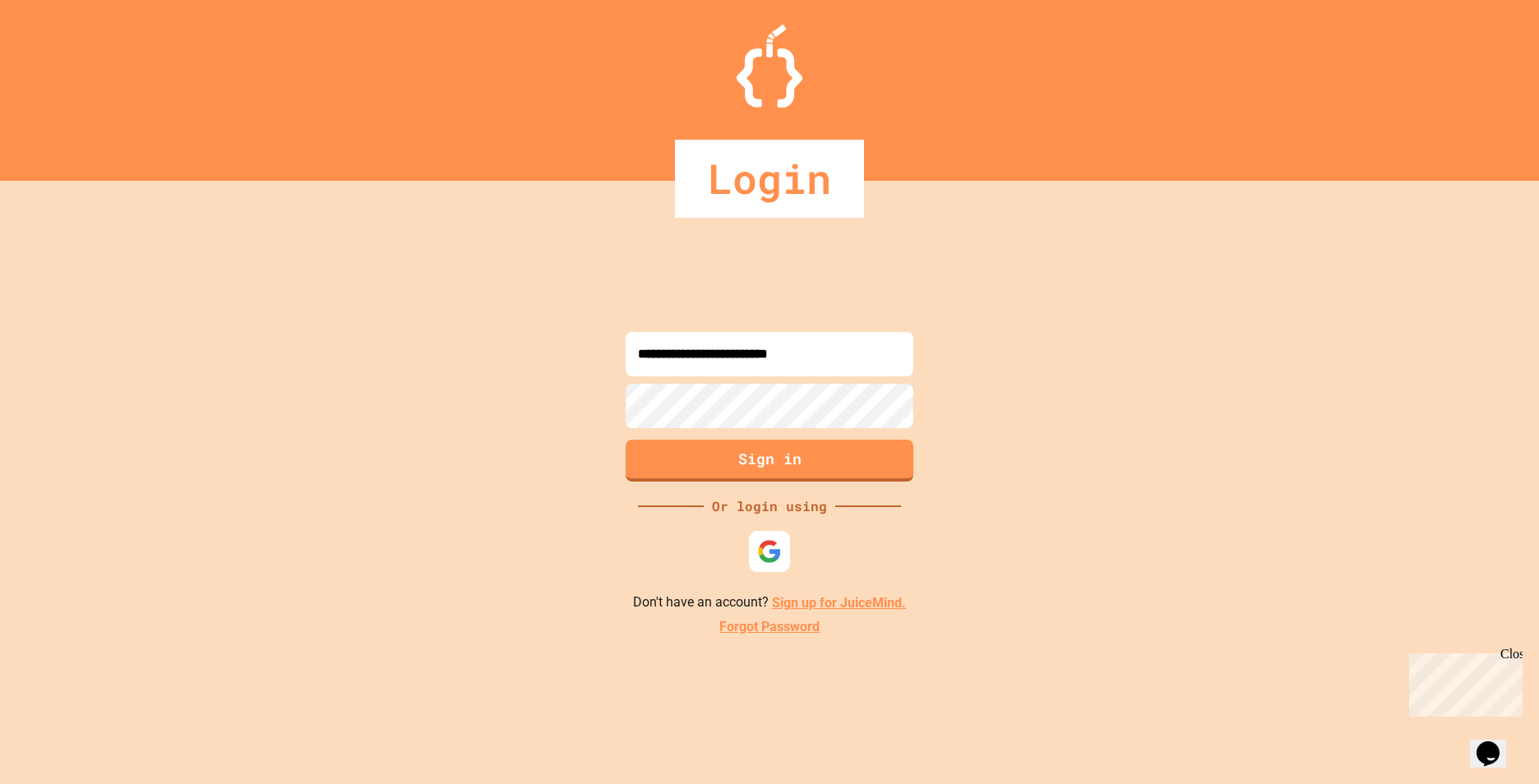 type on "**********" 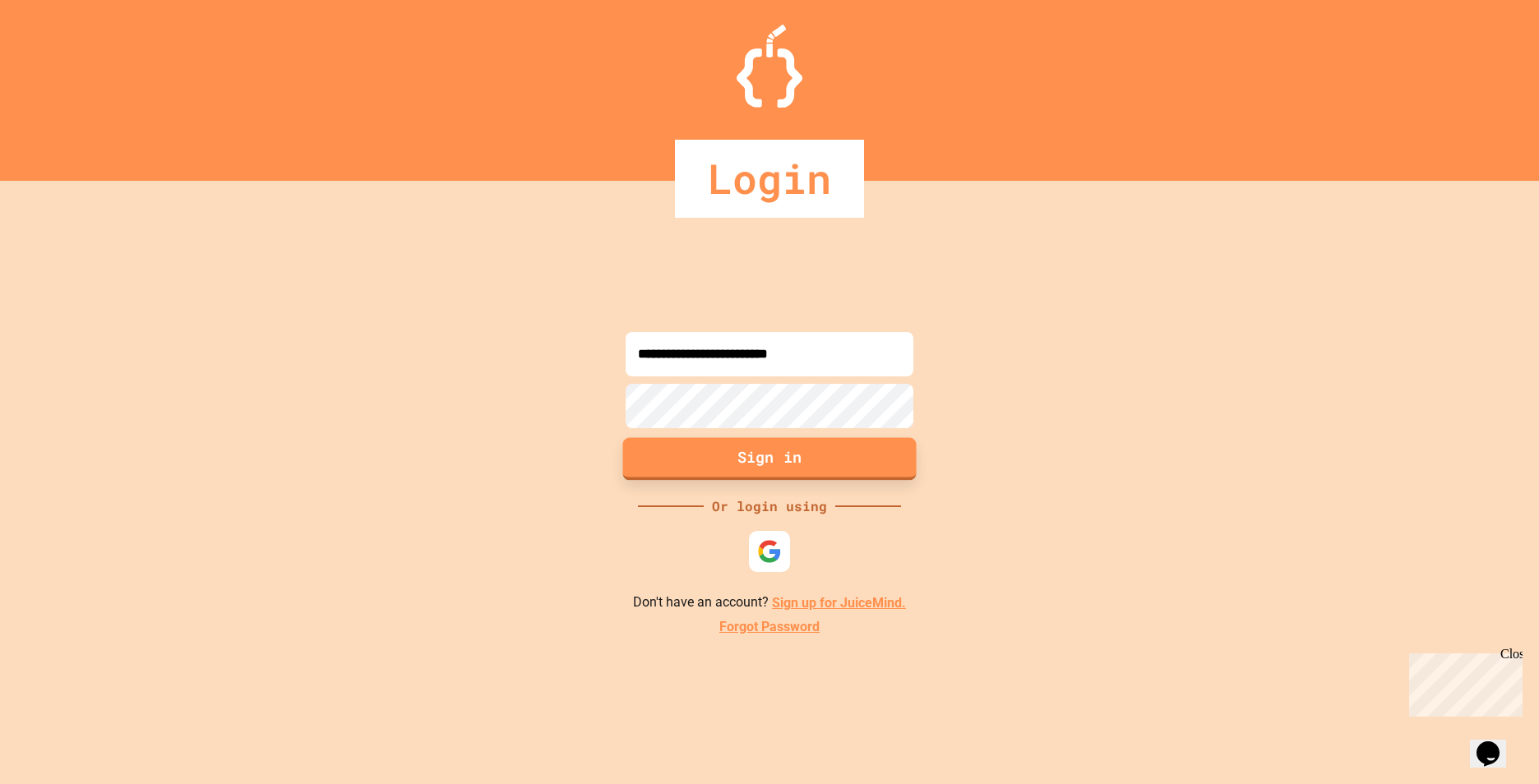 click on "Sign in" at bounding box center (770, 459) 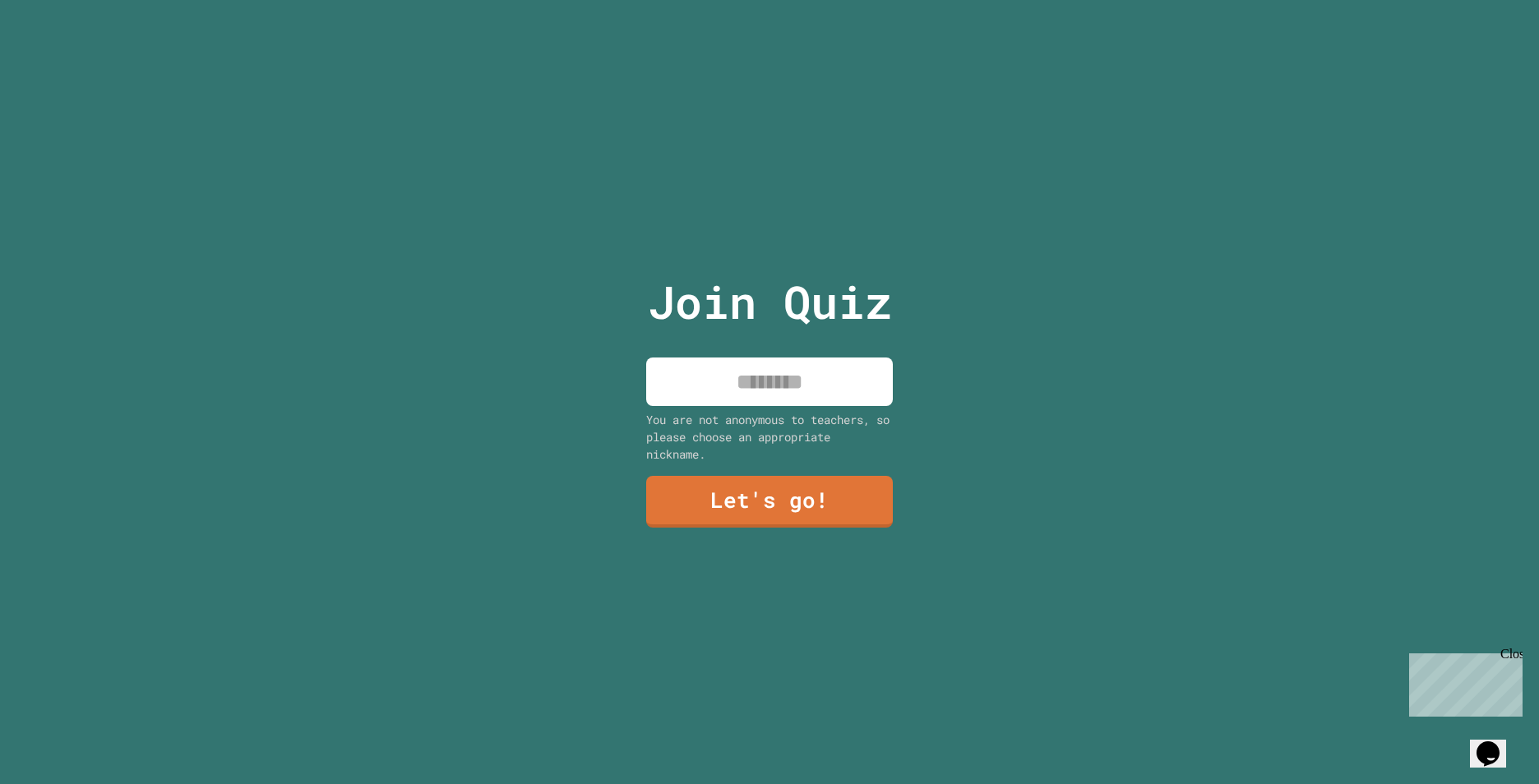 click at bounding box center [770, 381] 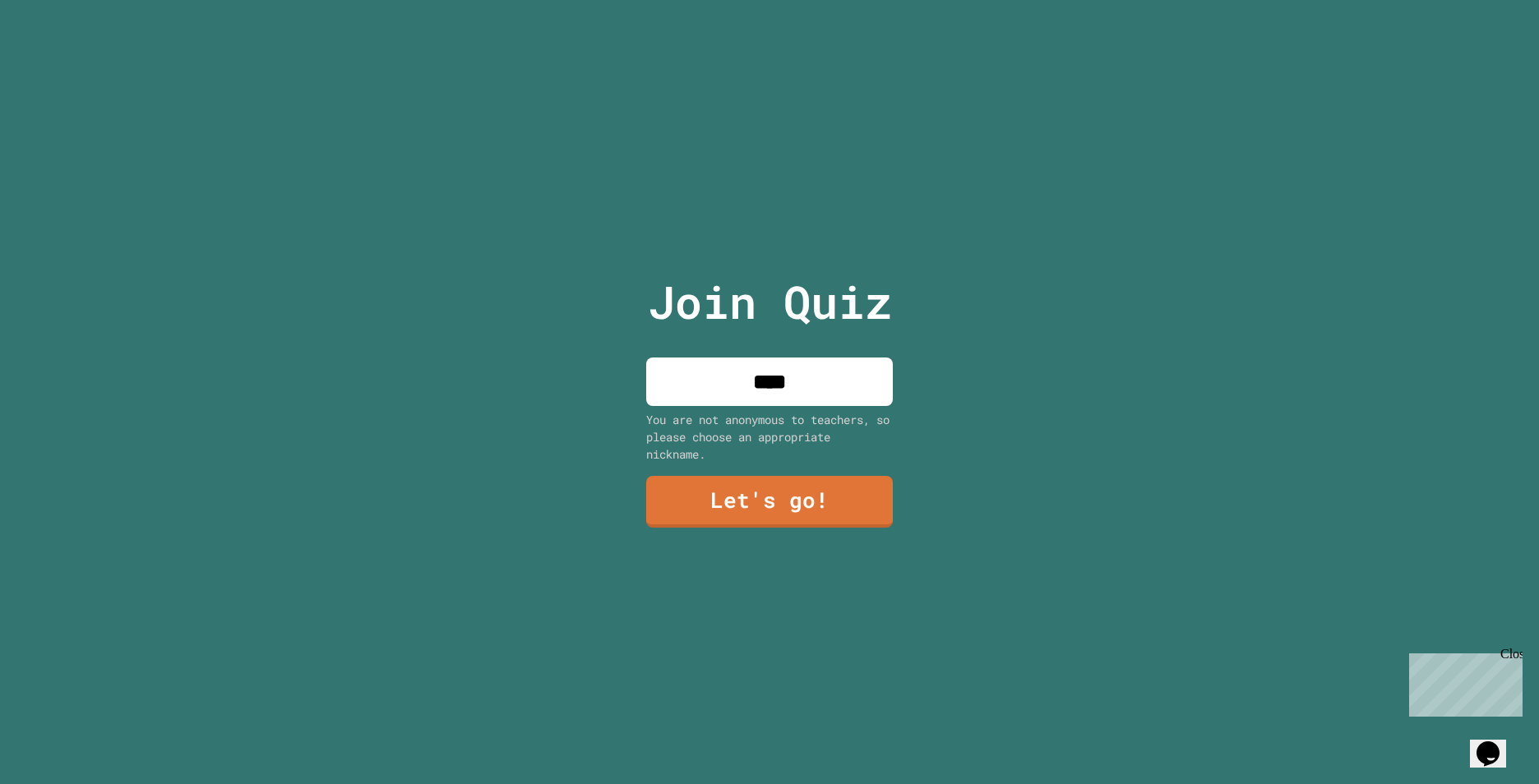 type on "****" 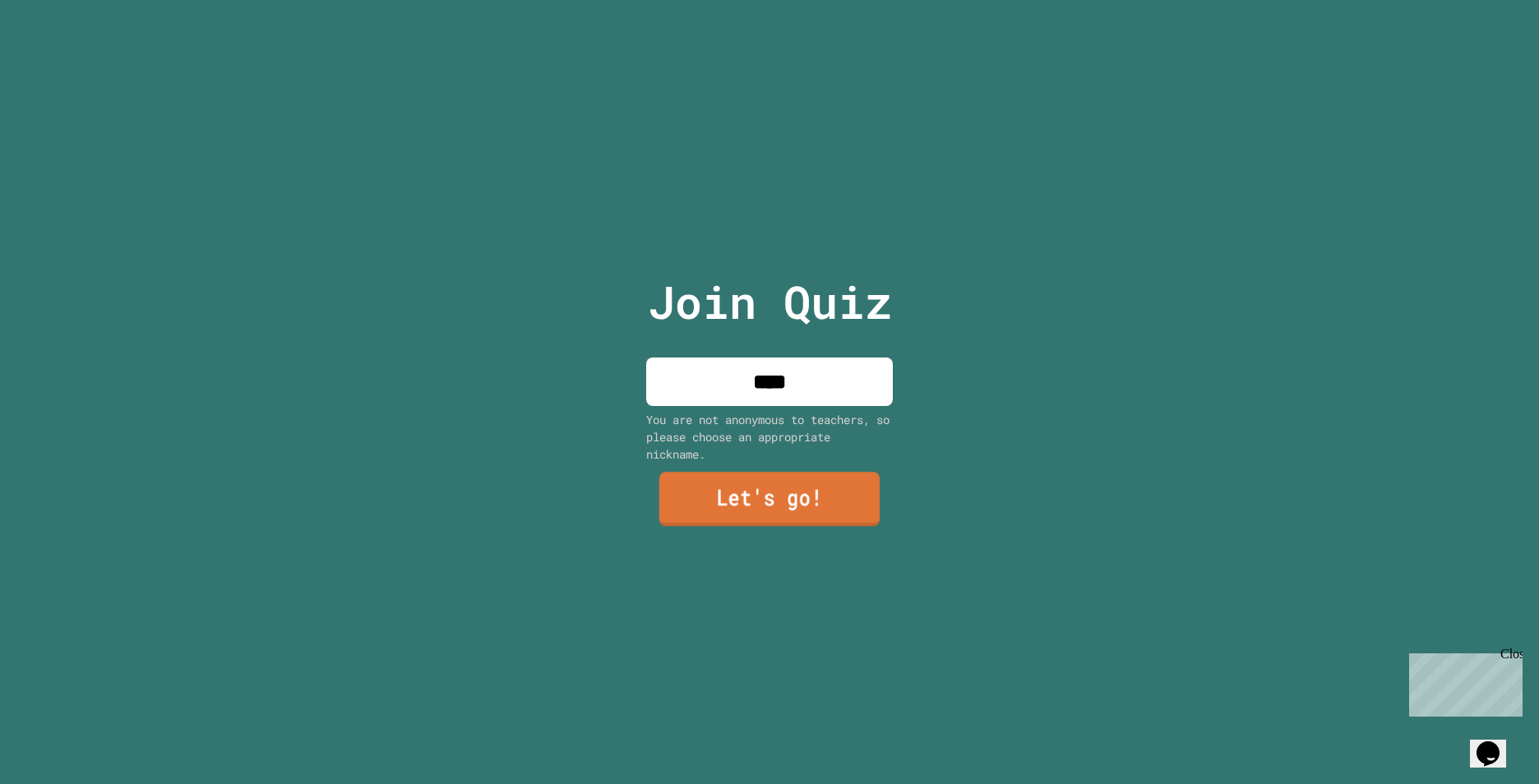 click on "Let's go!" at bounding box center (770, 499) 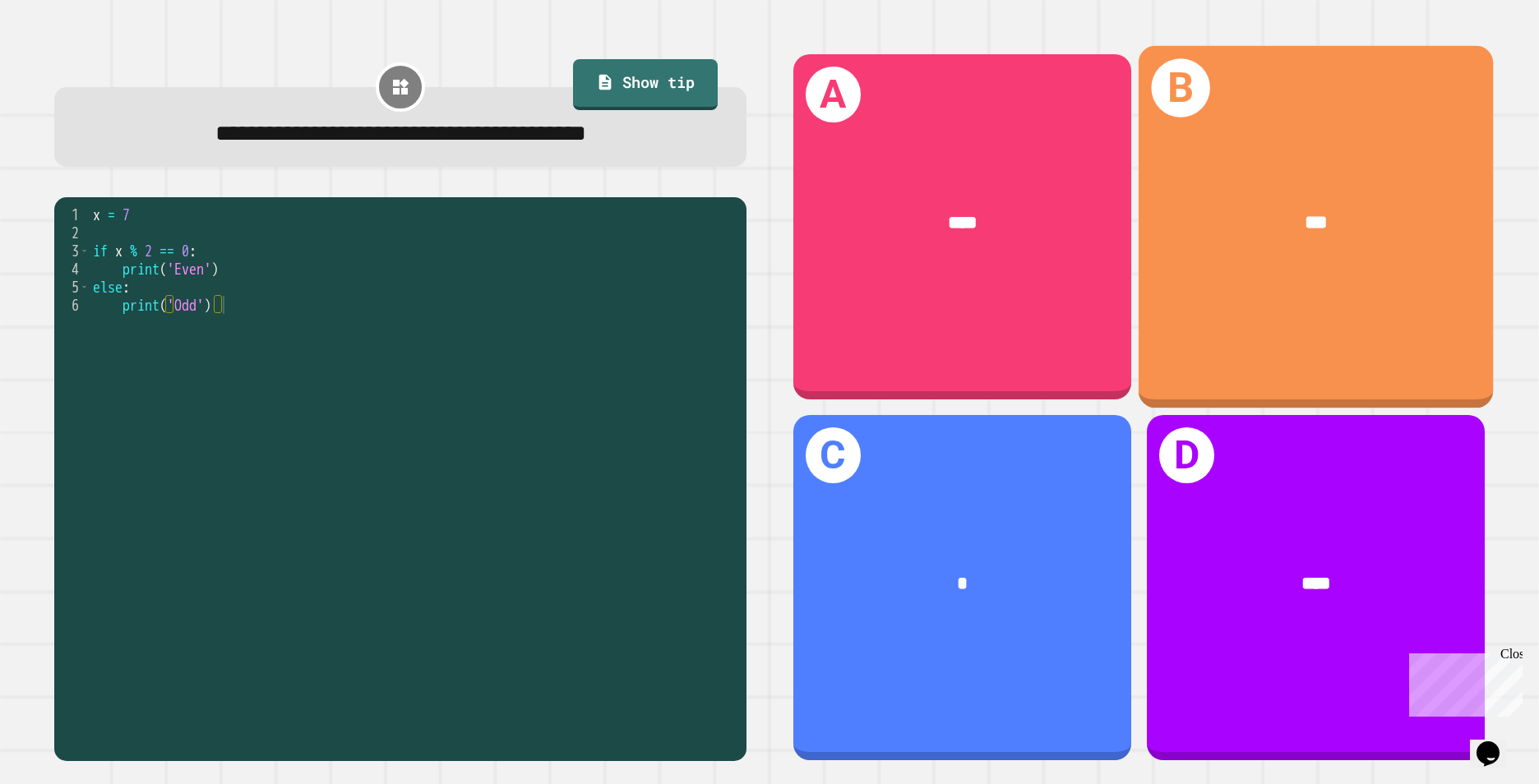 click on "***" at bounding box center (1315, 223) 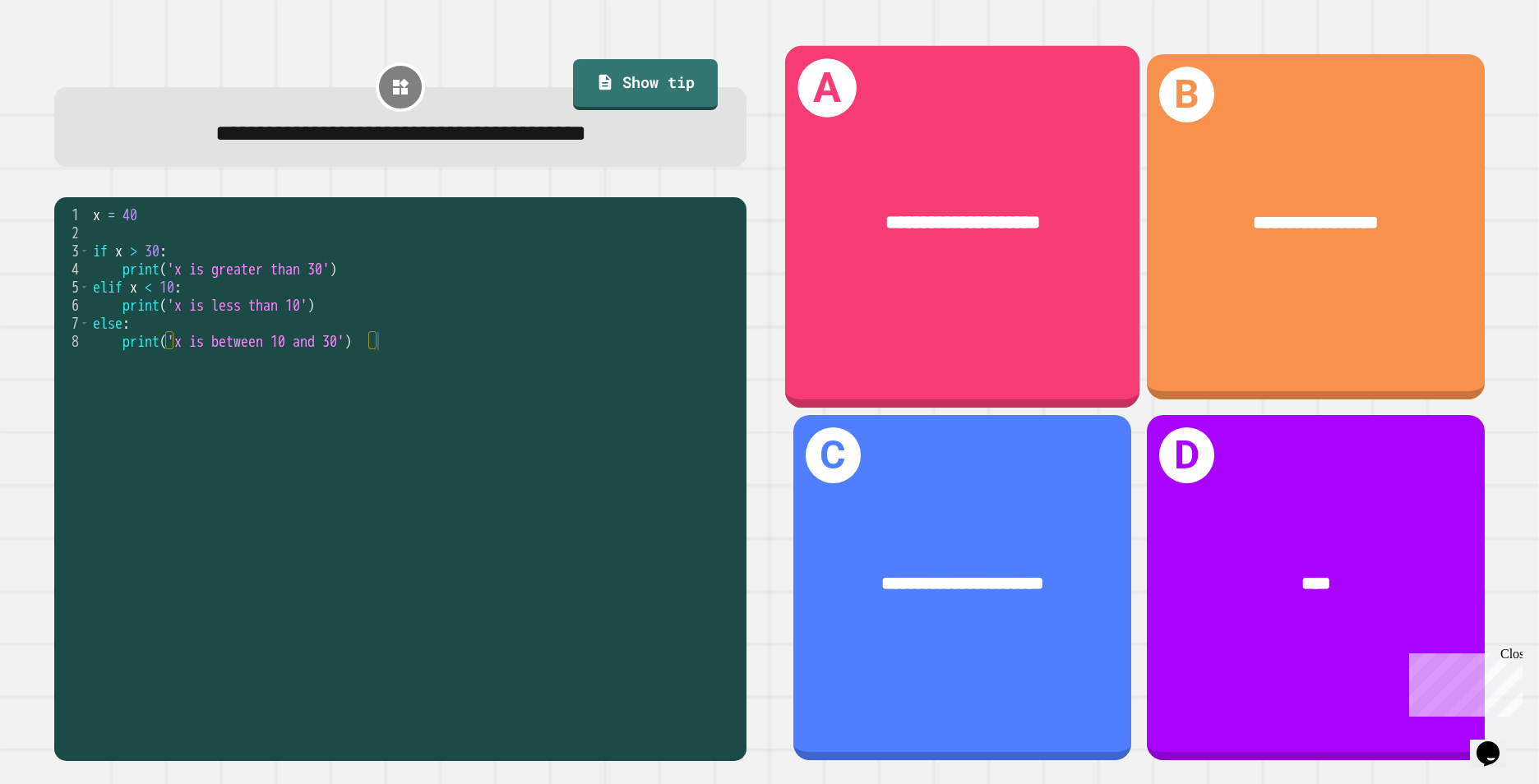click on "**********" at bounding box center [962, 227] 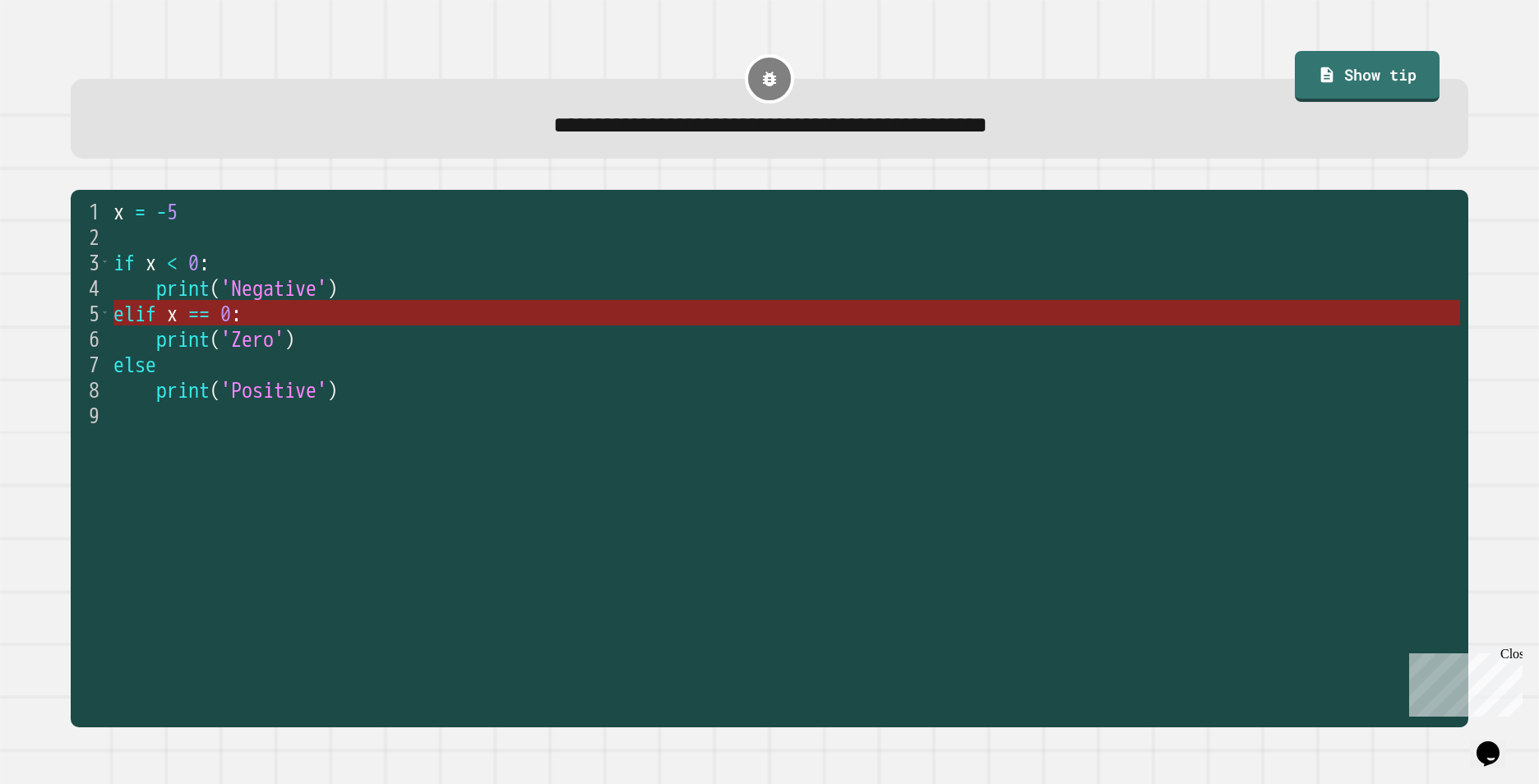click on "elif" at bounding box center (135, 313) 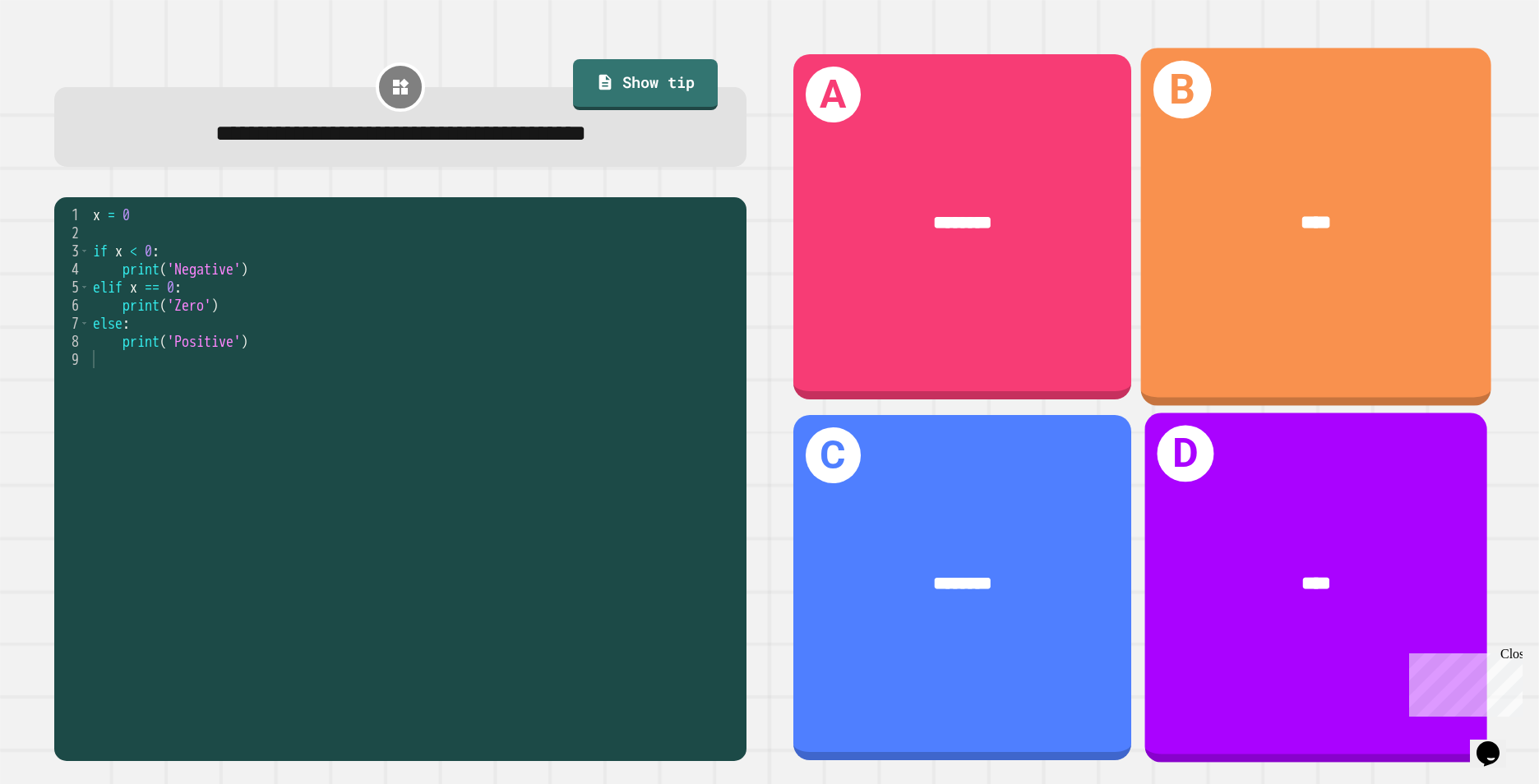 click on "B ****" at bounding box center (1315, 227) 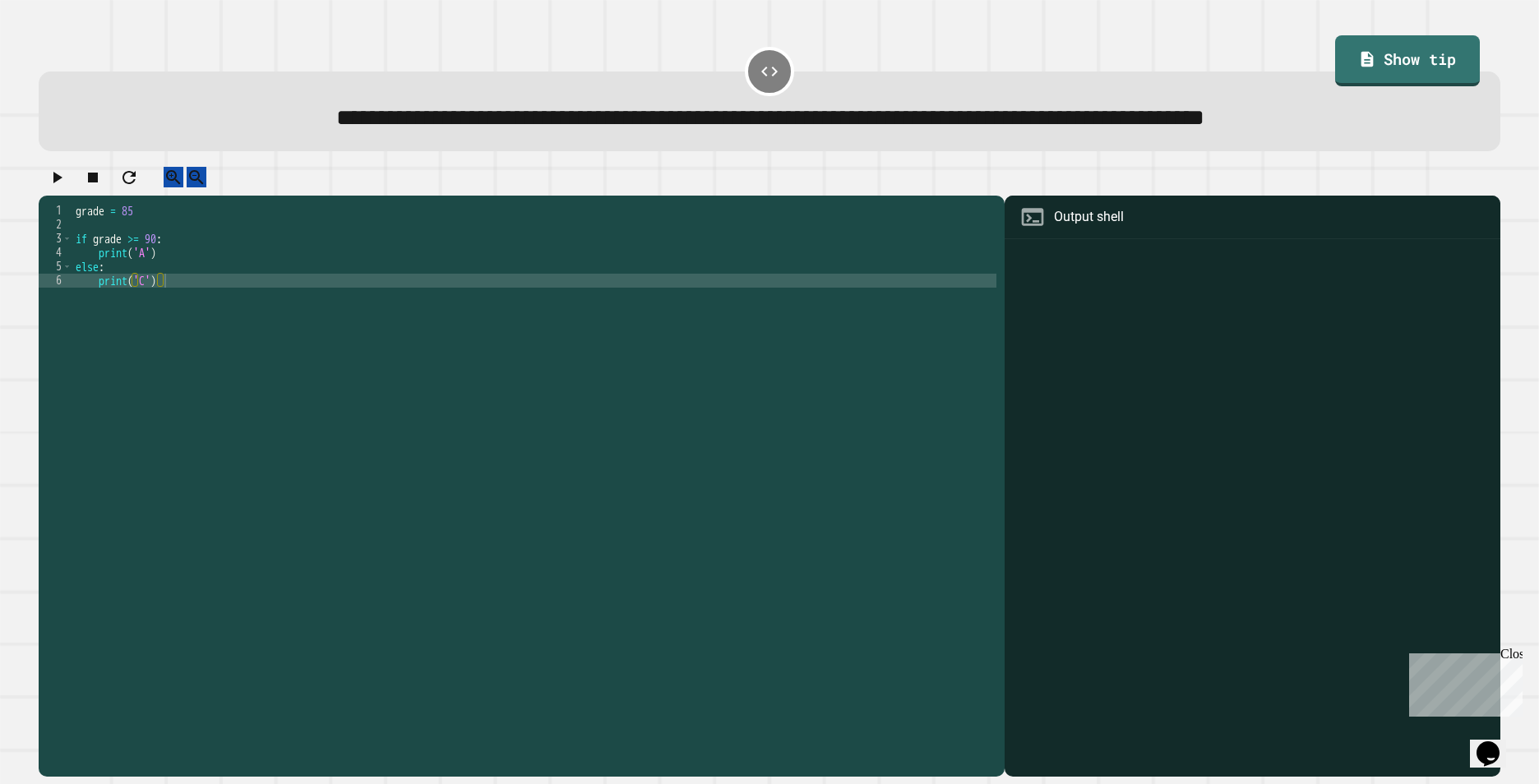 click on "grade   =   85 if   grade   >=   90 :      print ( 'A' ) else :      print ( 'C' )" at bounding box center (534, 469) 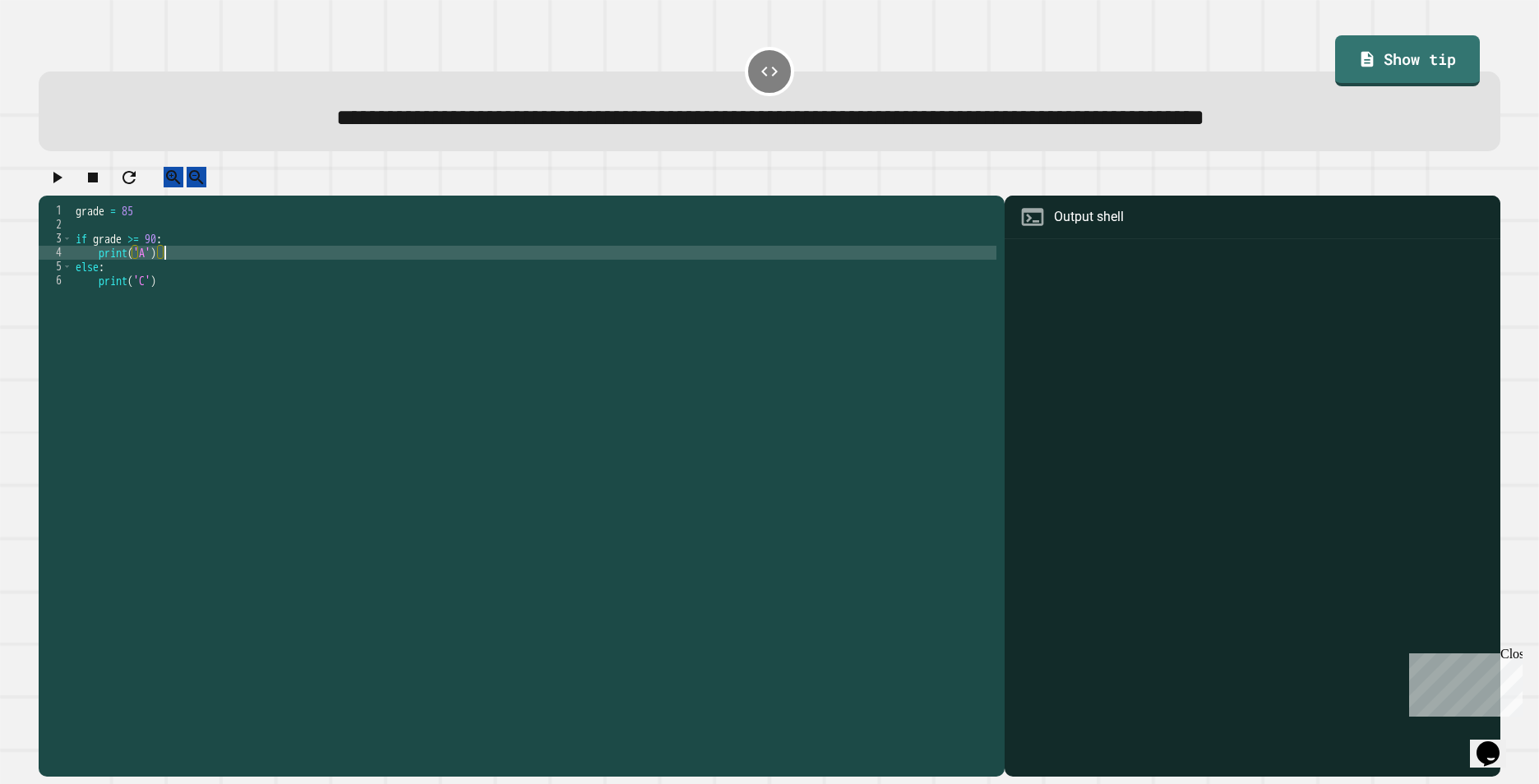 type on "**********" 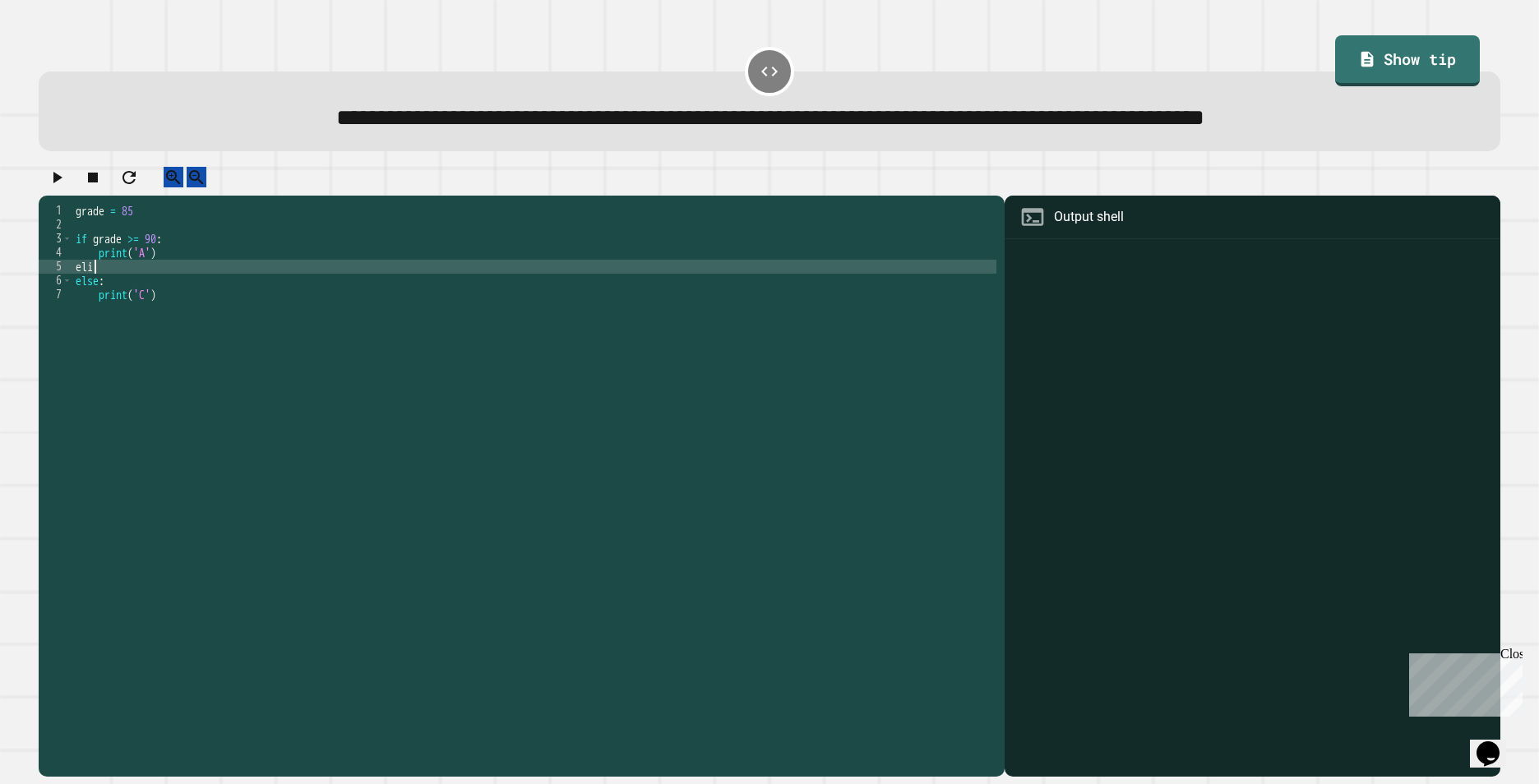 scroll, scrollTop: 0, scrollLeft: 1, axis: horizontal 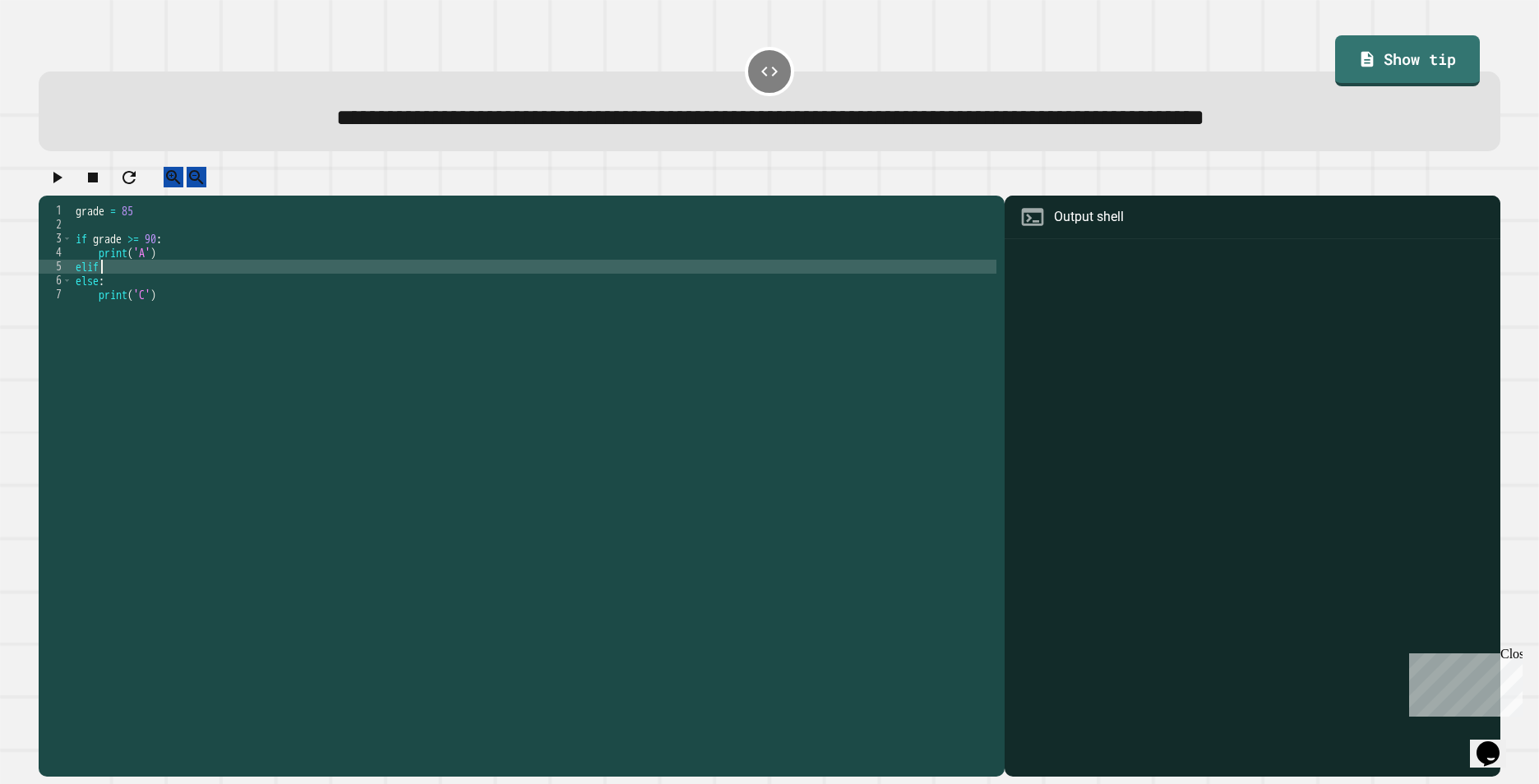 type on "*****" 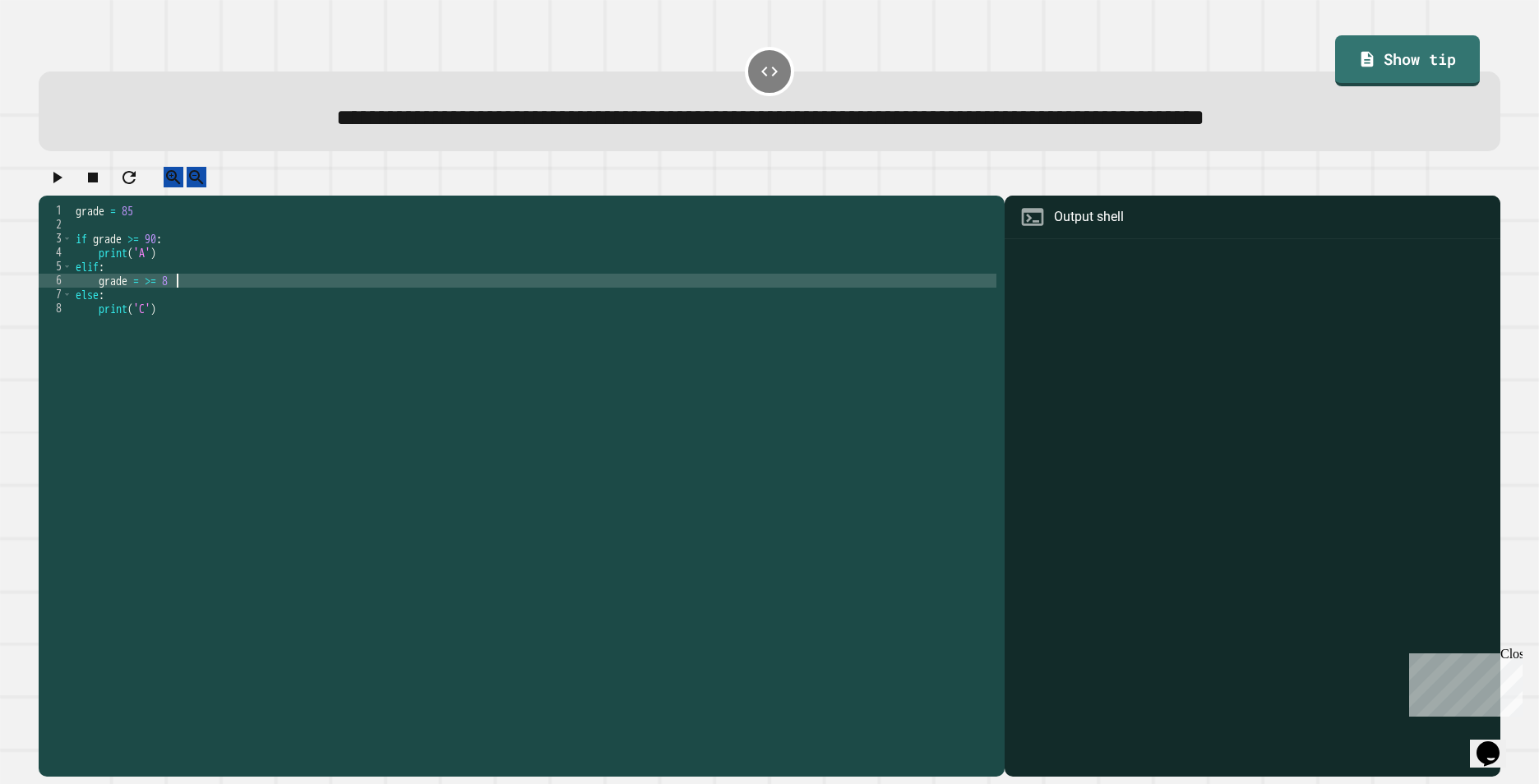 scroll, scrollTop: 0, scrollLeft: 7, axis: horizontal 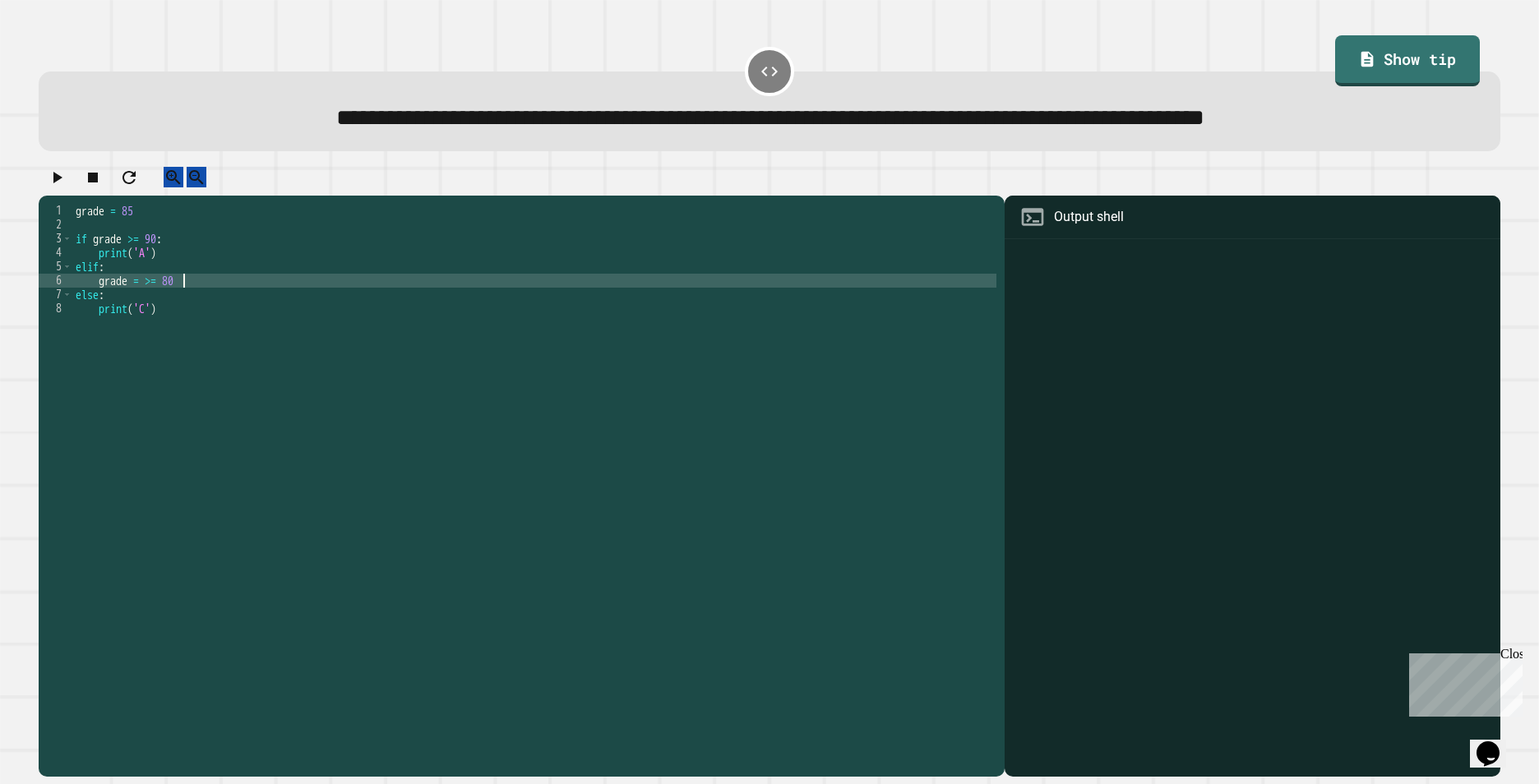 click on "grade   =   85 if   grade   >=   90 :      print ( 'A' ) elif :      grade   =   >=   80 else :      print ( 'C' )" at bounding box center (534, 469) 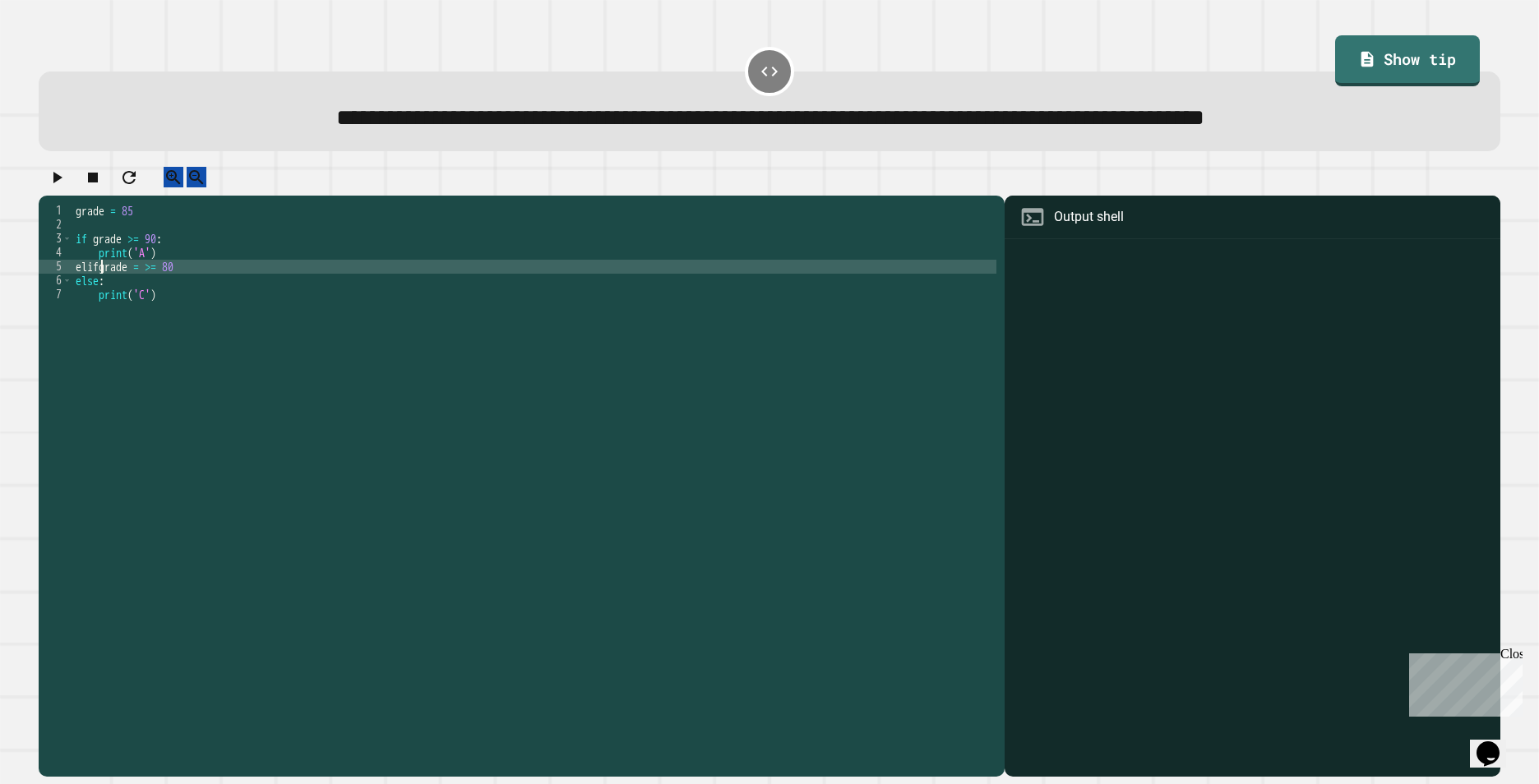 scroll, scrollTop: 0, scrollLeft: 2, axis: horizontal 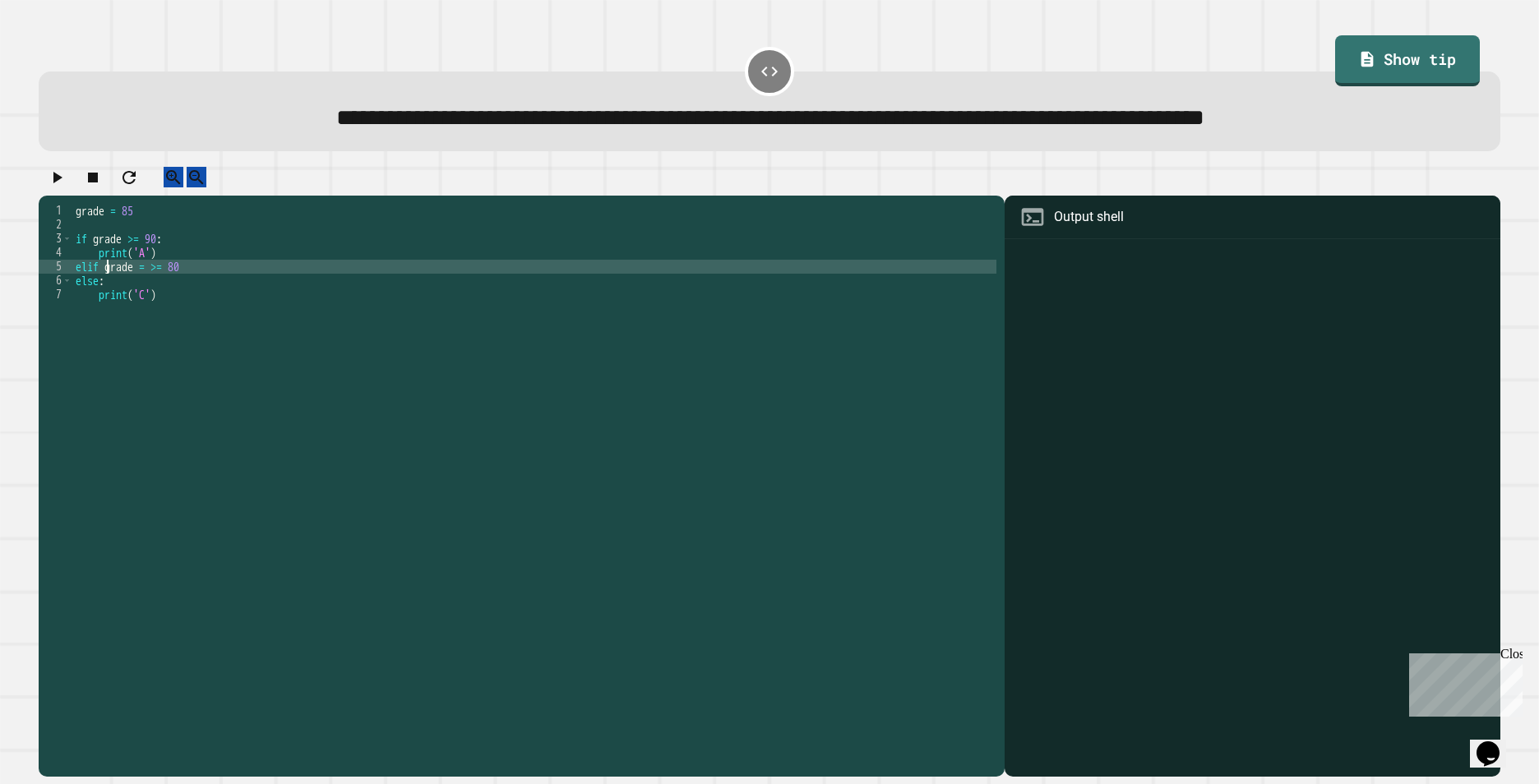 click on "grade   =   85 if   grade   >=   90 :      print ( 'A' ) elif   grade   =   >=   80 else :      print ( 'C' )" at bounding box center (534, 469) 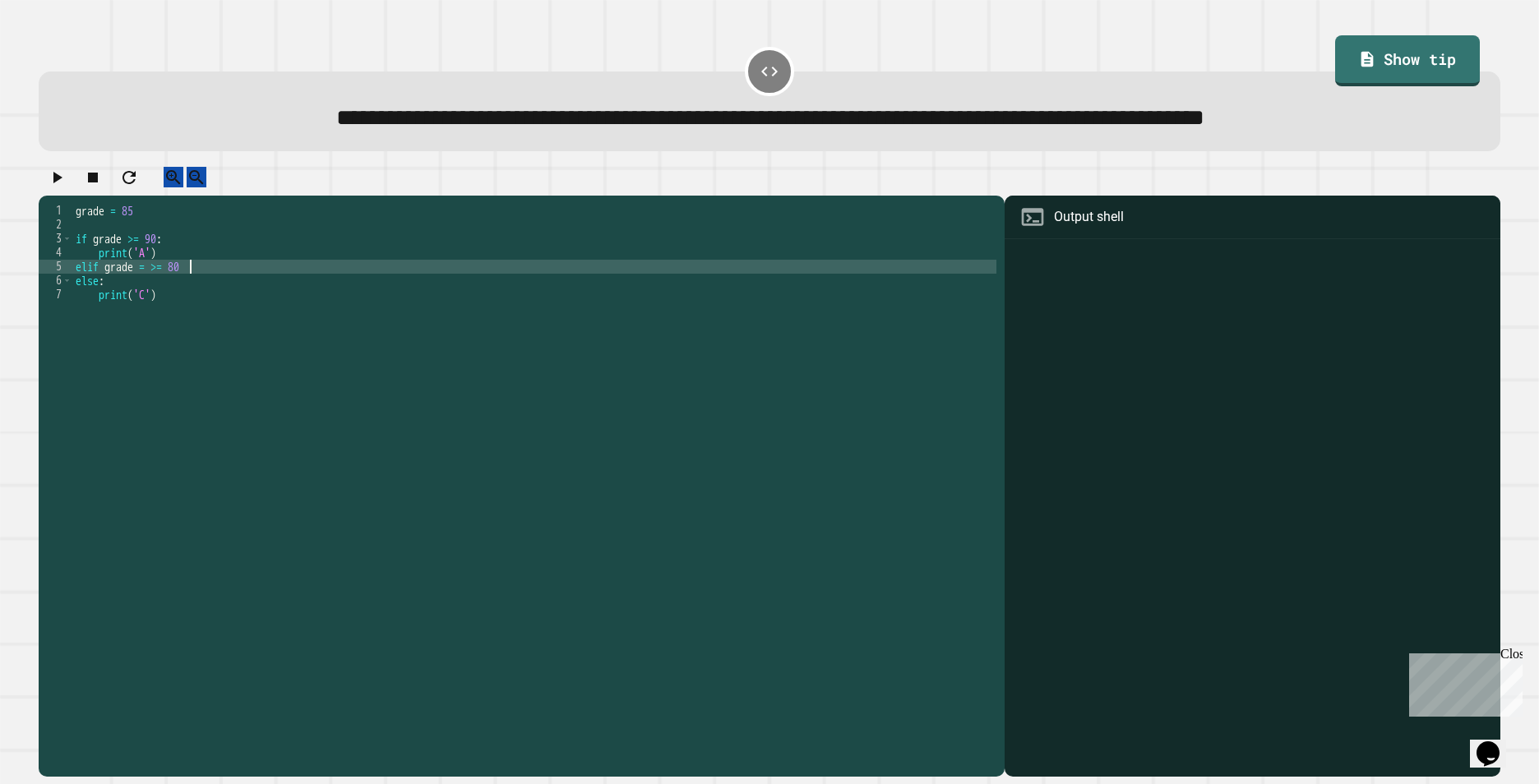 type on "**********" 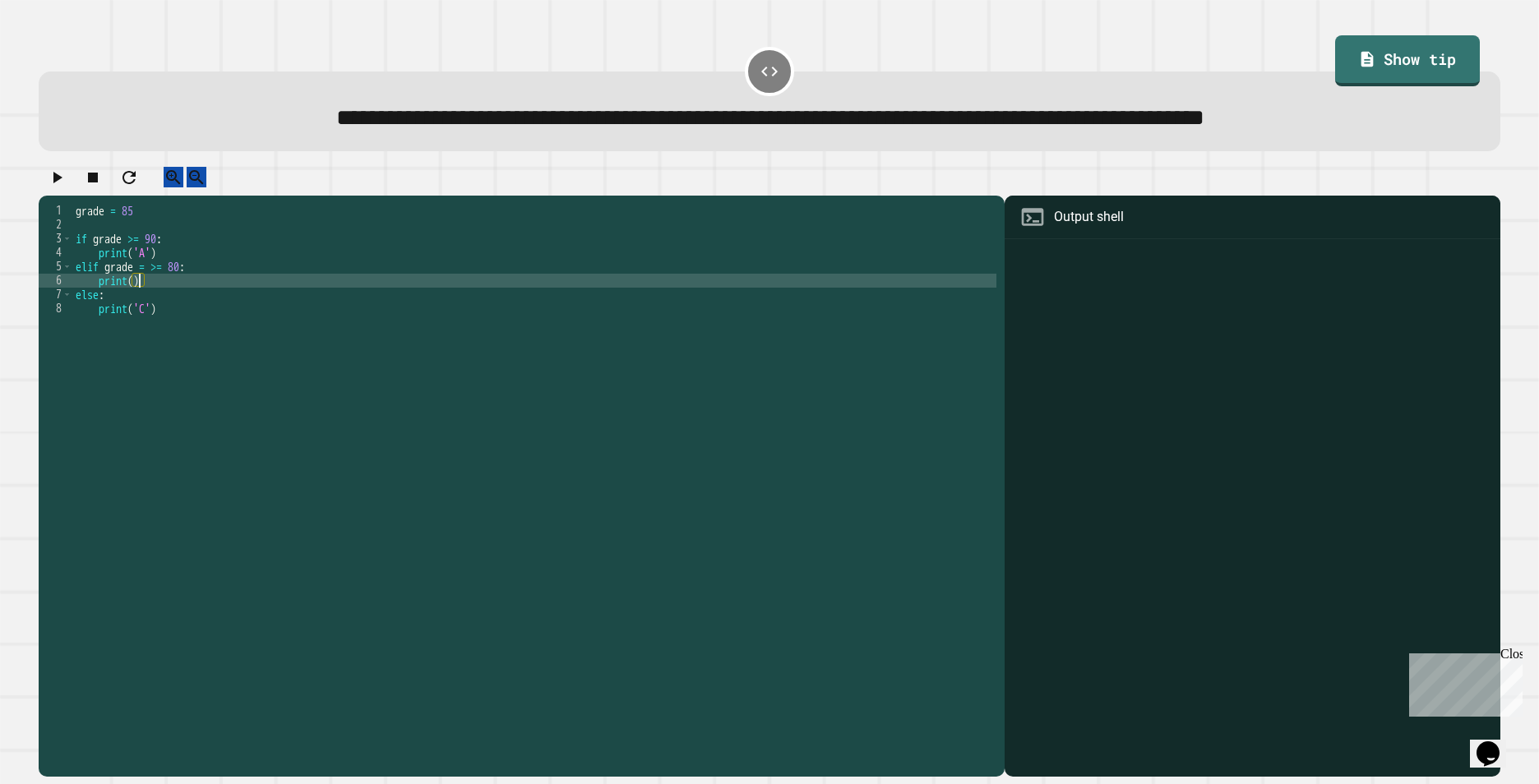 scroll, scrollTop: 0, scrollLeft: 4, axis: horizontal 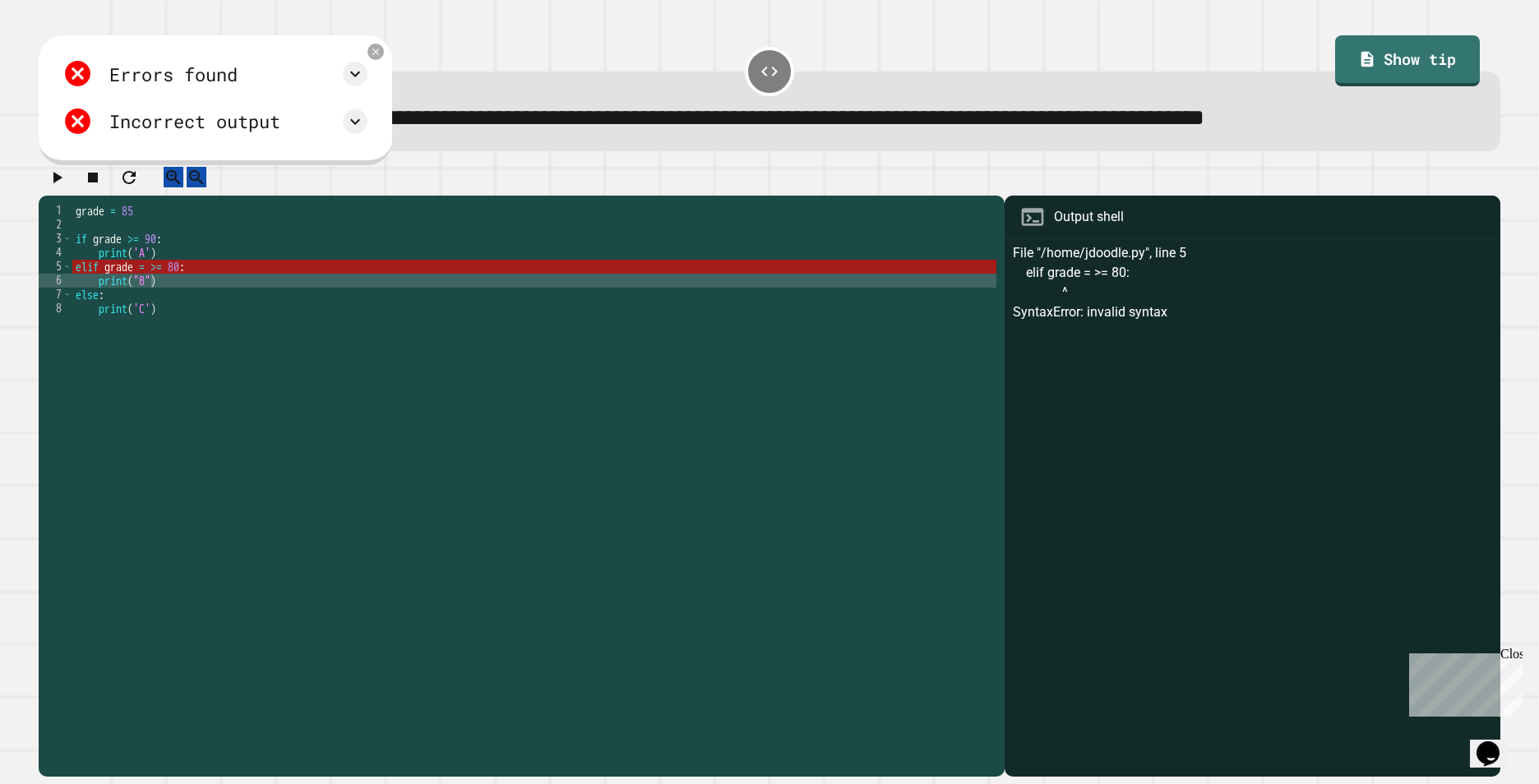 click on "grade   =   85 if   grade   >=   90 :      print ( 'A' ) elif   grade   =   >=   80 :      print ( "B" ) else :      print ( 'C' )" at bounding box center (534, 469) 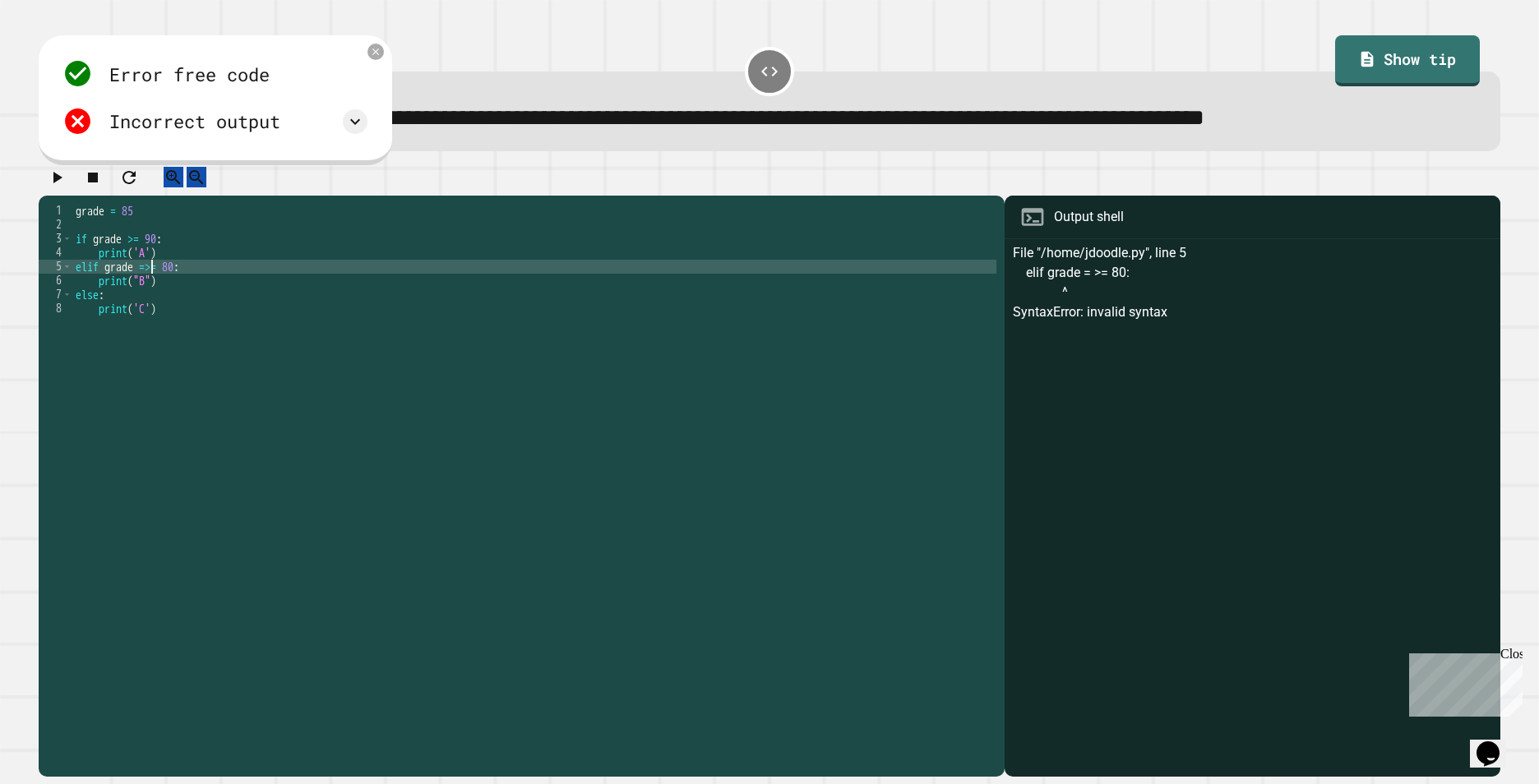 type on "**********" 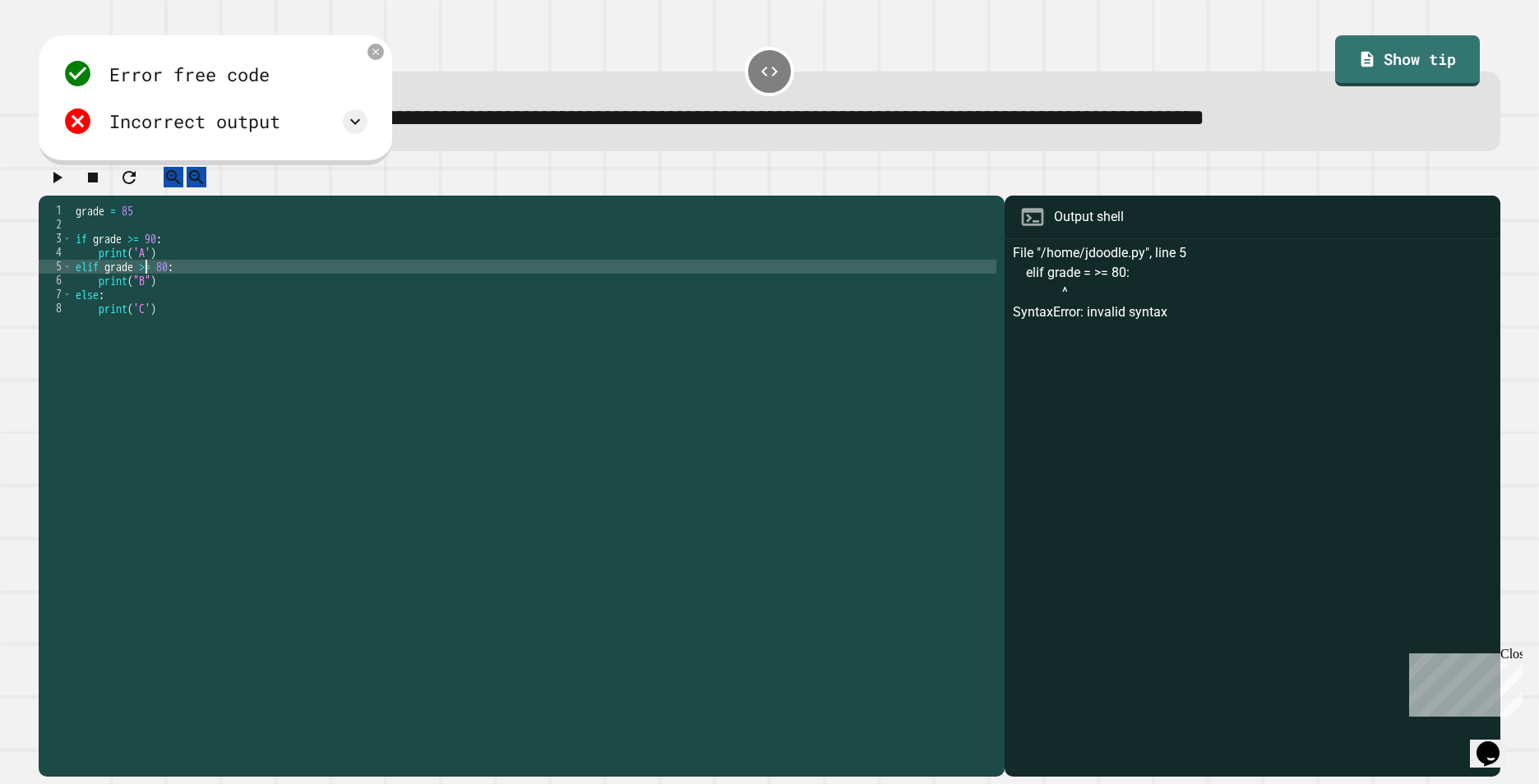 click 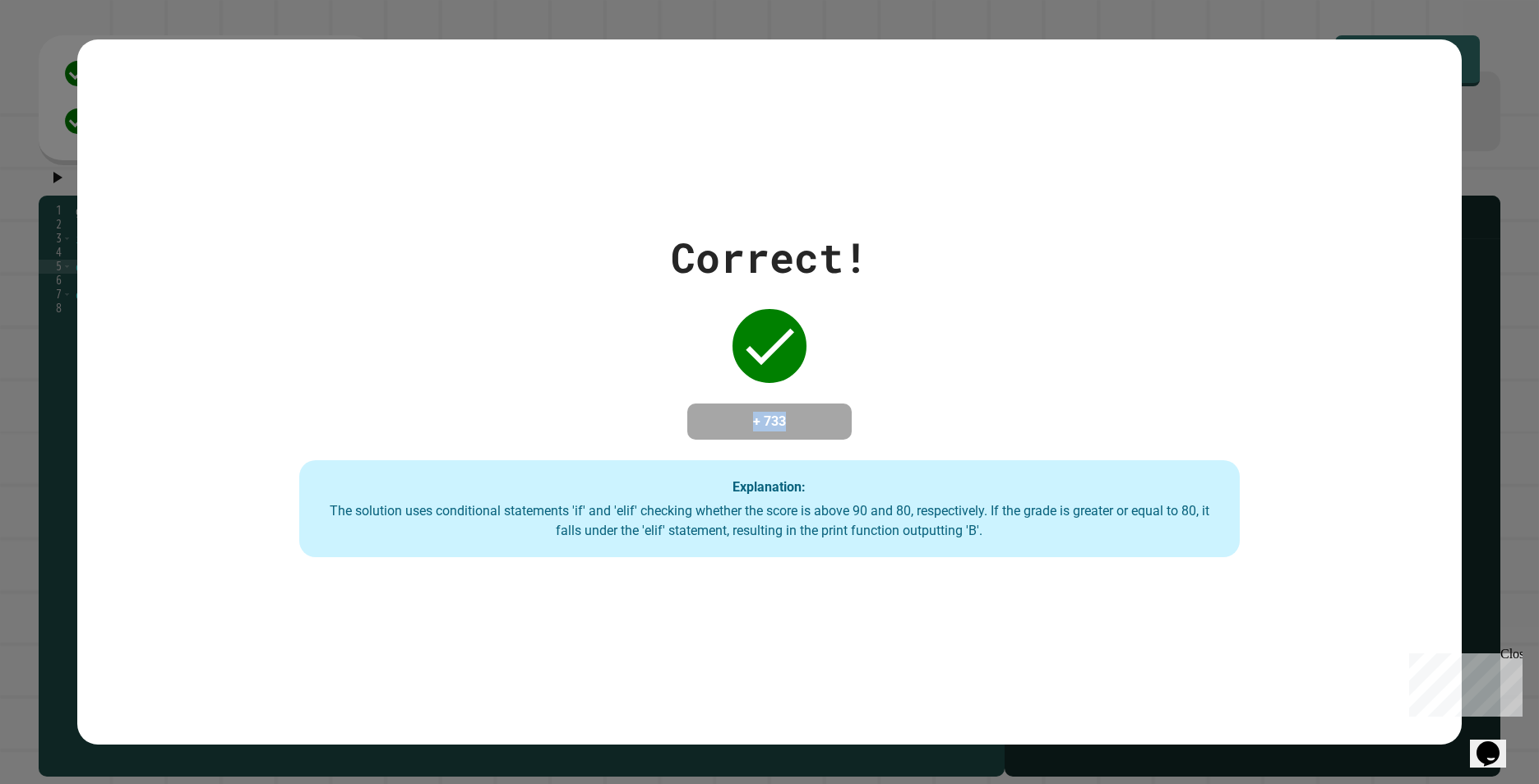 drag, startPoint x: 710, startPoint y: 401, endPoint x: 832, endPoint y: 418, distance: 123.17873 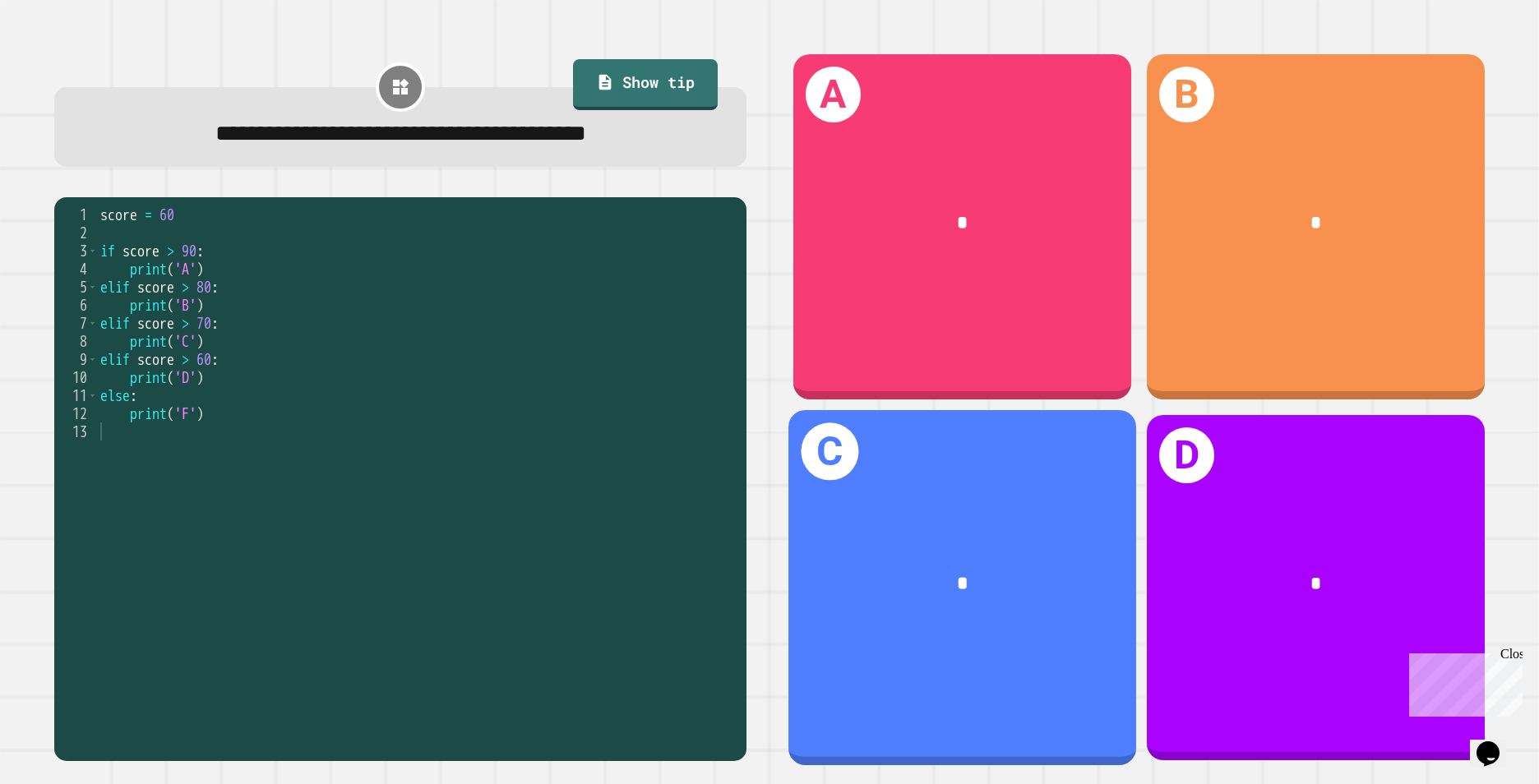 click on "*" at bounding box center (962, 583) 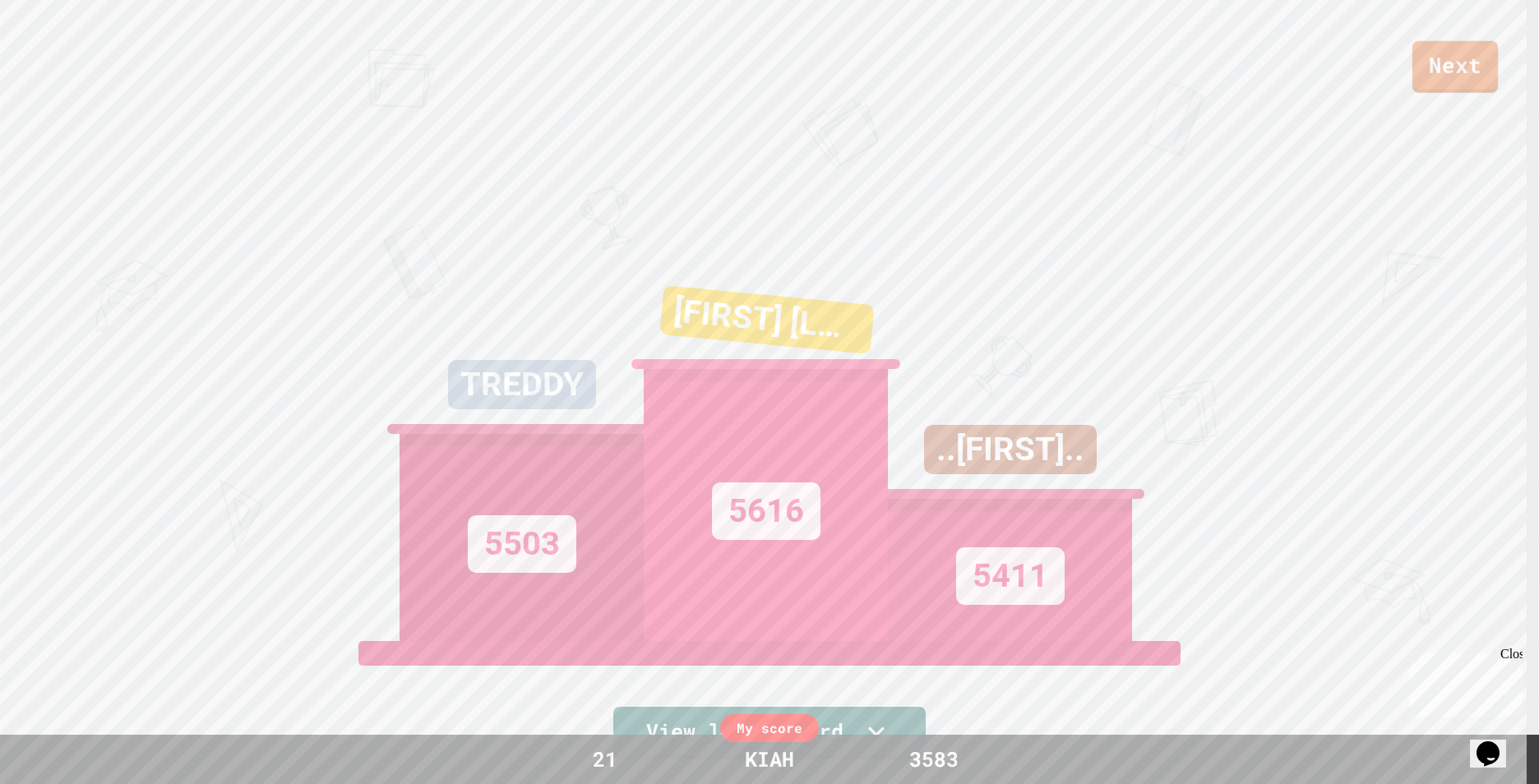 click on "Next" at bounding box center [1455, 67] 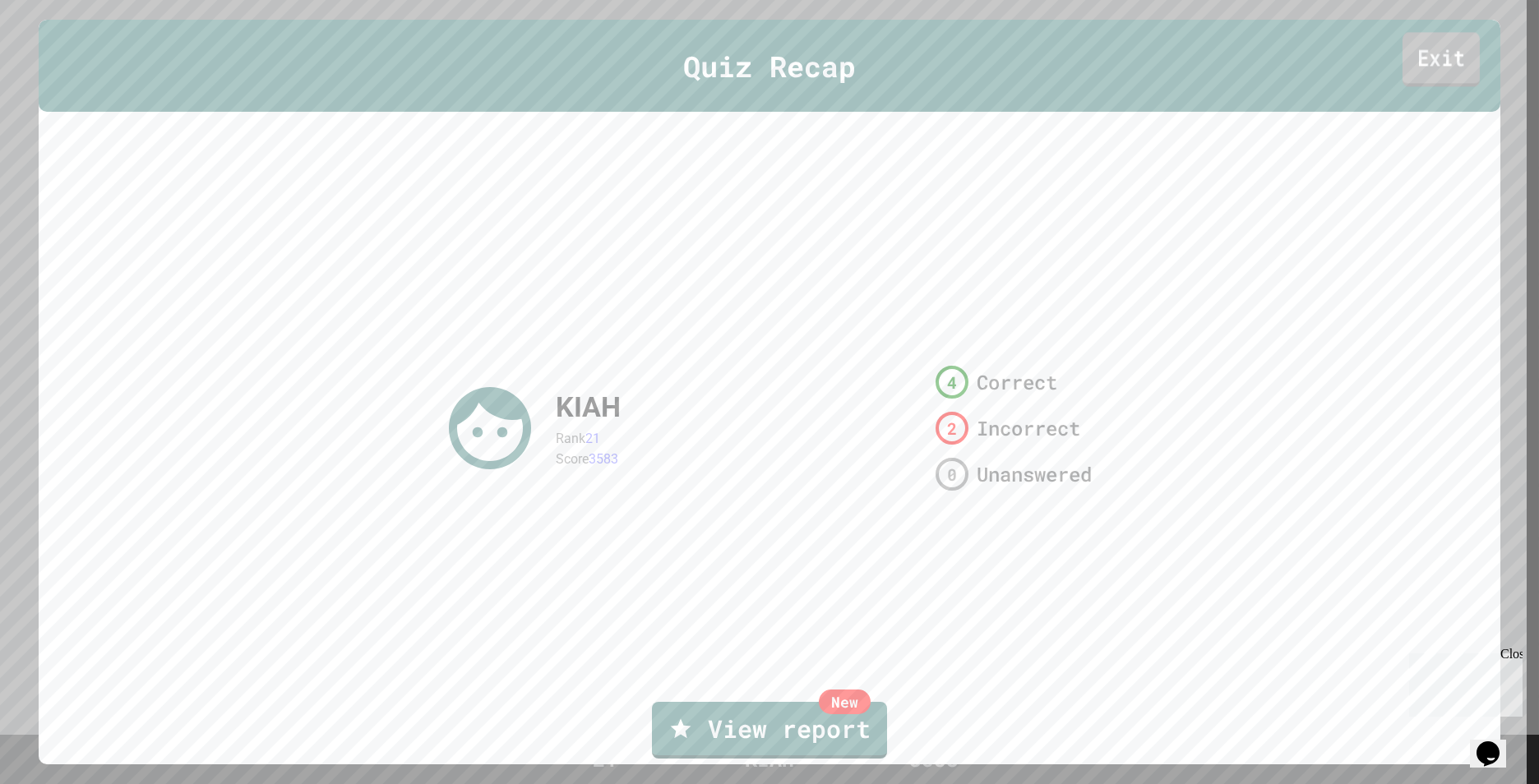 click on "Exit" at bounding box center [1441, 59] 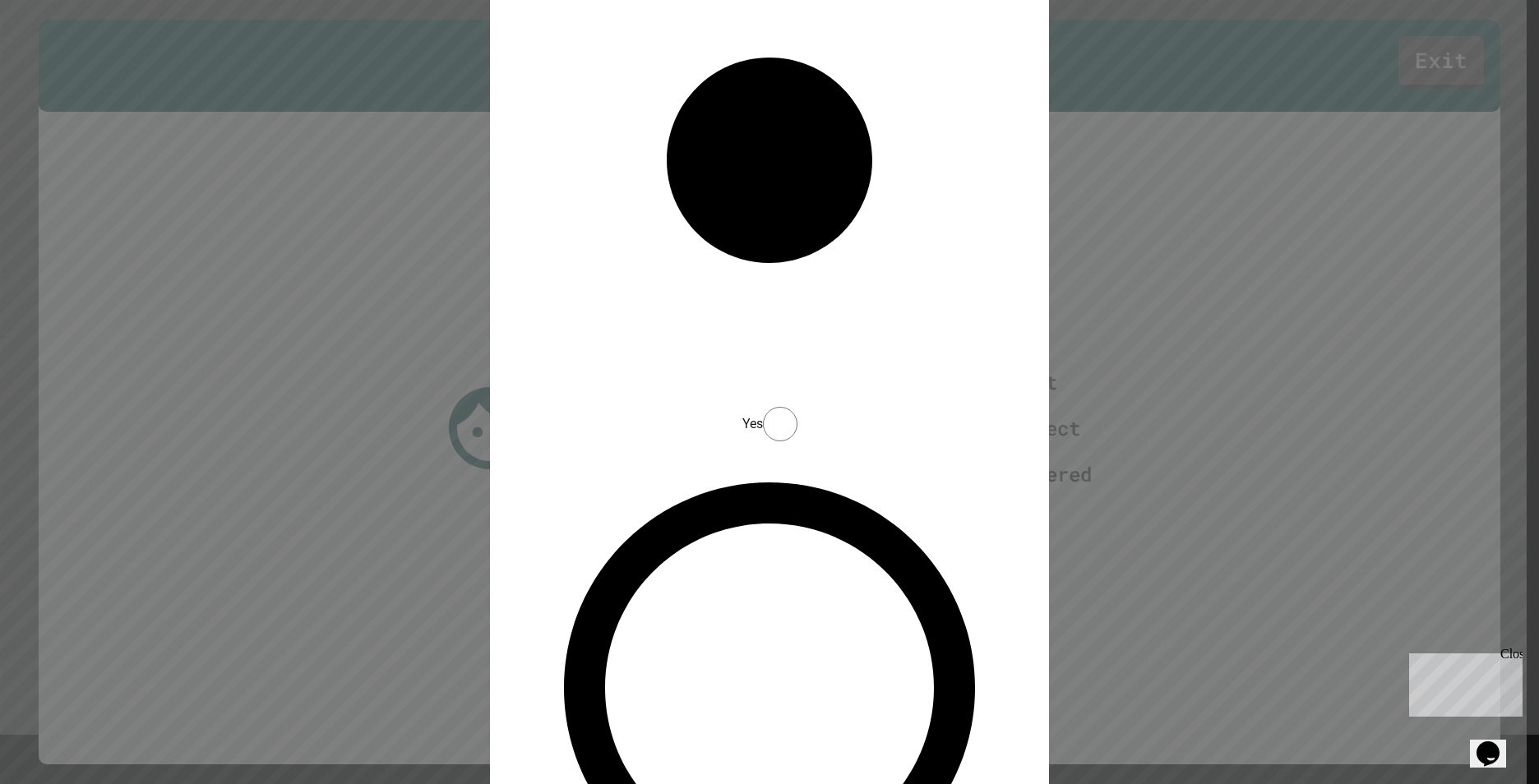 click on "Submit" at bounding box center (770, 1505) 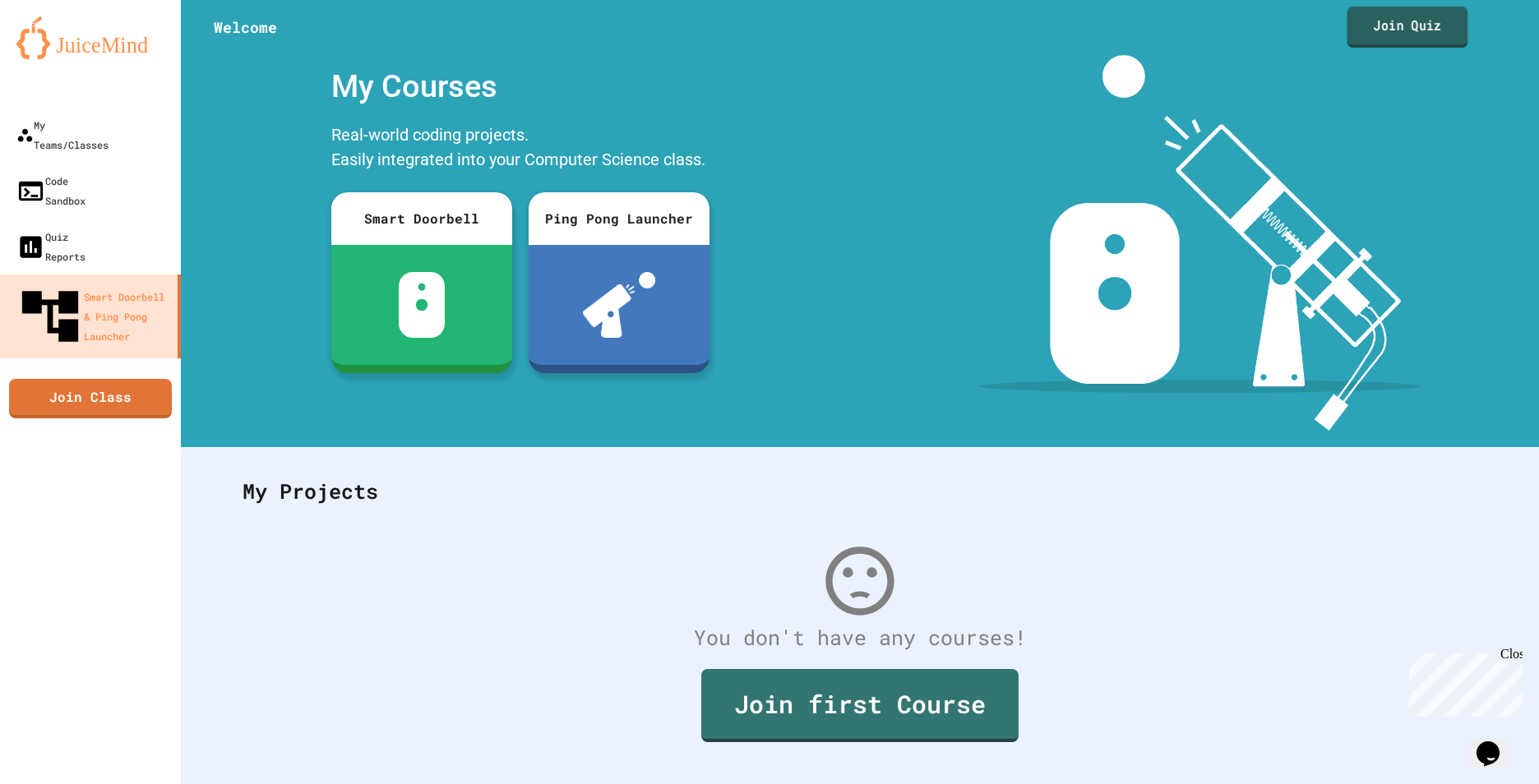 click on "Join Quiz" at bounding box center (1407, 27) 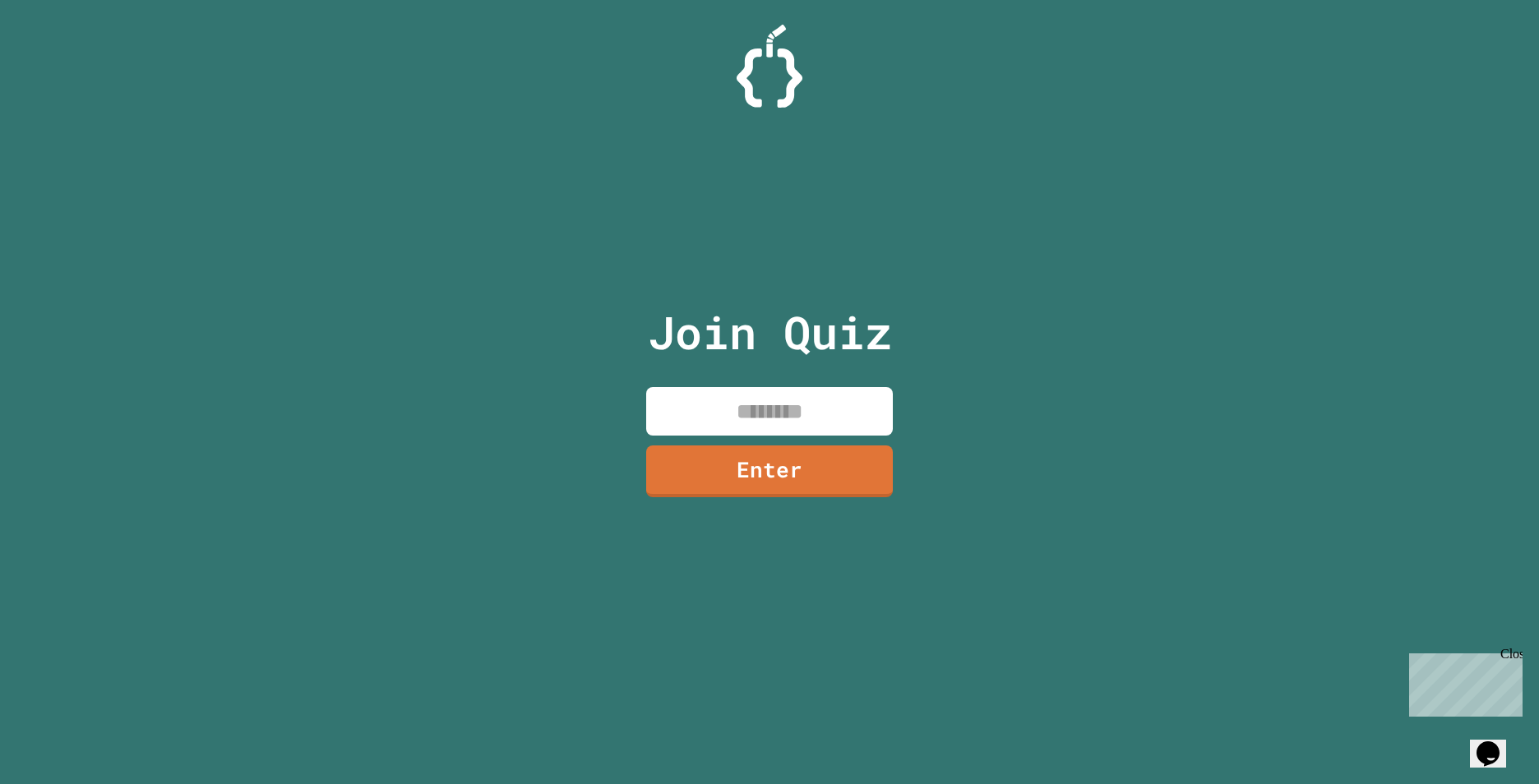 click at bounding box center (770, 411) 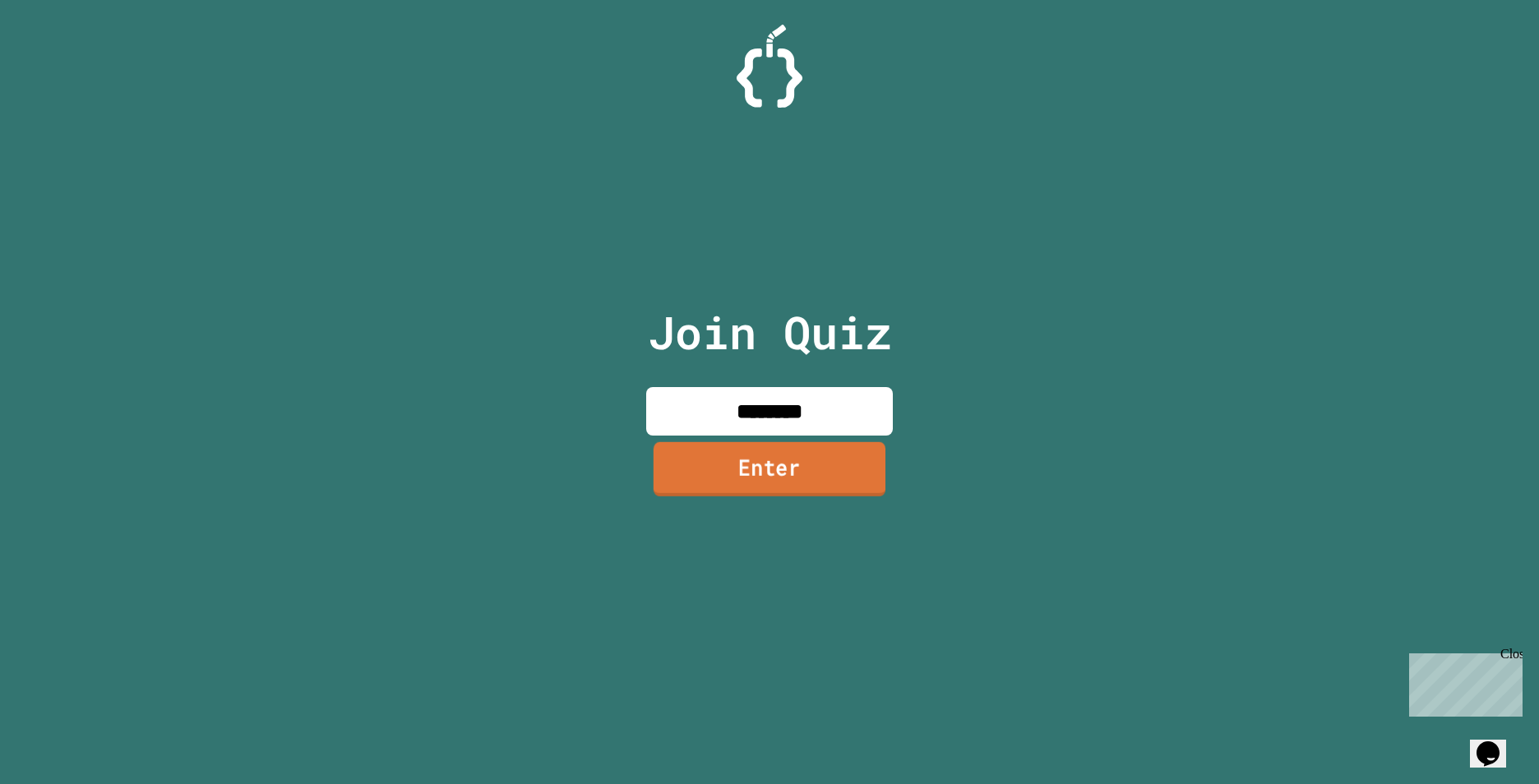 type on "********" 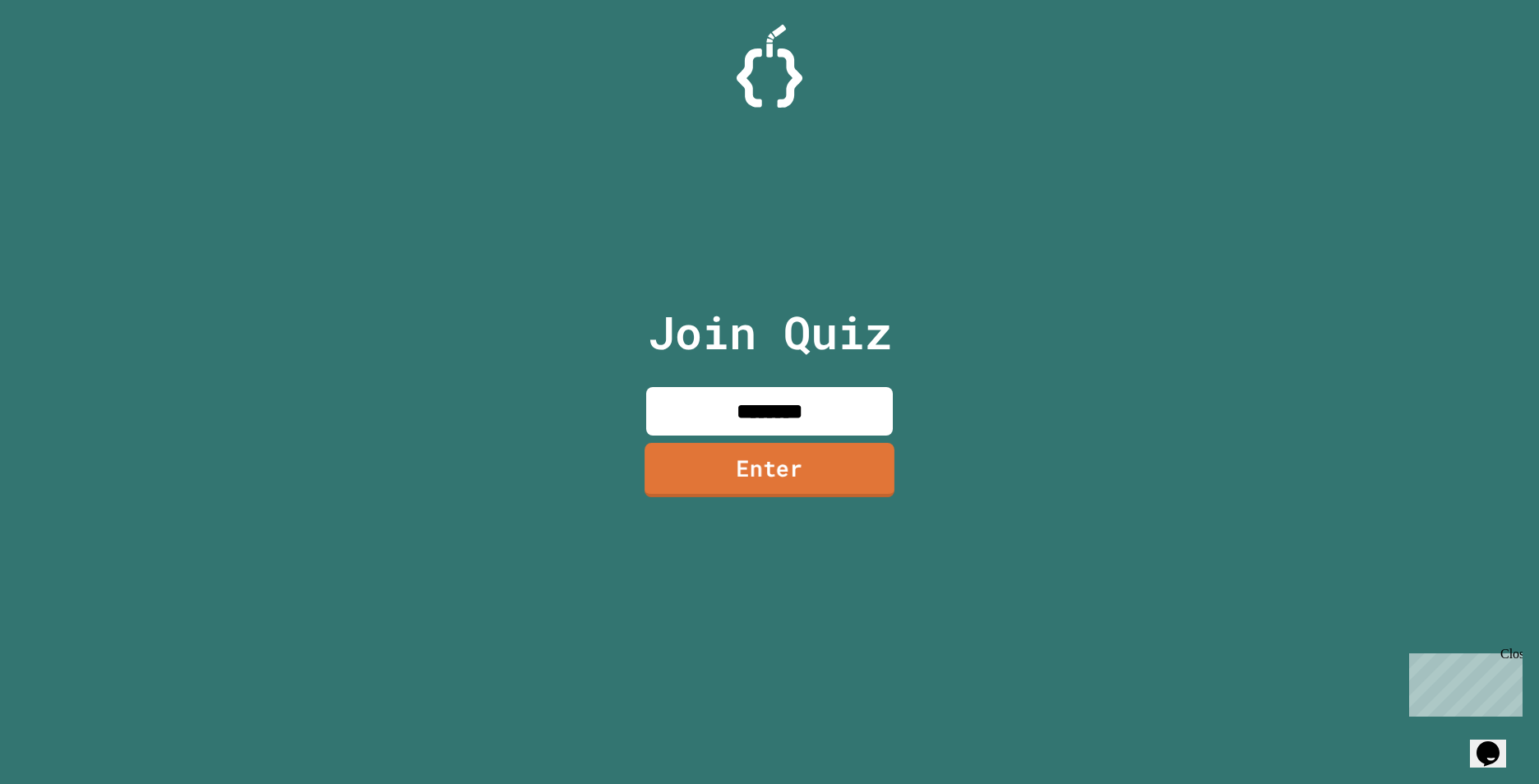 click on "Enter" at bounding box center [770, 470] 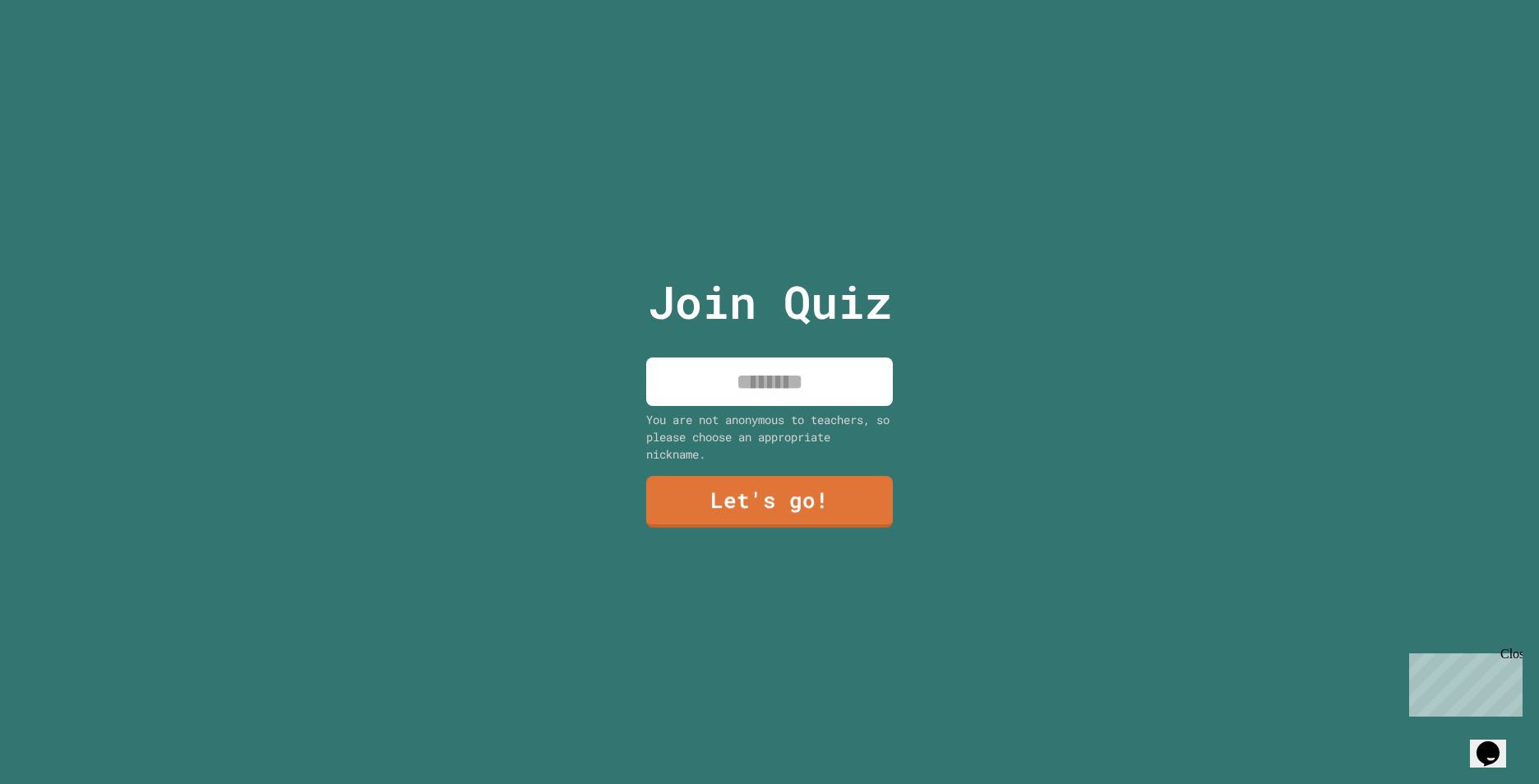 click at bounding box center (770, 381) 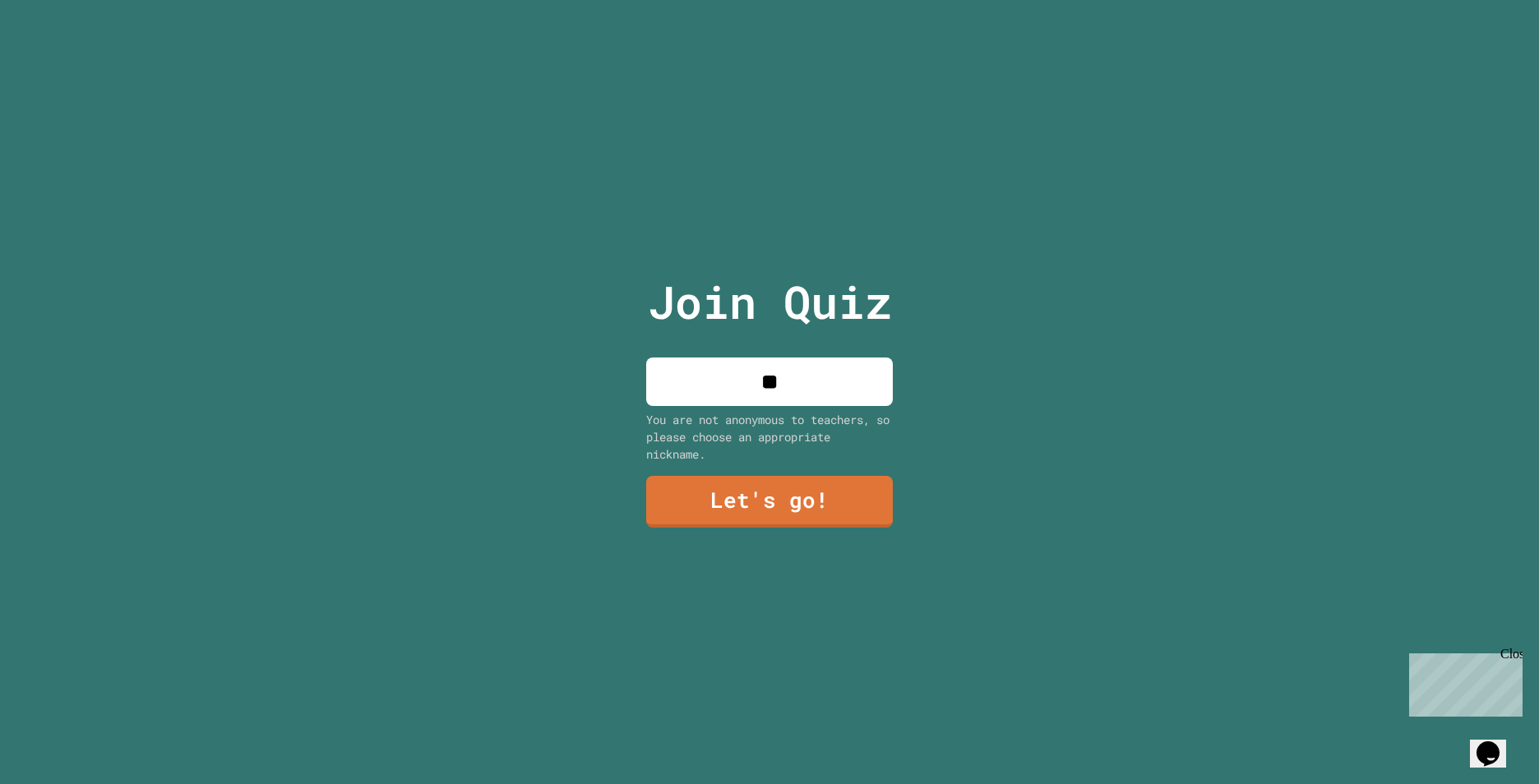 type on "*" 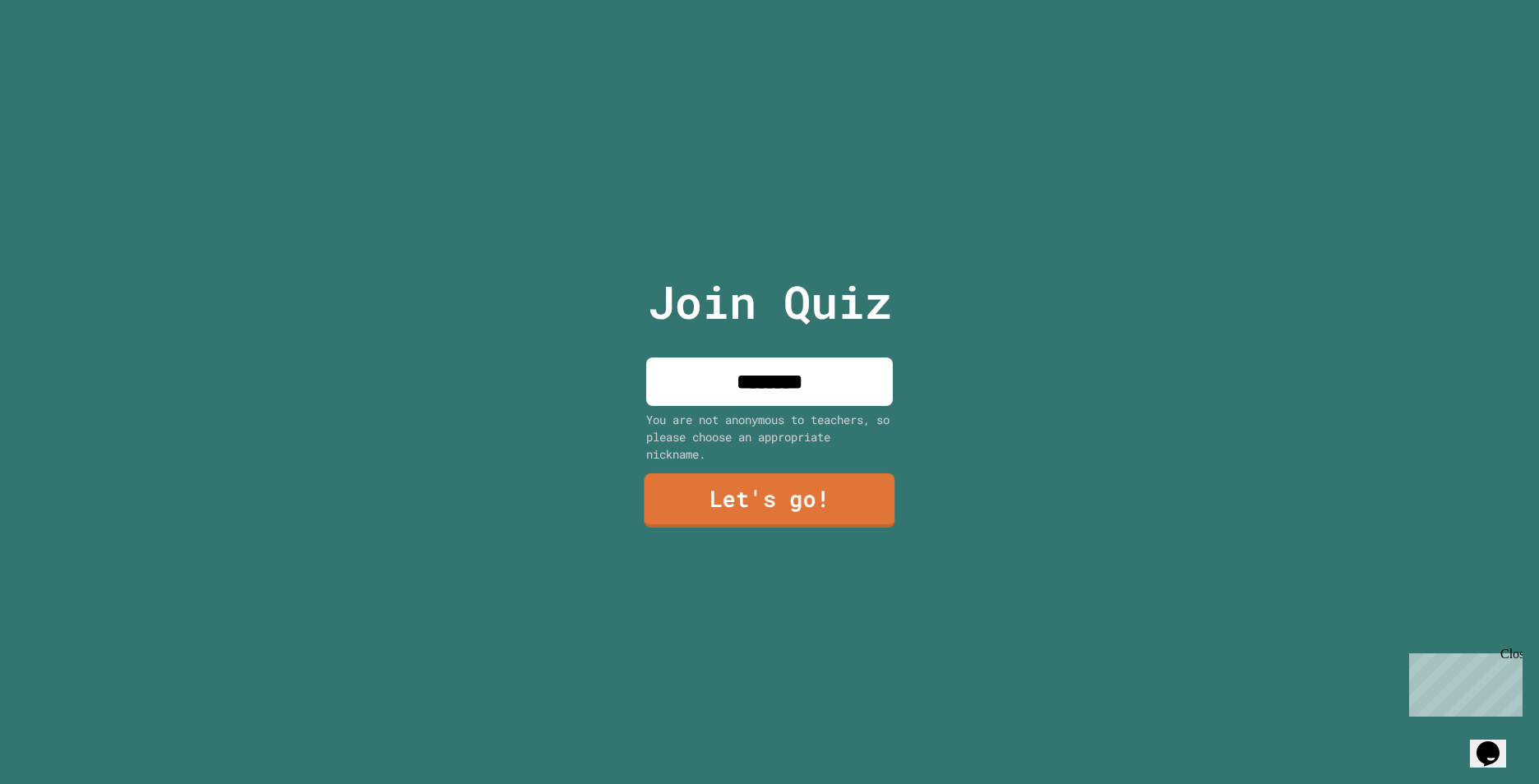 type on "********" 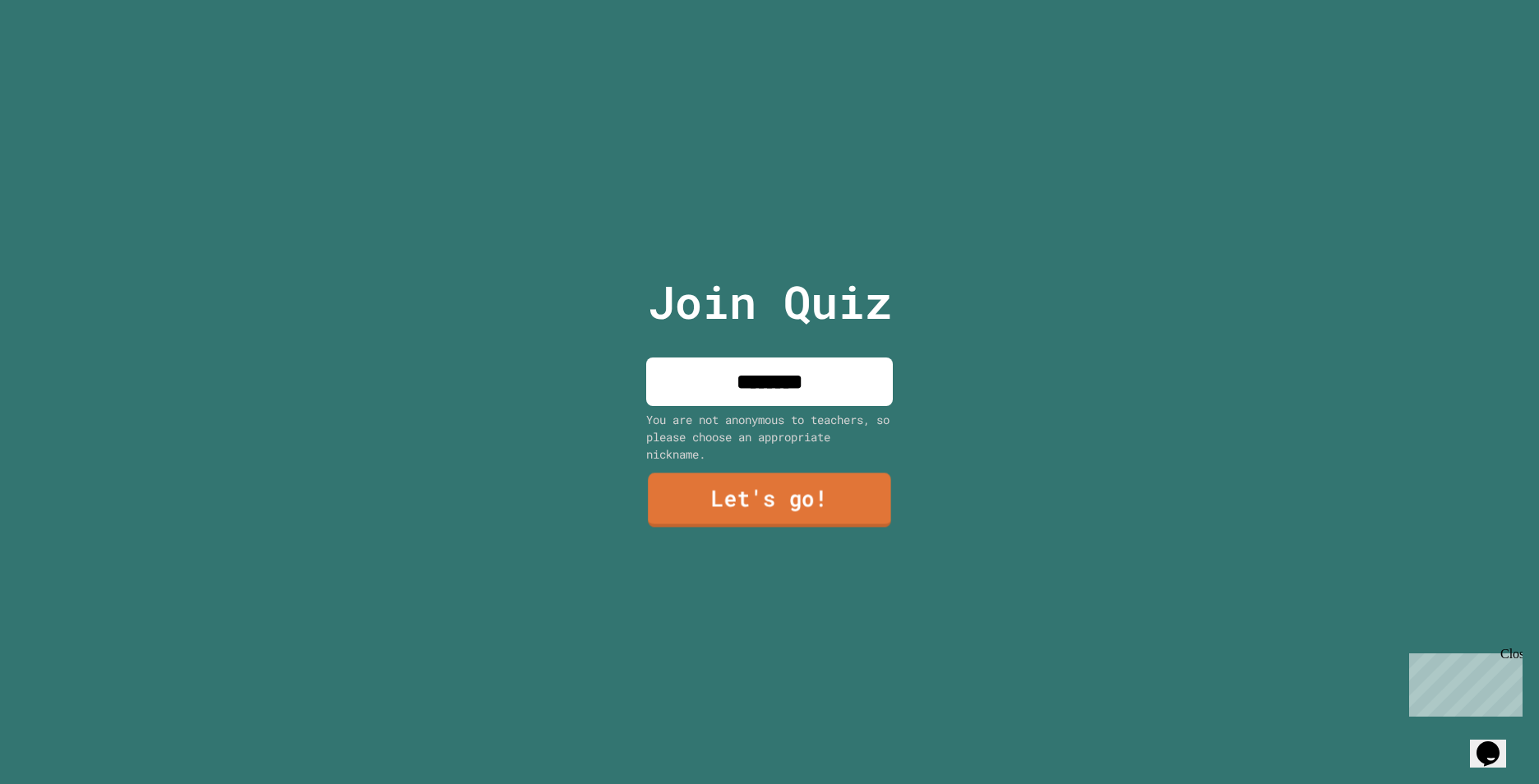 click on "Let's go!" at bounding box center (770, 500) 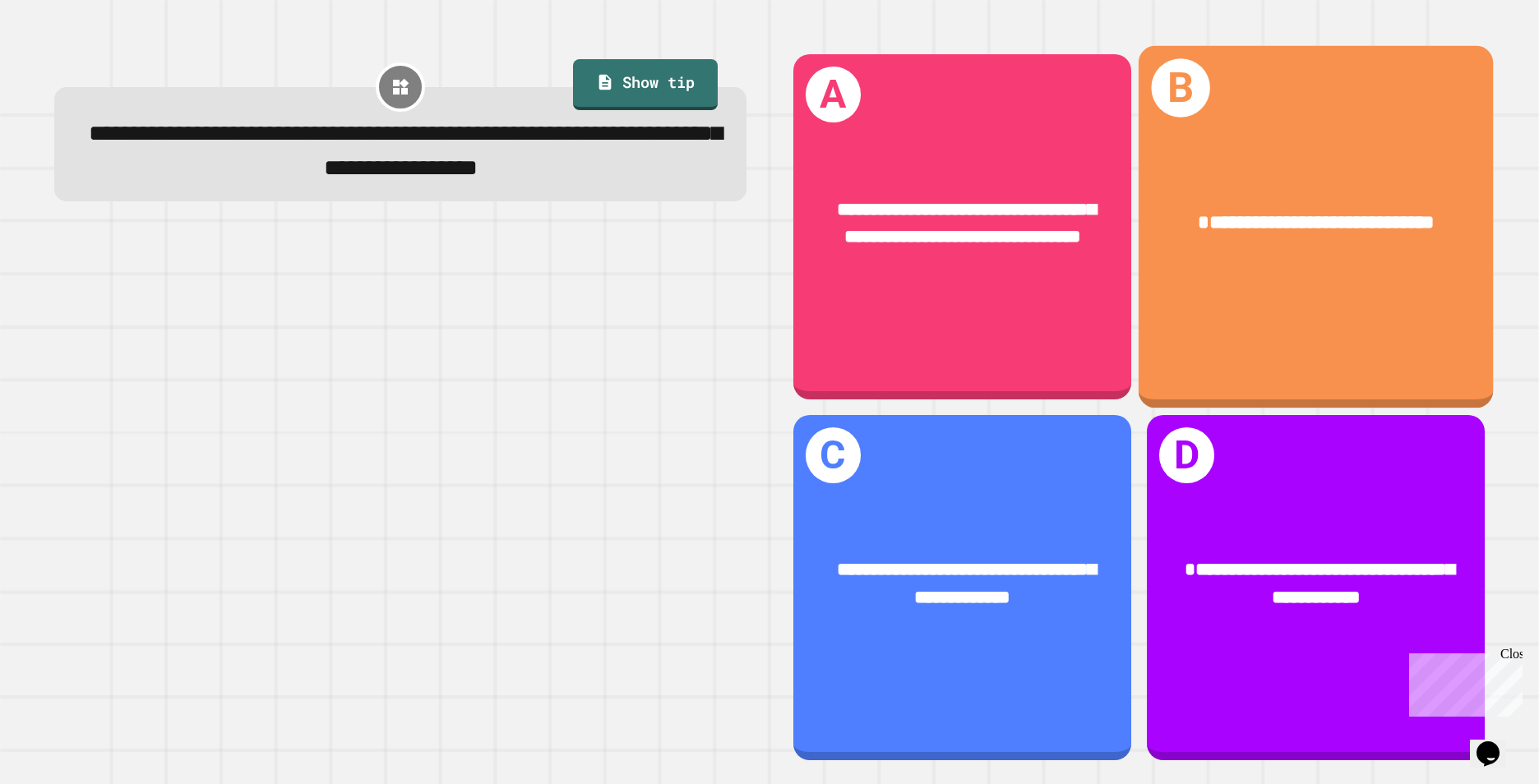 click on "**********" at bounding box center [1315, 227] 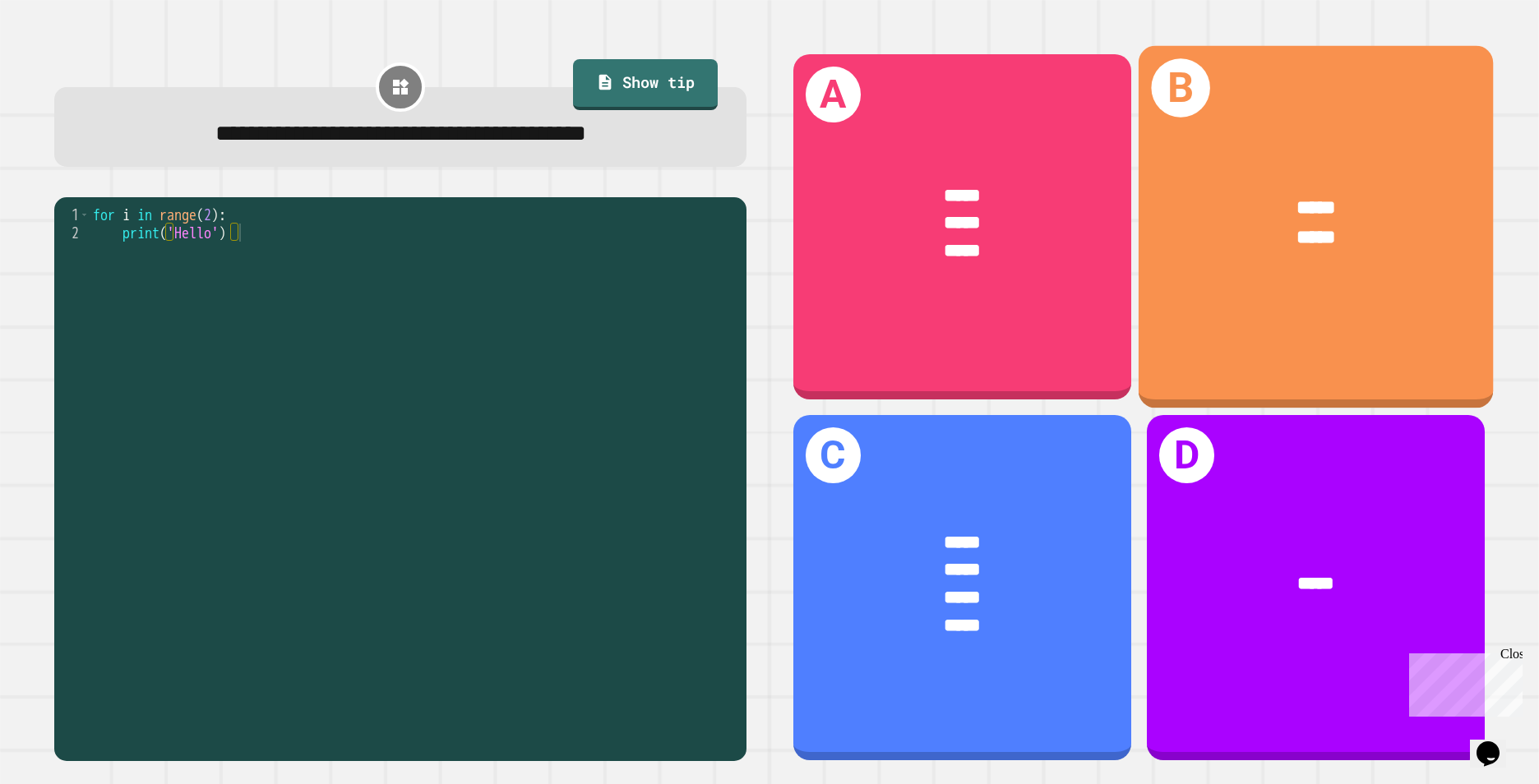 click on "***** *****" at bounding box center (1315, 222) 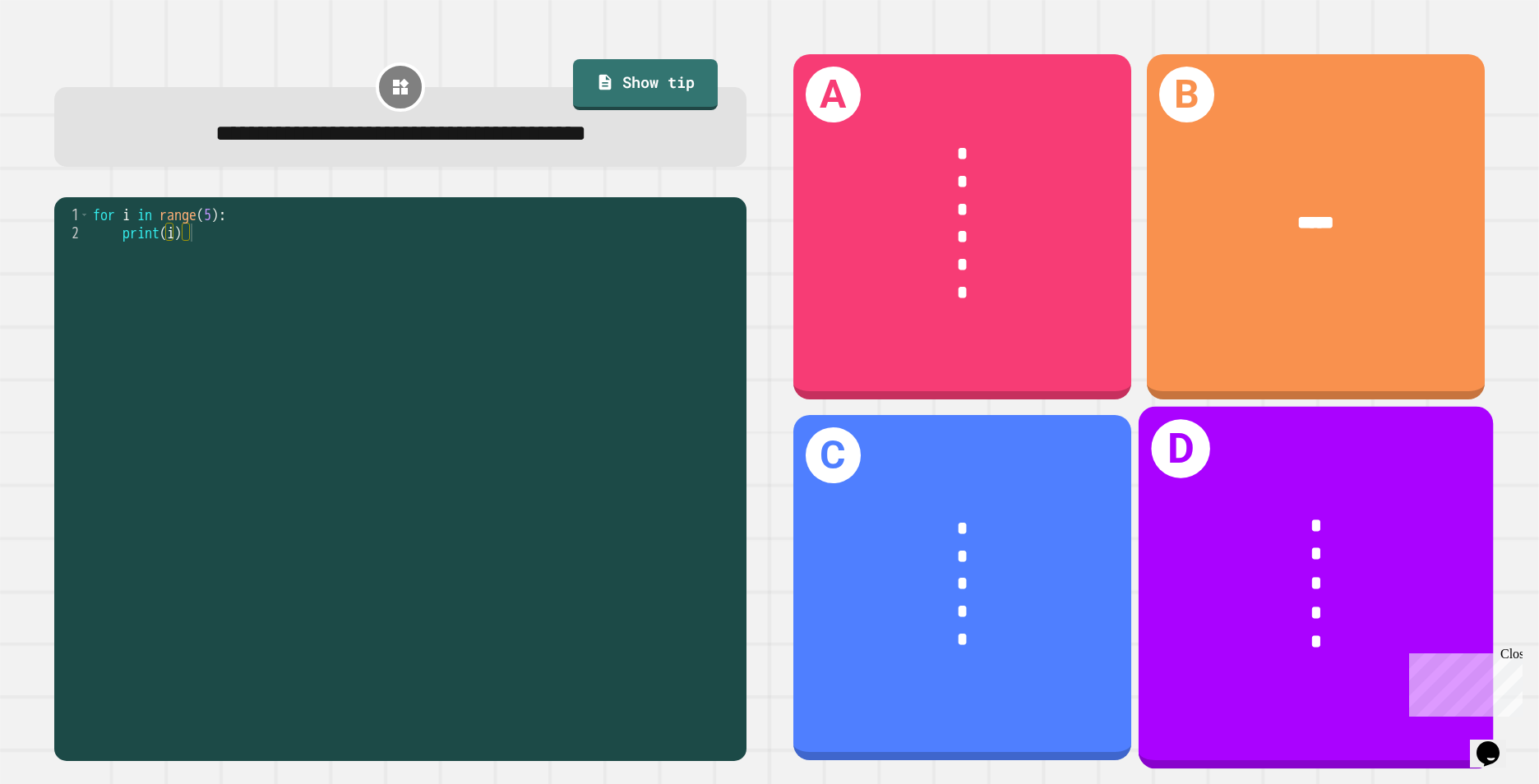 click on "*" at bounding box center (1316, 583) 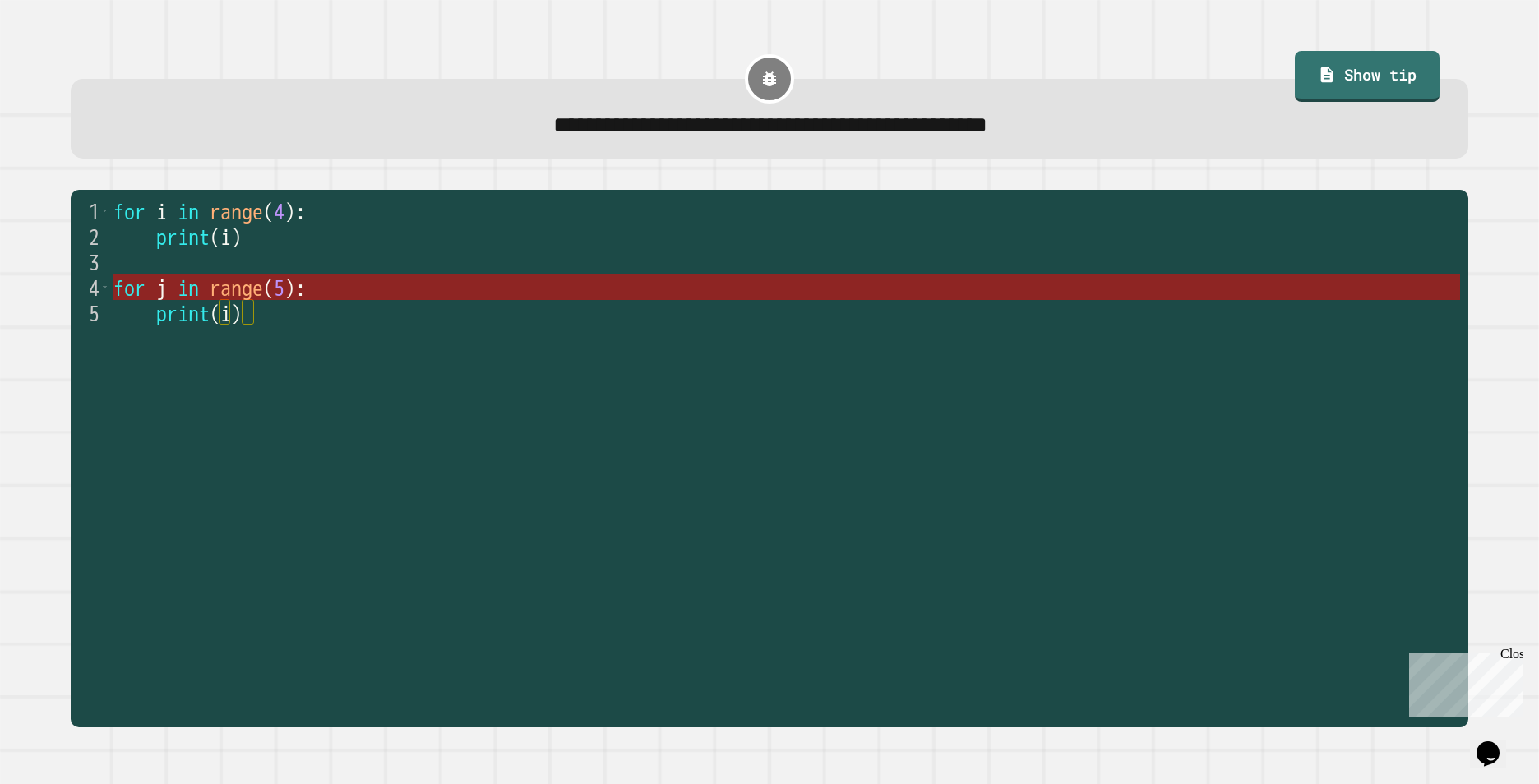 click on "range" at bounding box center [236, 288] 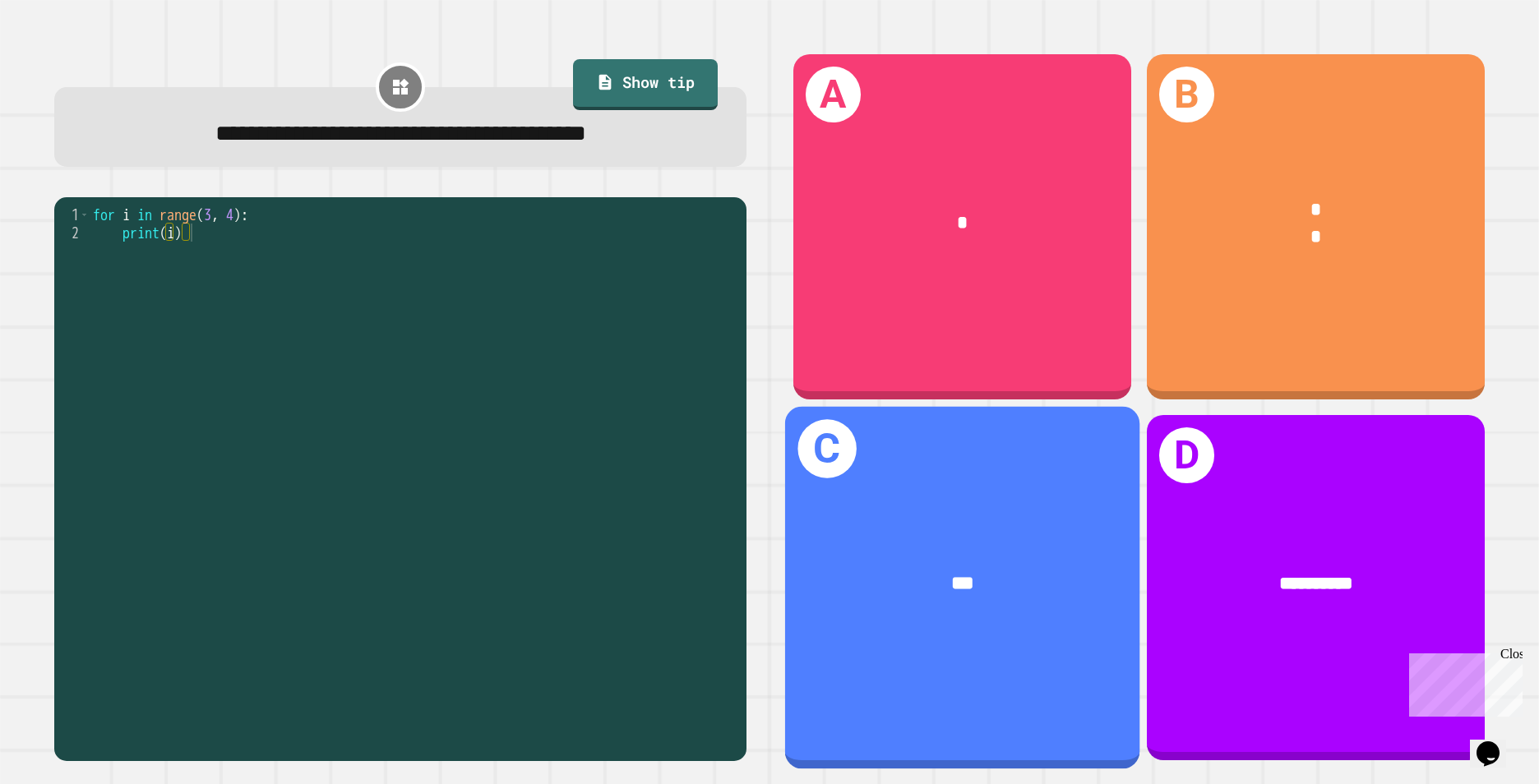 click on "***" at bounding box center (963, 583) 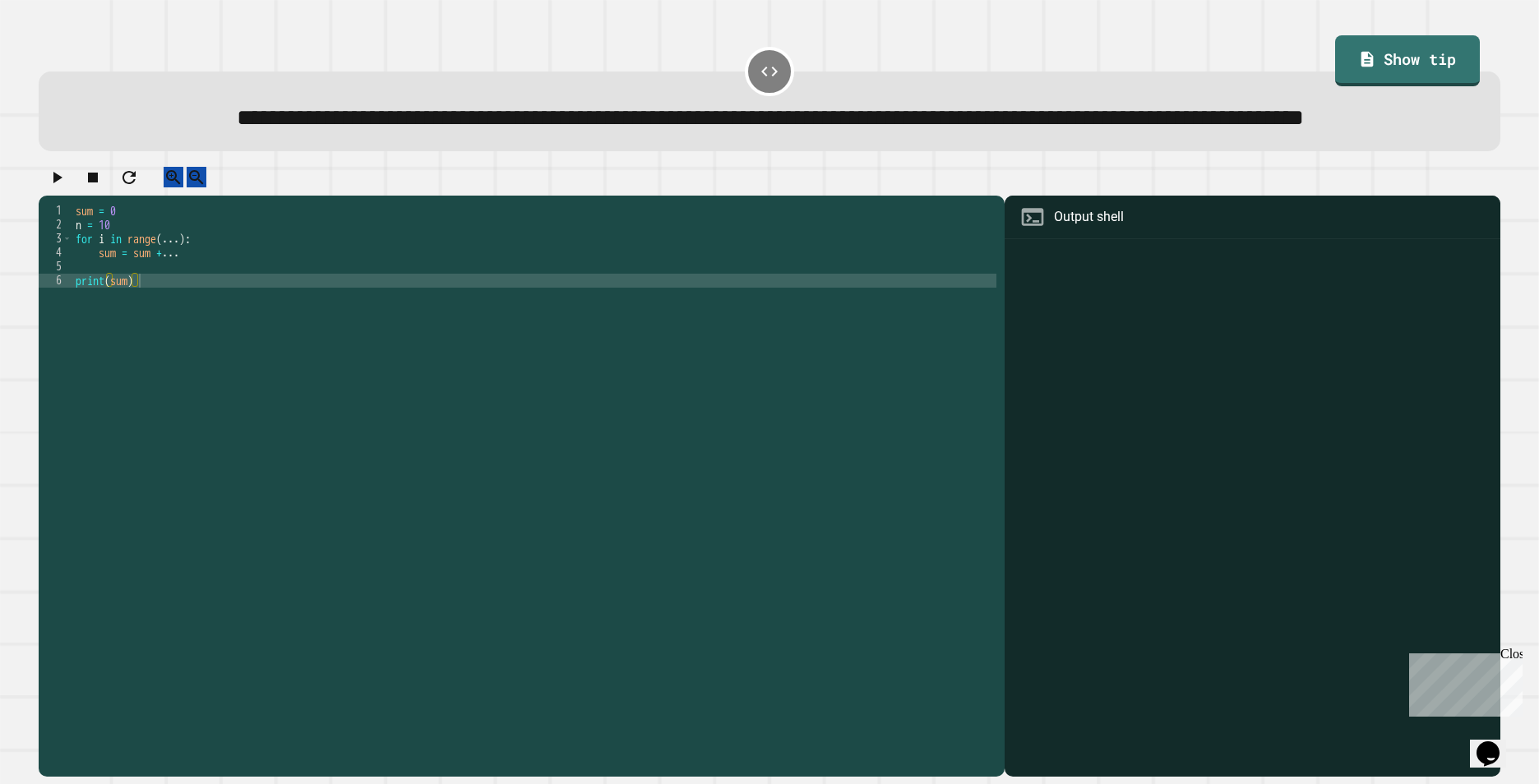 click on "sum   =   0 n   =   10 for   i   in   range ( ... ) :      sum   =   sum   +  ...      print ( sum )" at bounding box center (534, 455) 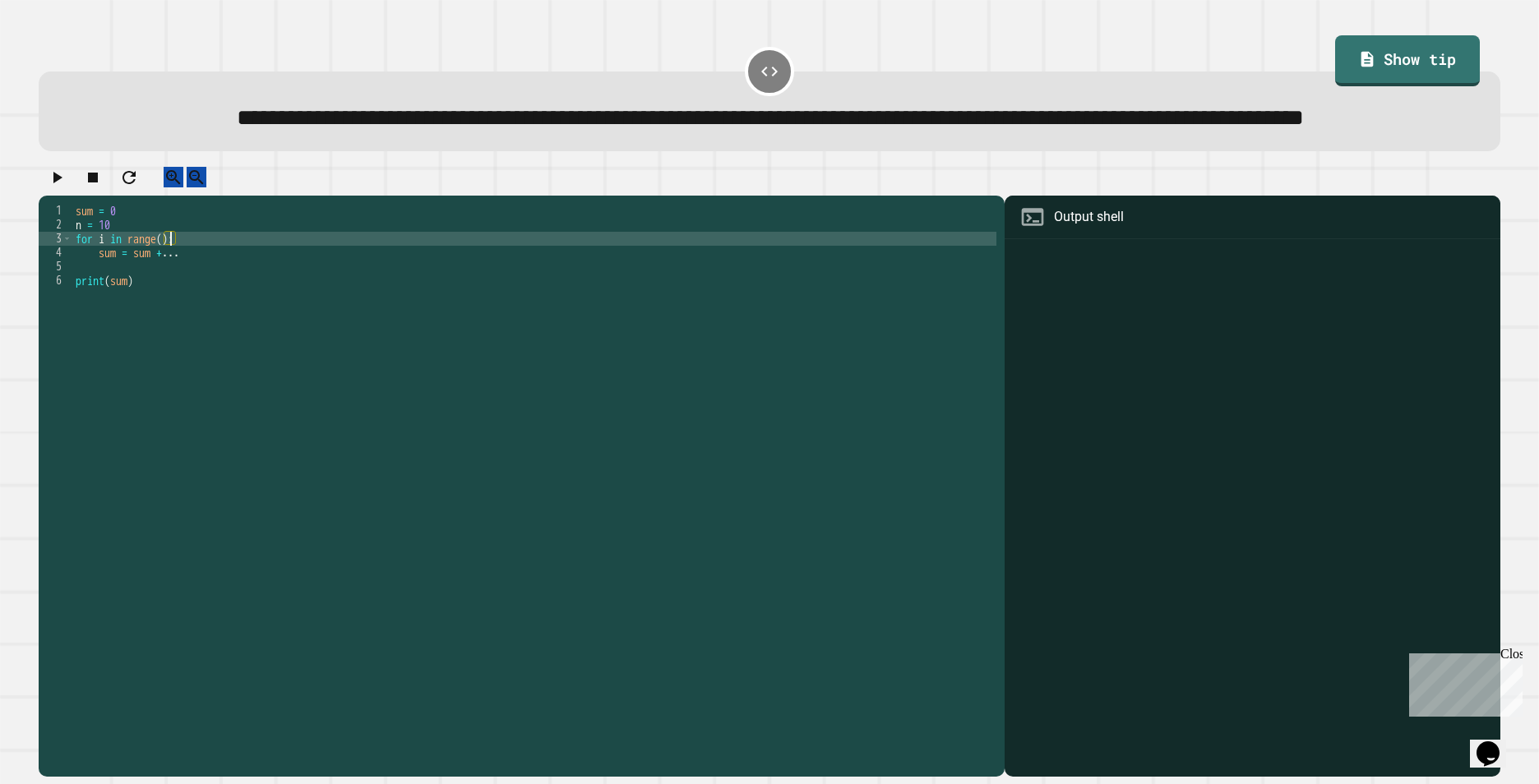 scroll, scrollTop: 0, scrollLeft: 7, axis: horizontal 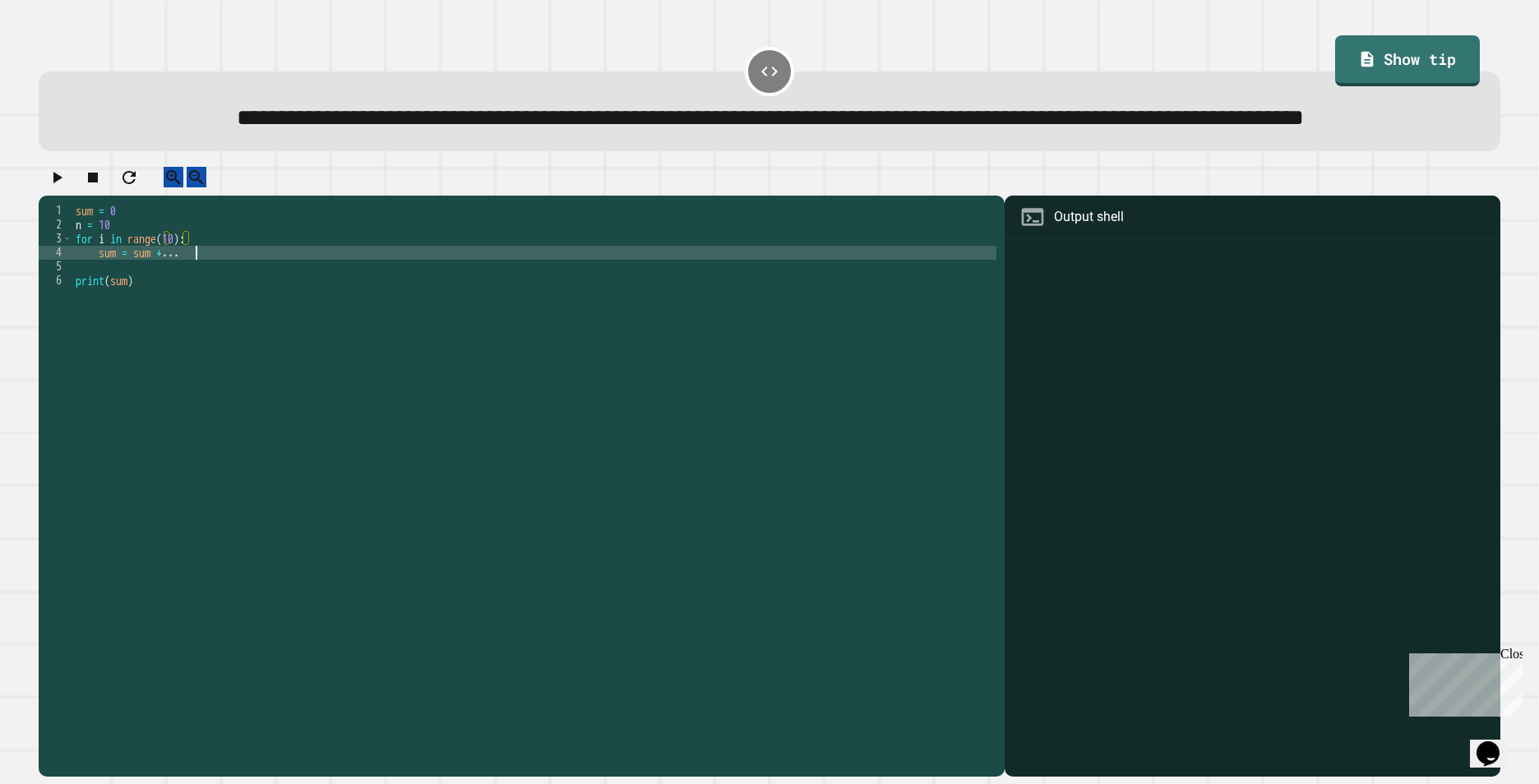 click on "sum   =   0 n   =   10 for   i   in   range ( 10 ) :      sum   =   sum   +  ...      print ( sum )" at bounding box center [534, 455] 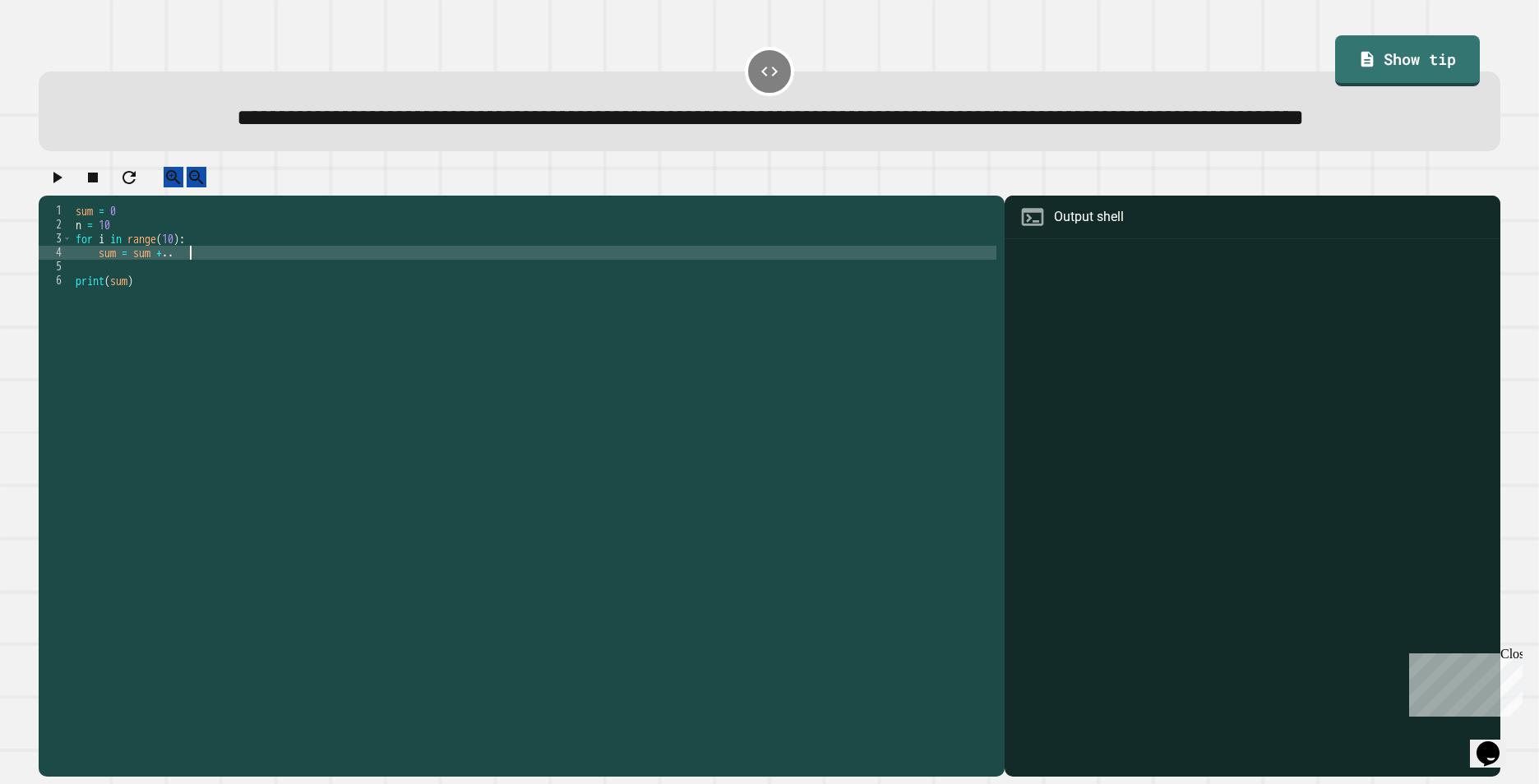 scroll, scrollTop: 0, scrollLeft: 7, axis: horizontal 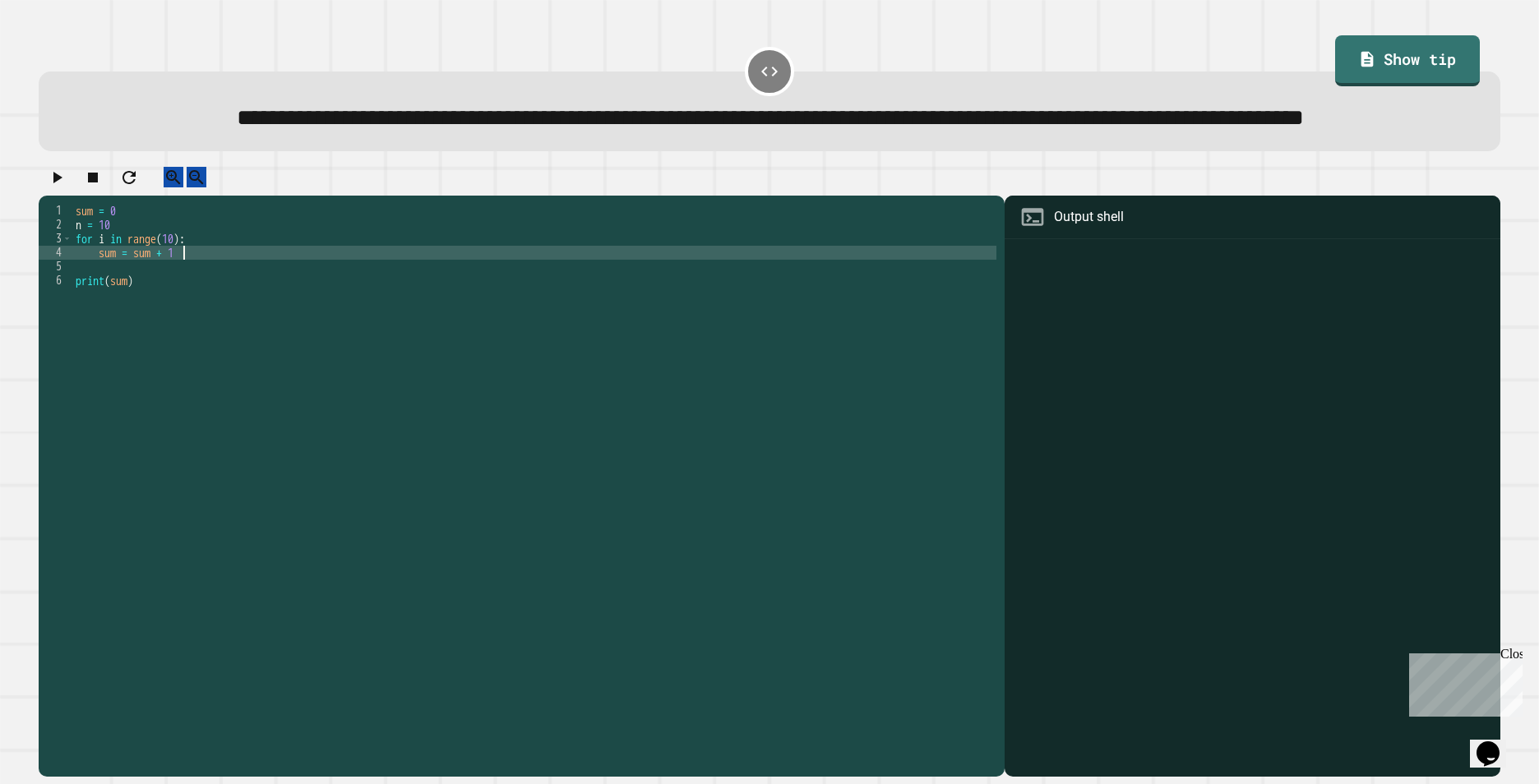 click 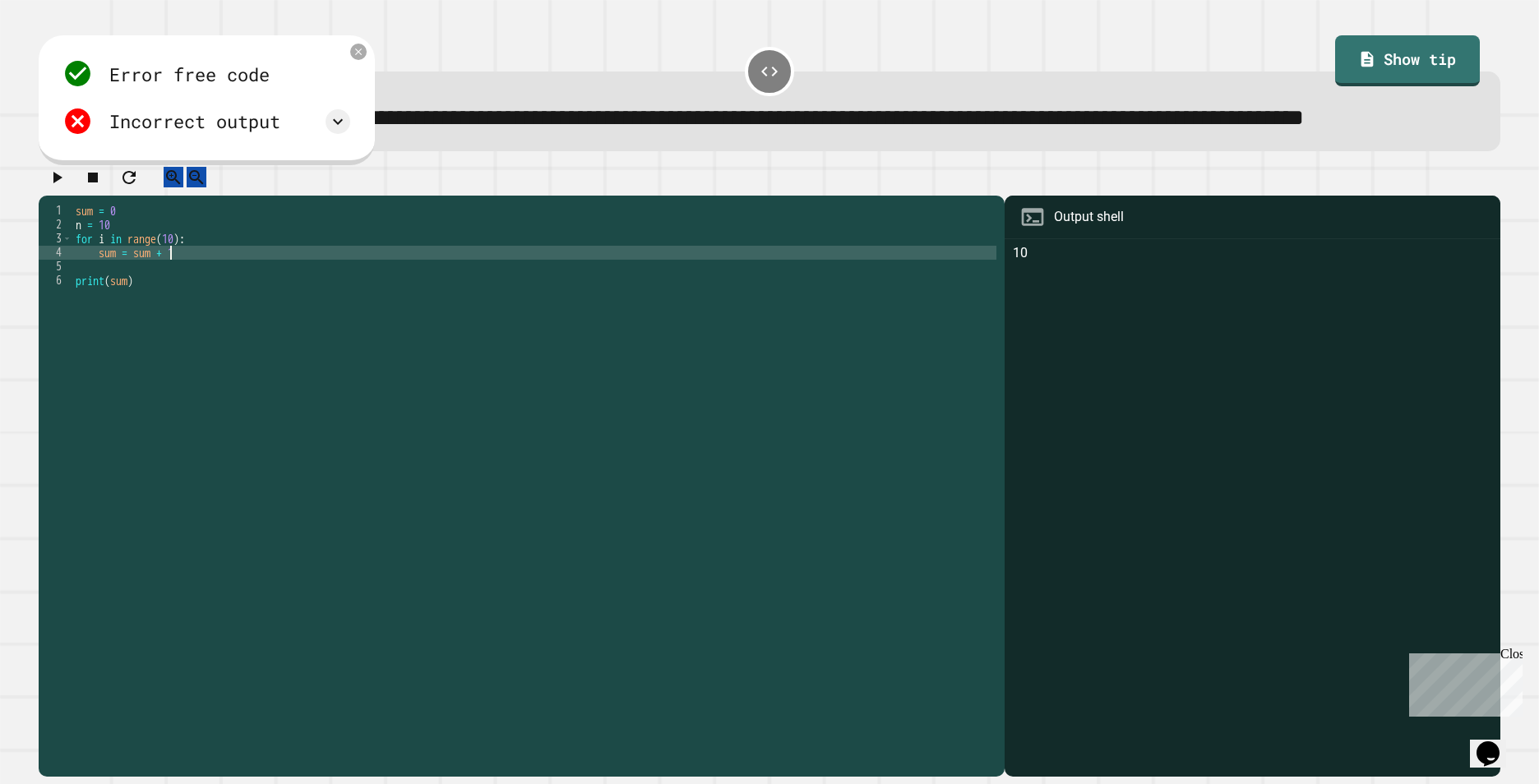 click on "sum   =   0 n   =   10 for   i   in   range ( 10 ) :      sum   =   sum   +   1      print ( sum )" at bounding box center (534, 455) 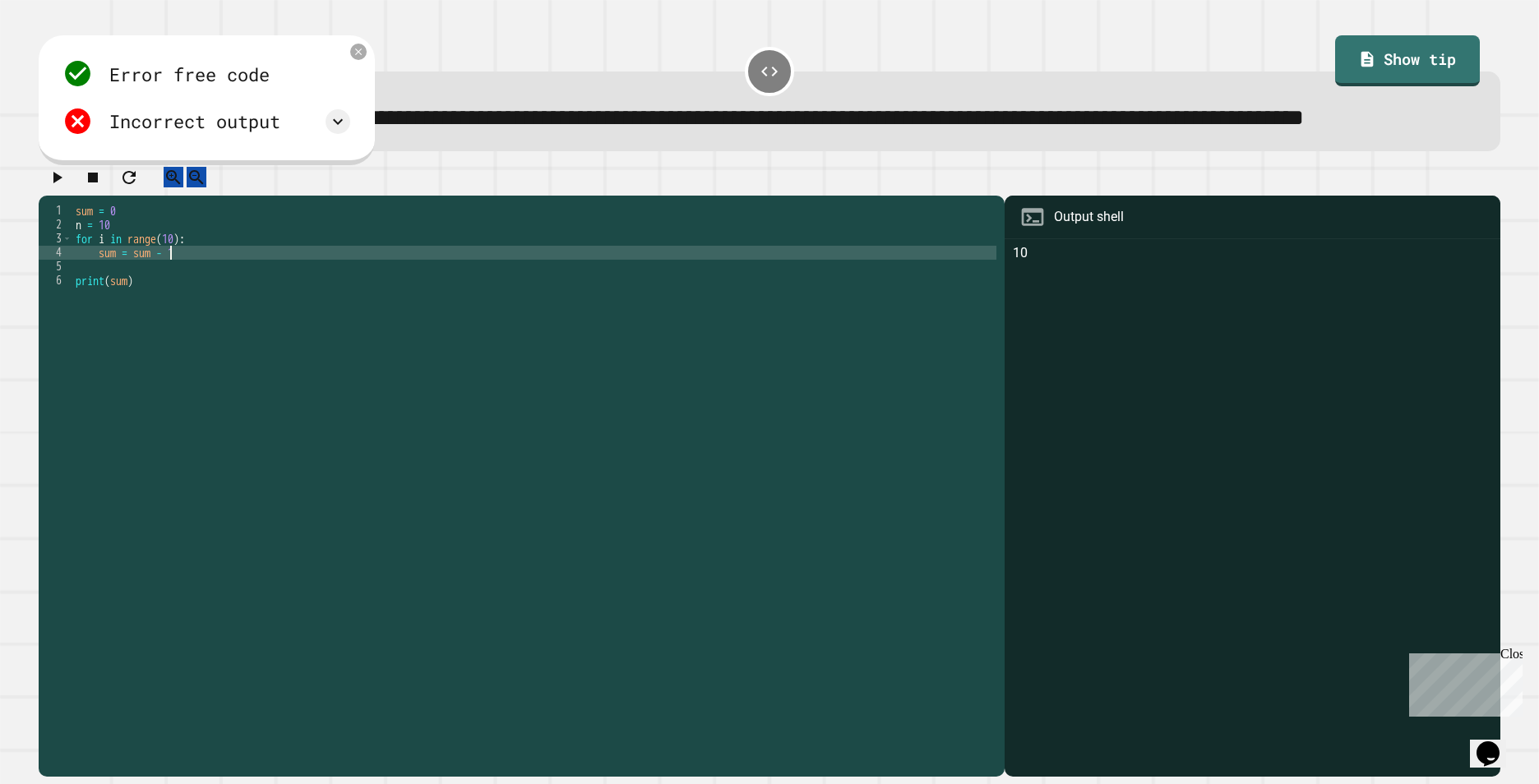 click 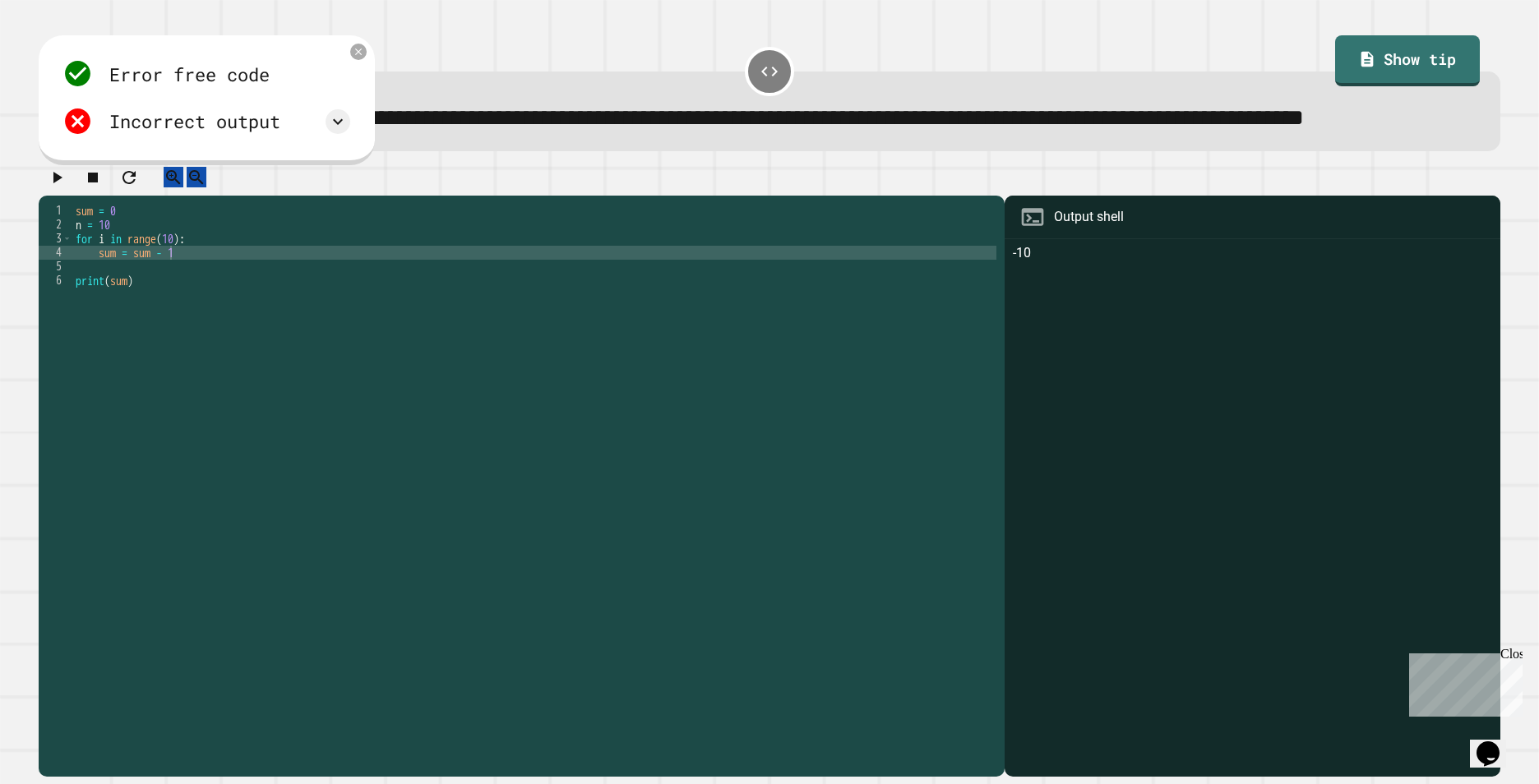 click on "sum   =   0 n   =   10 for   i   in   range ( 10 ) :      sum   =   sum   -   1      print ( sum )" at bounding box center [534, 455] 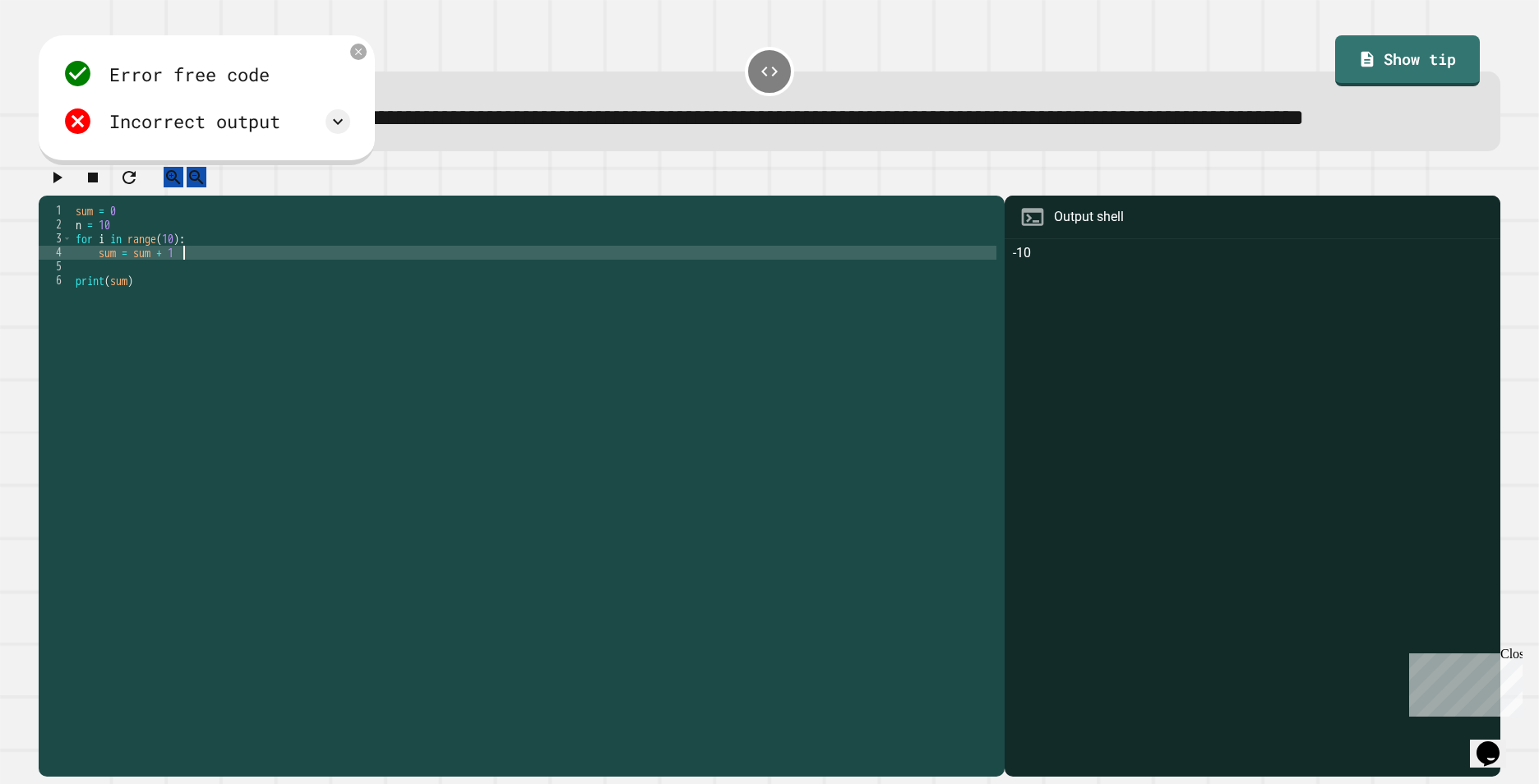 click on "sum   =   0 n   =   10 for   i   in   range ( 10 ) :      sum   =   sum   +   1      print ( sum )" at bounding box center [534, 455] 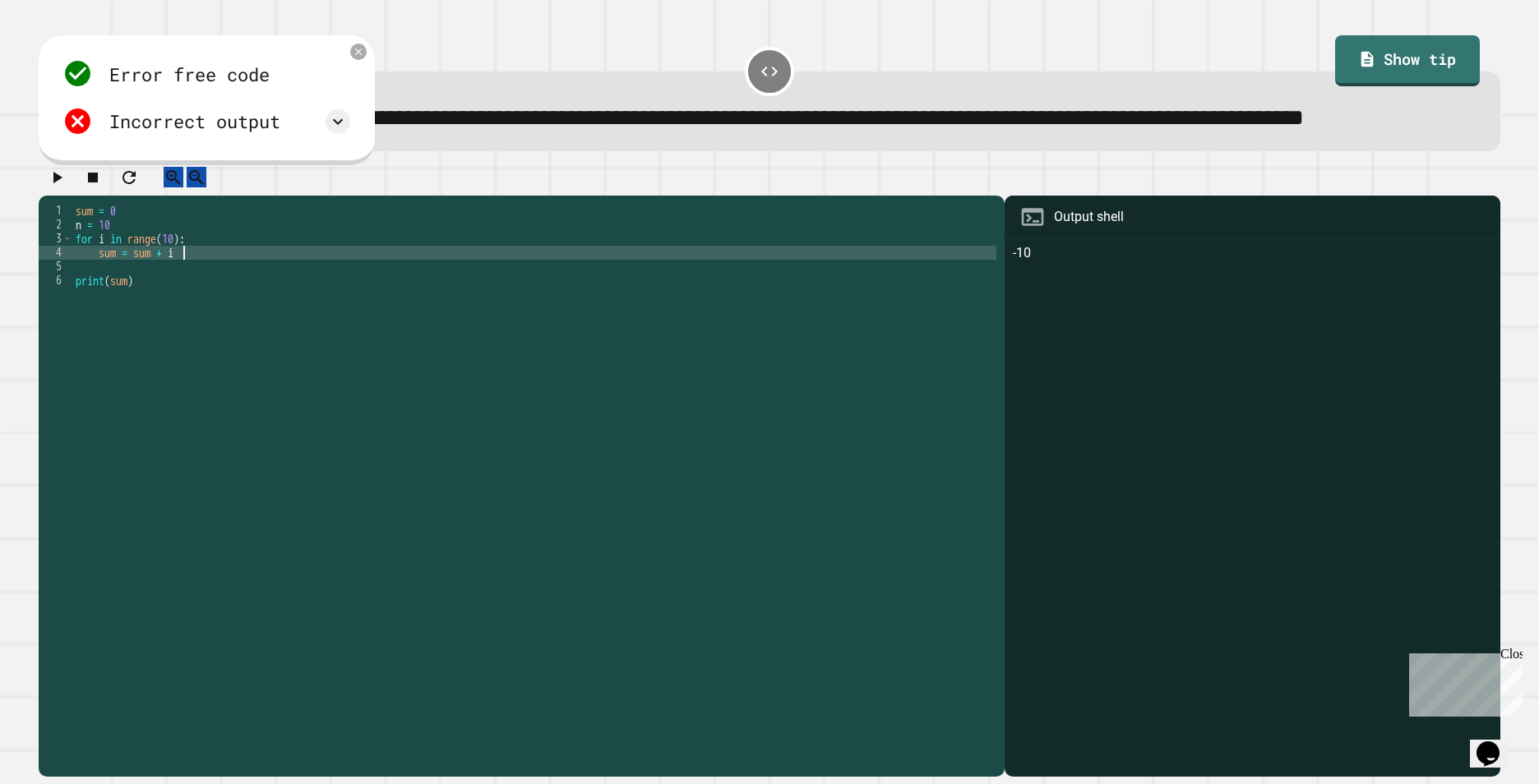 click on "sum   =   0 n   =   10 for   i   in   range ( 10 ) :      sum   =   sum   +   i      print ( sum )" at bounding box center [534, 455] 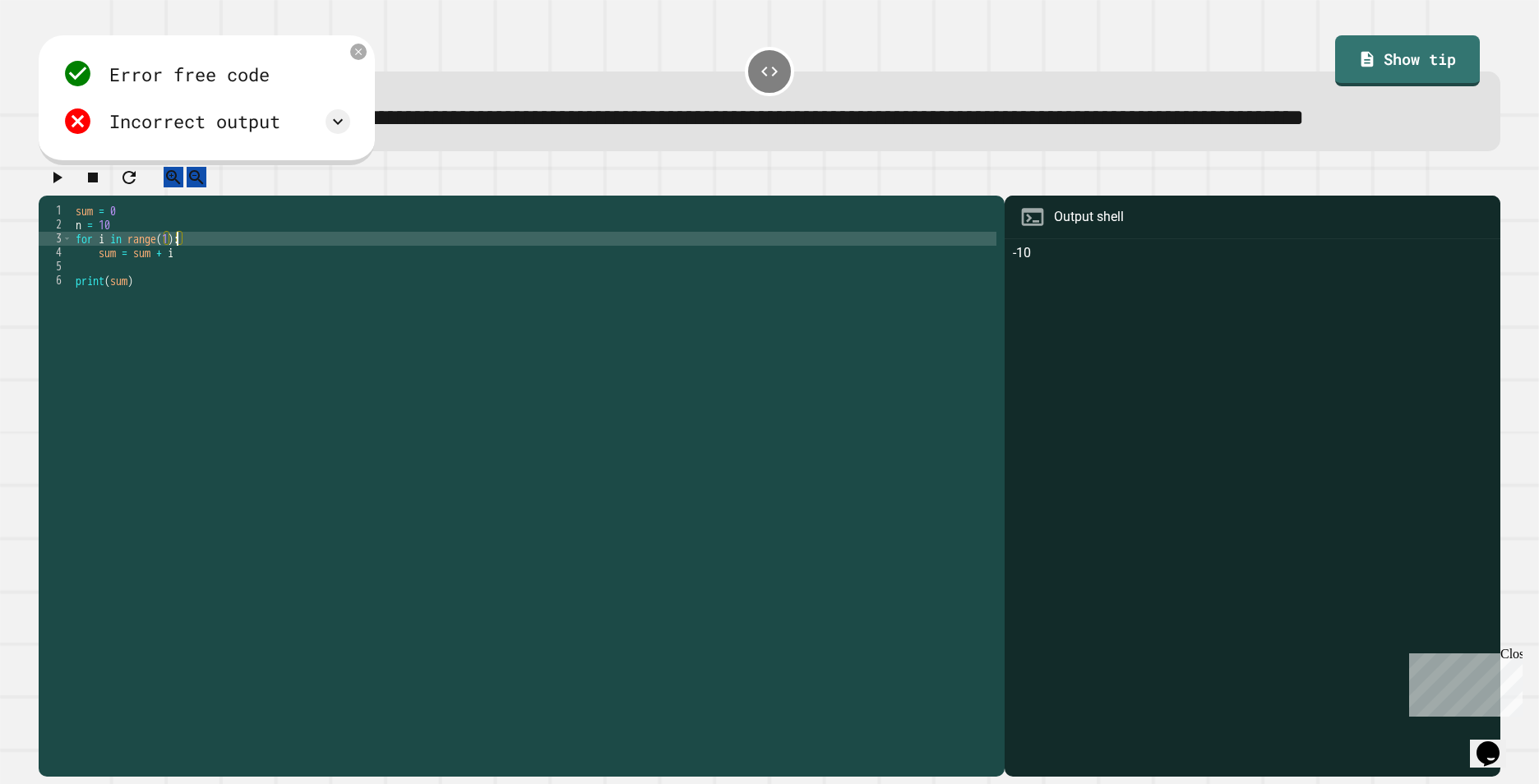 scroll, scrollTop: 0, scrollLeft: 7, axis: horizontal 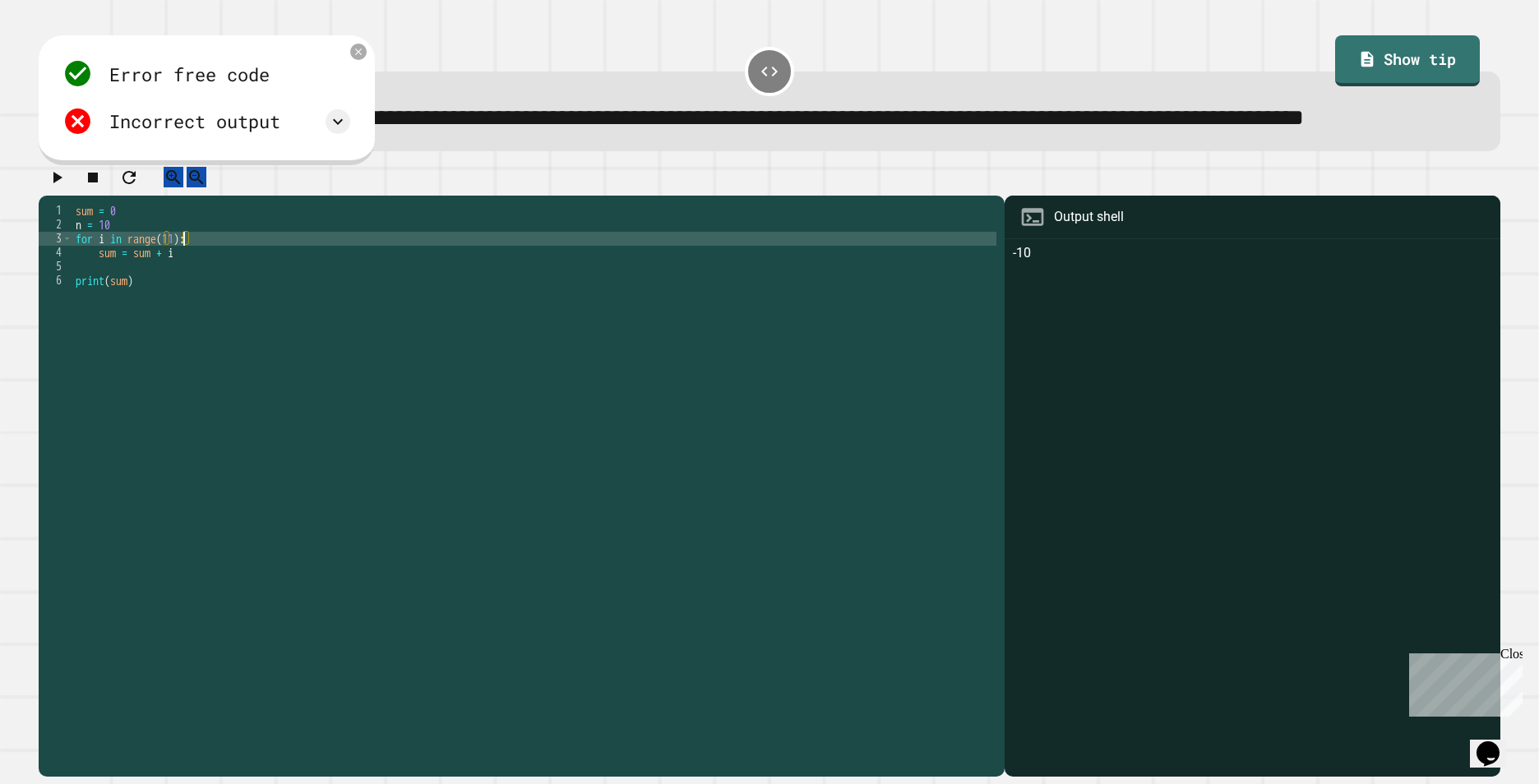 type on "**********" 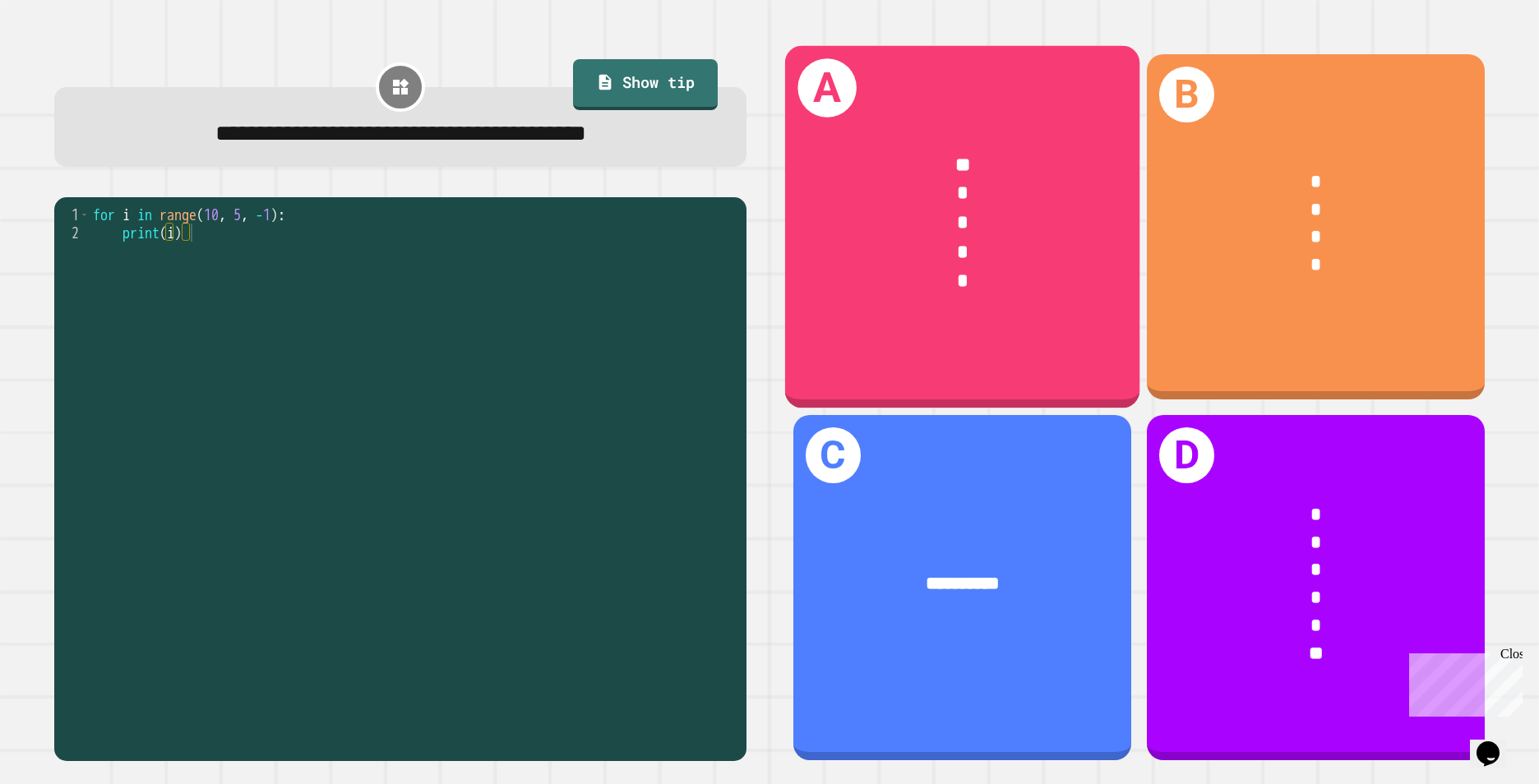 click on "*" at bounding box center (963, 281) 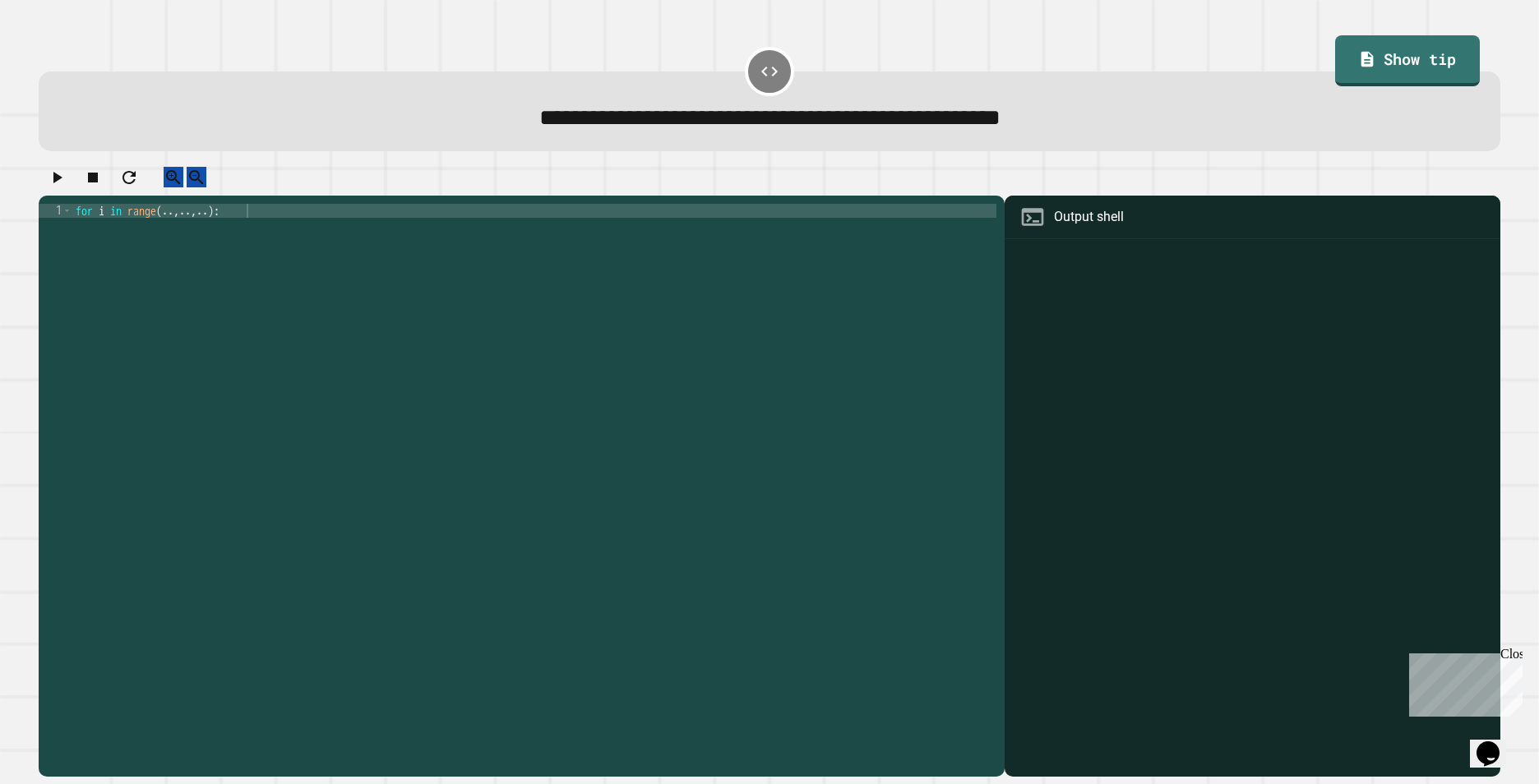 click on "for   i   in   range ( .. ,  .. ,  .. ) :" at bounding box center [534, 469] 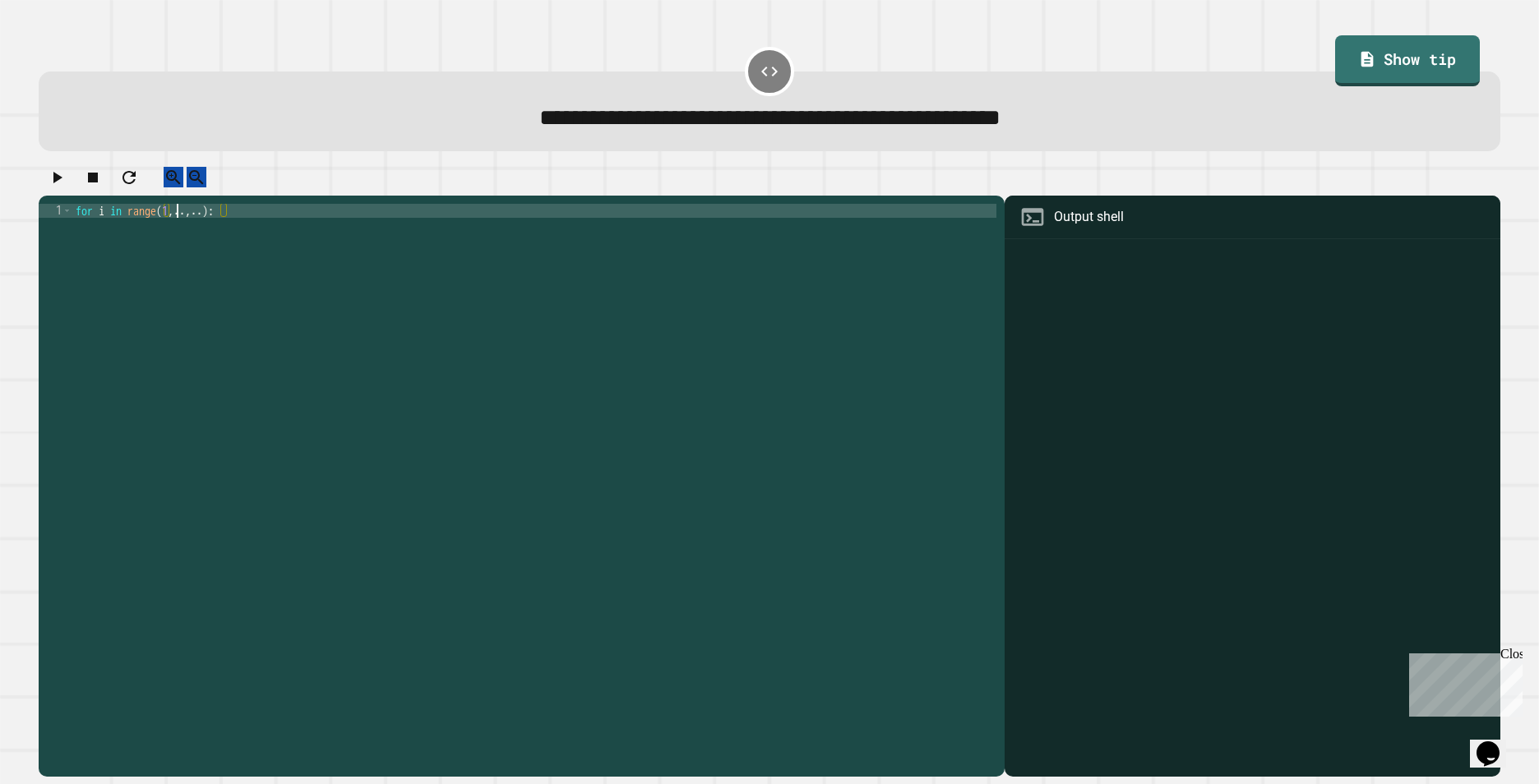 scroll, scrollTop: 0, scrollLeft: 7, axis: horizontal 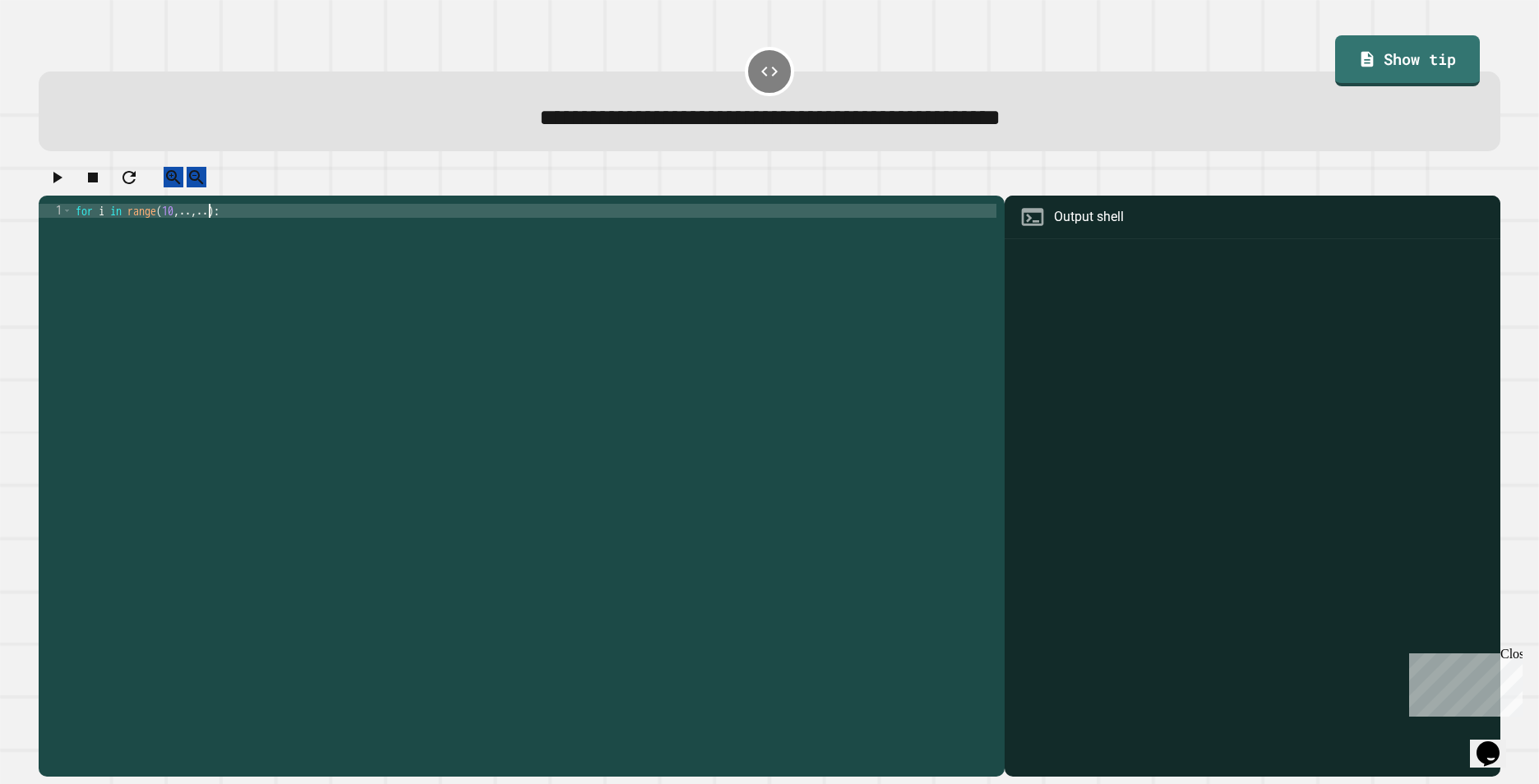 click on "for   i   in   range ( 10 ,  .. ,  .. ) :" at bounding box center (534, 469) 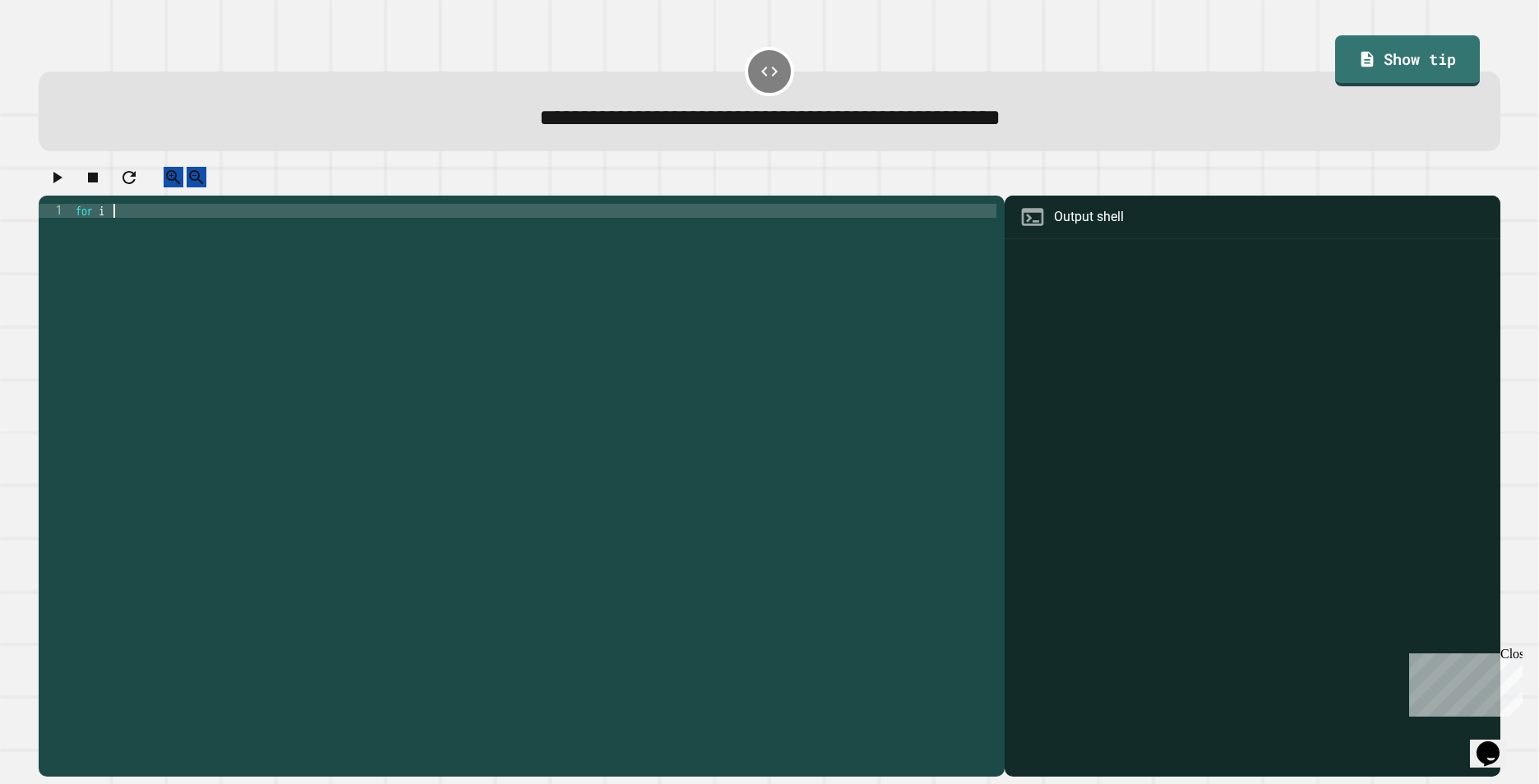 scroll, scrollTop: 0, scrollLeft: 0, axis: both 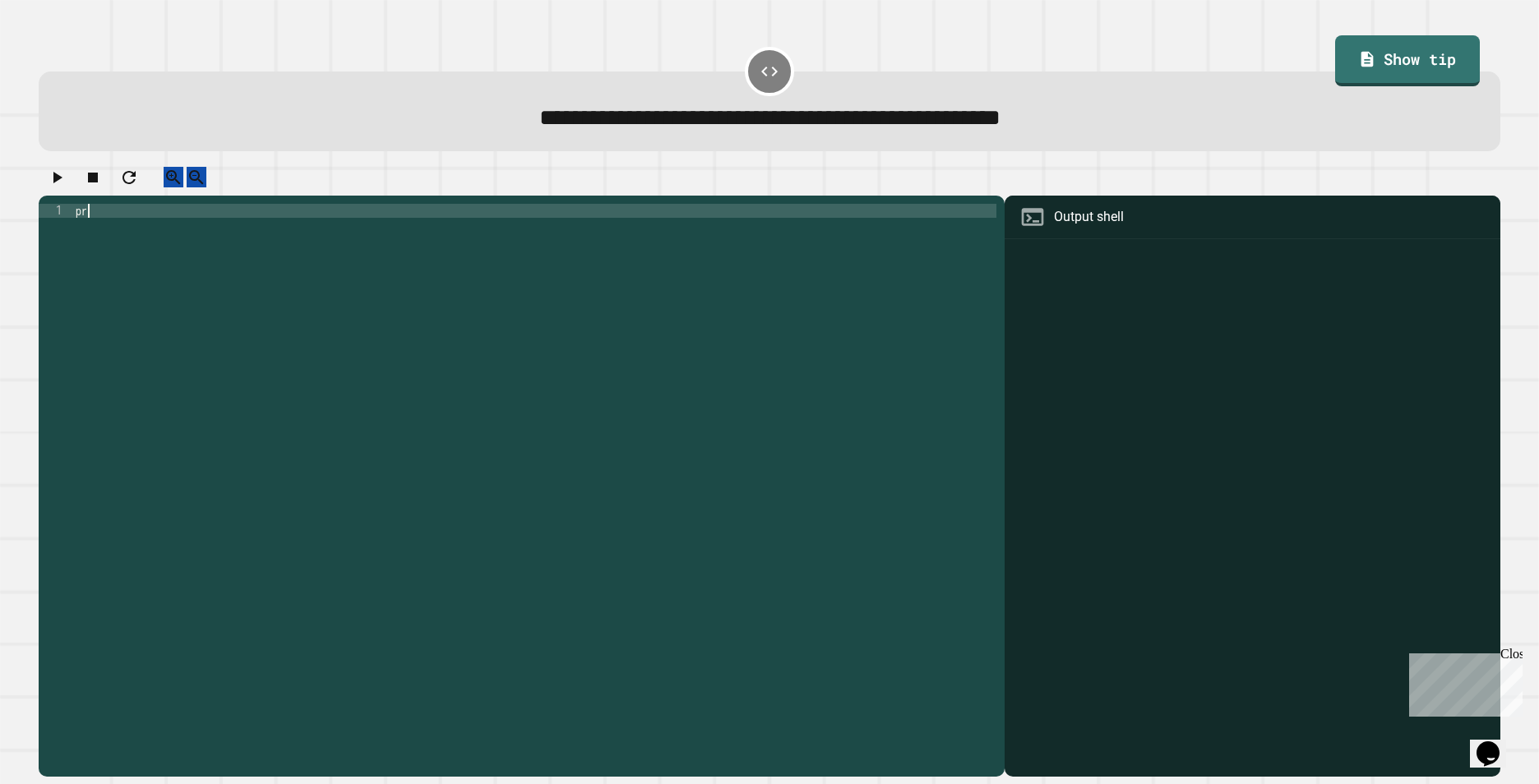 type on "*" 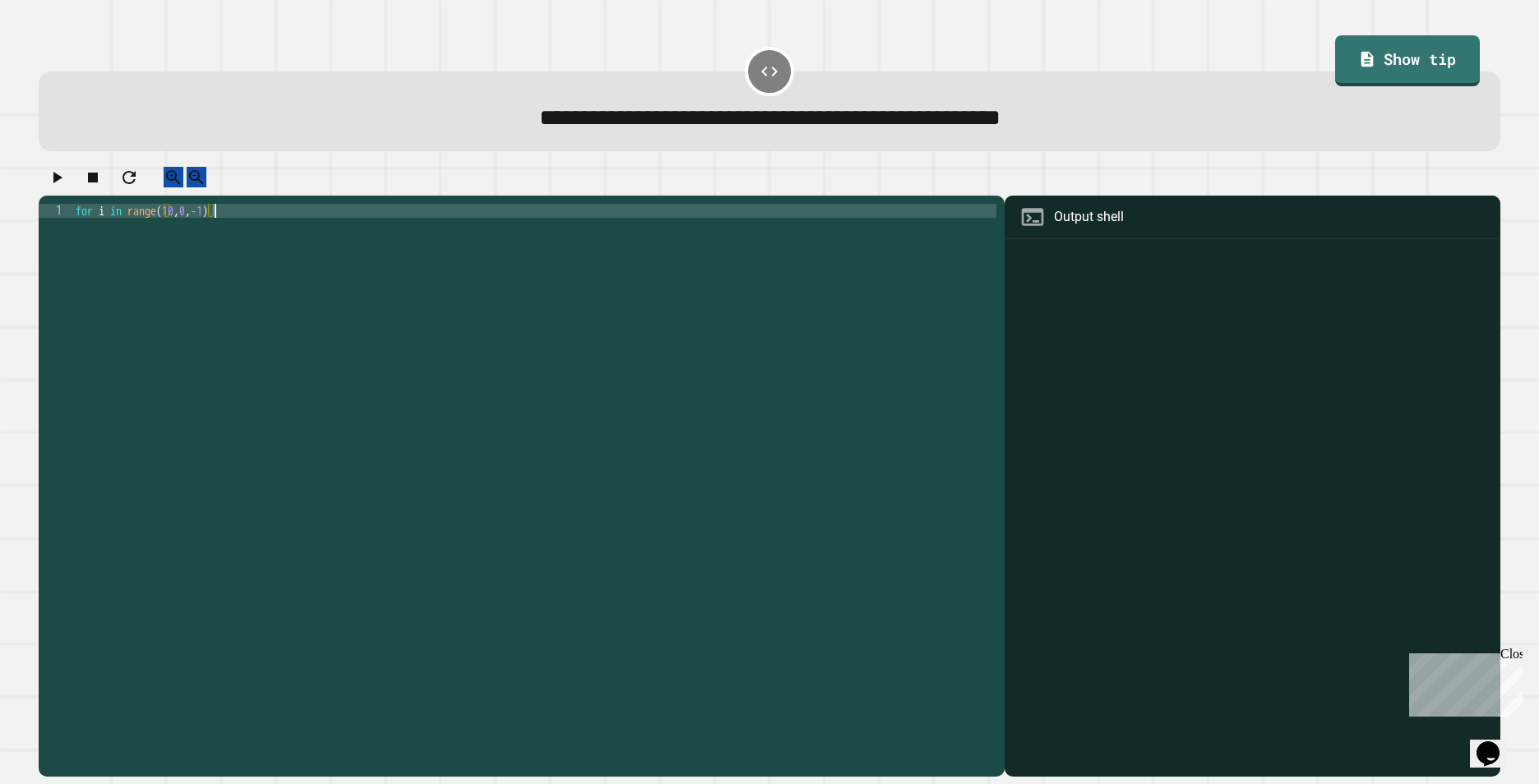 scroll, scrollTop: 0, scrollLeft: 9, axis: horizontal 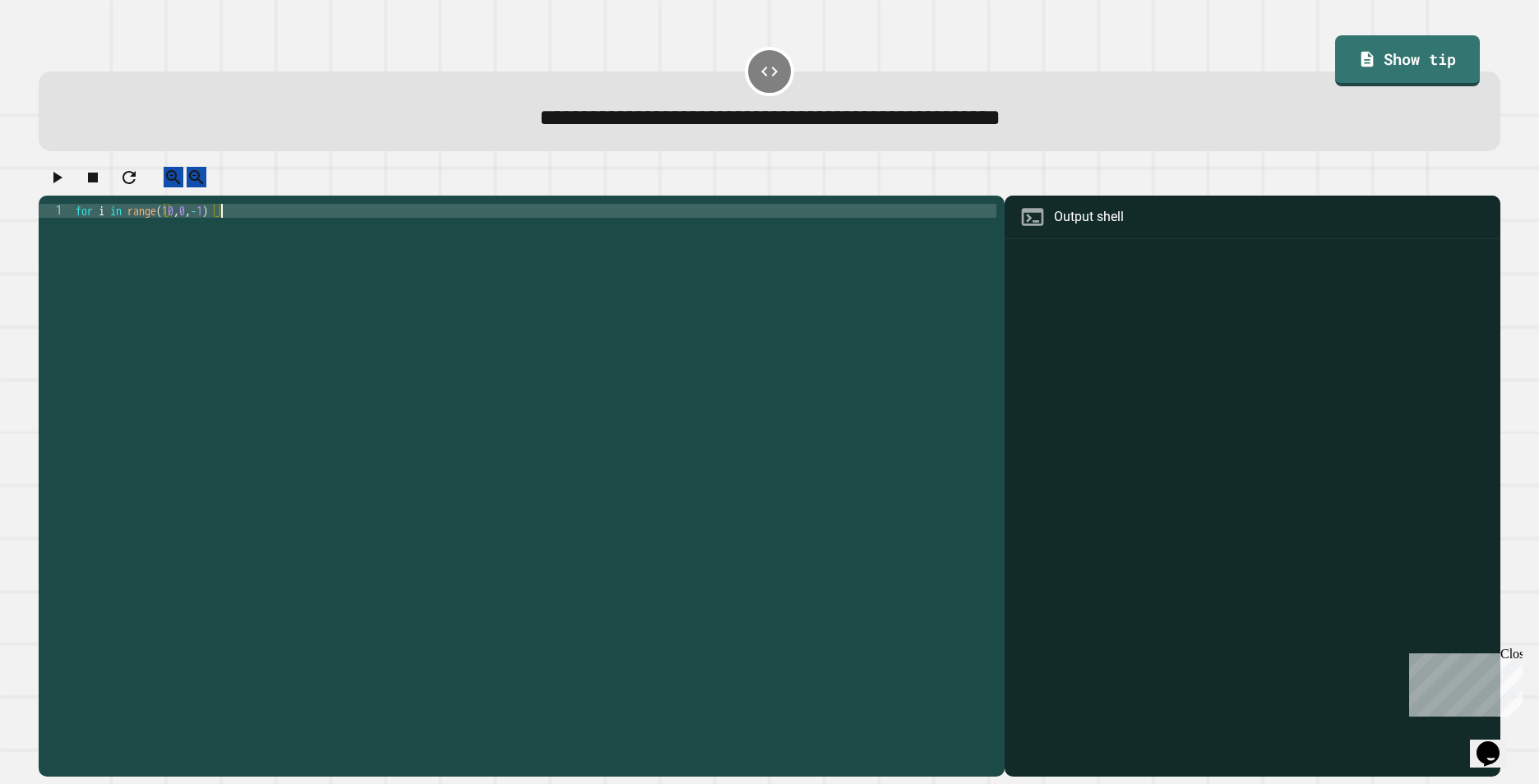 type on "**********" 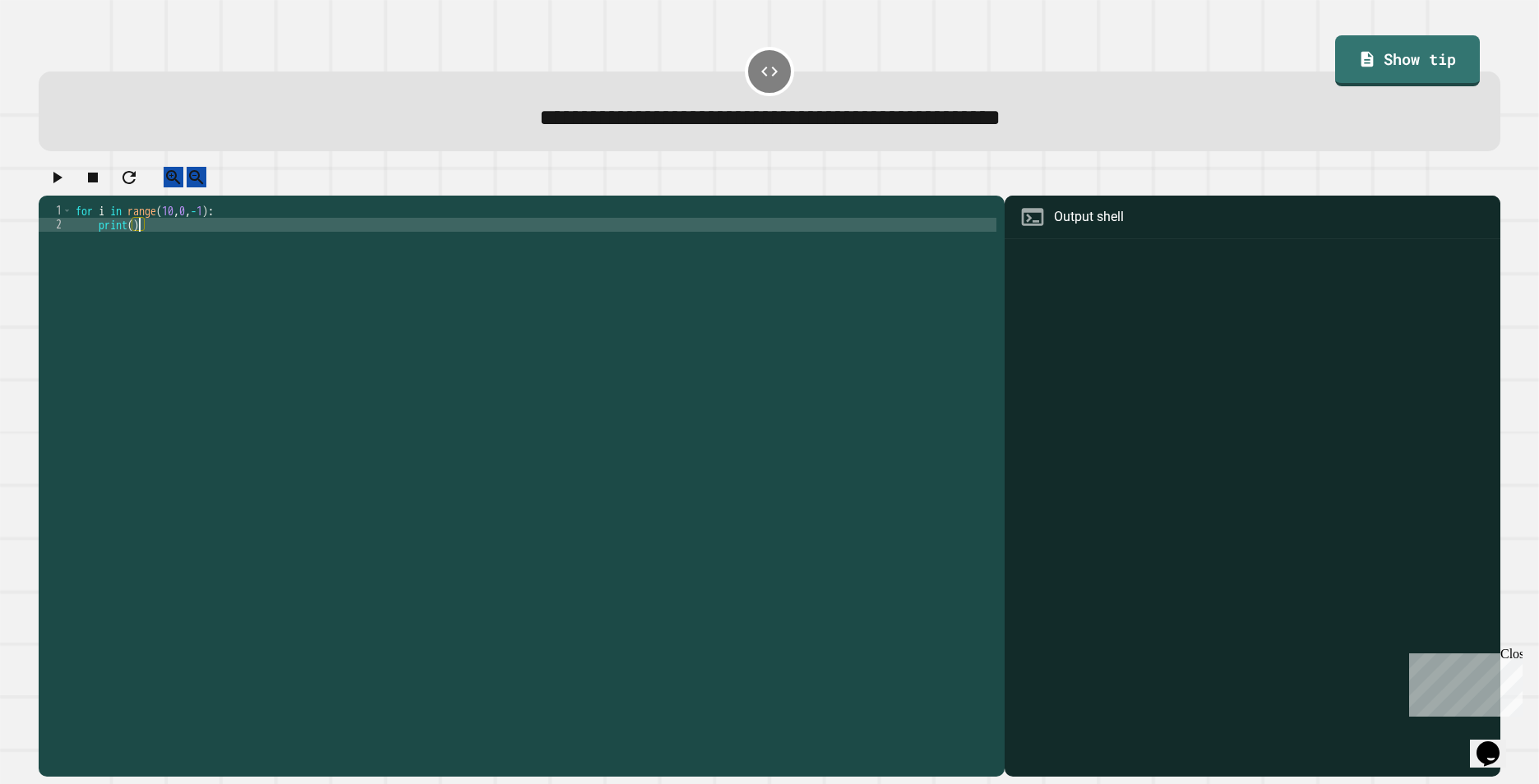 scroll, scrollTop: 0, scrollLeft: 4, axis: horizontal 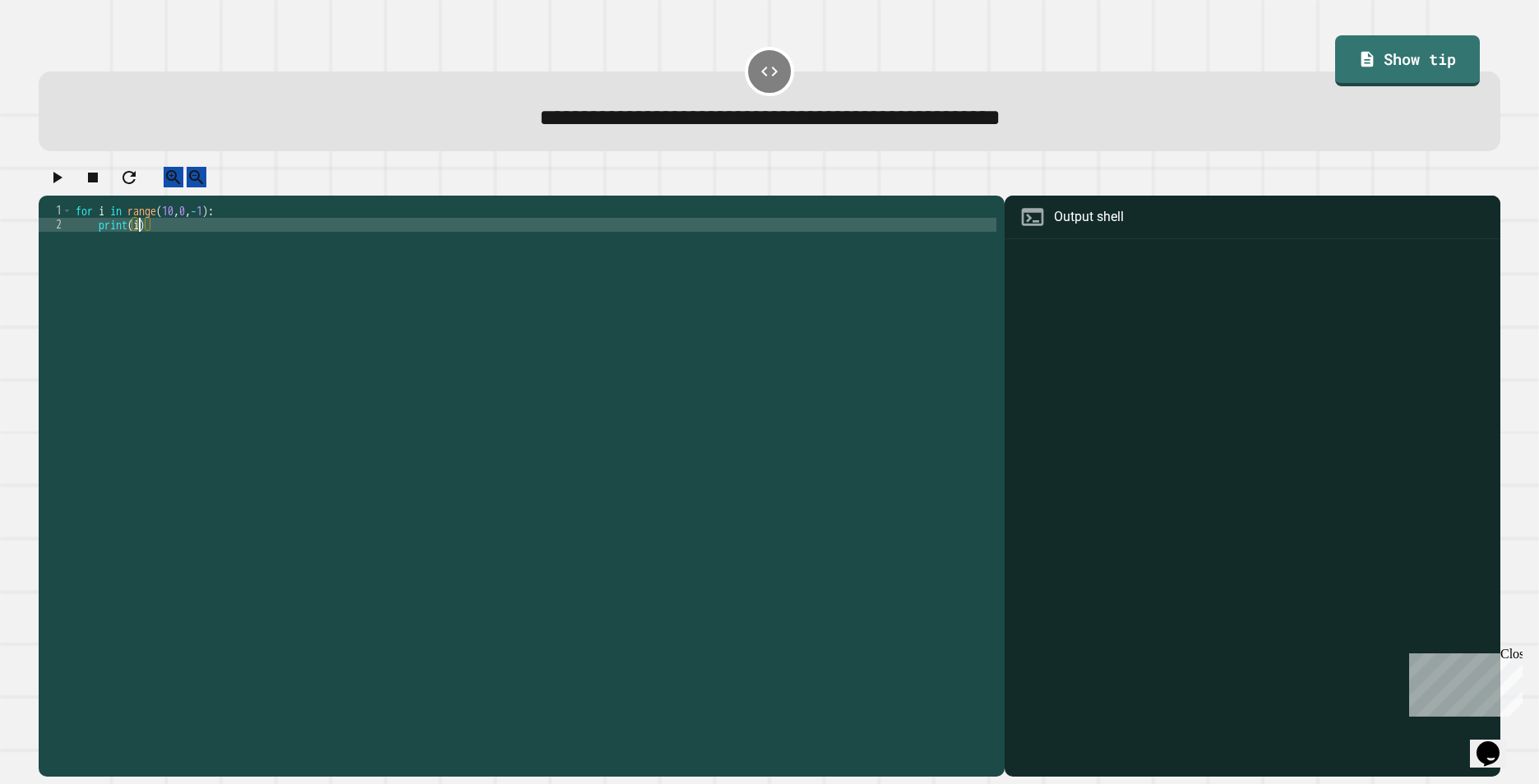 type on "********" 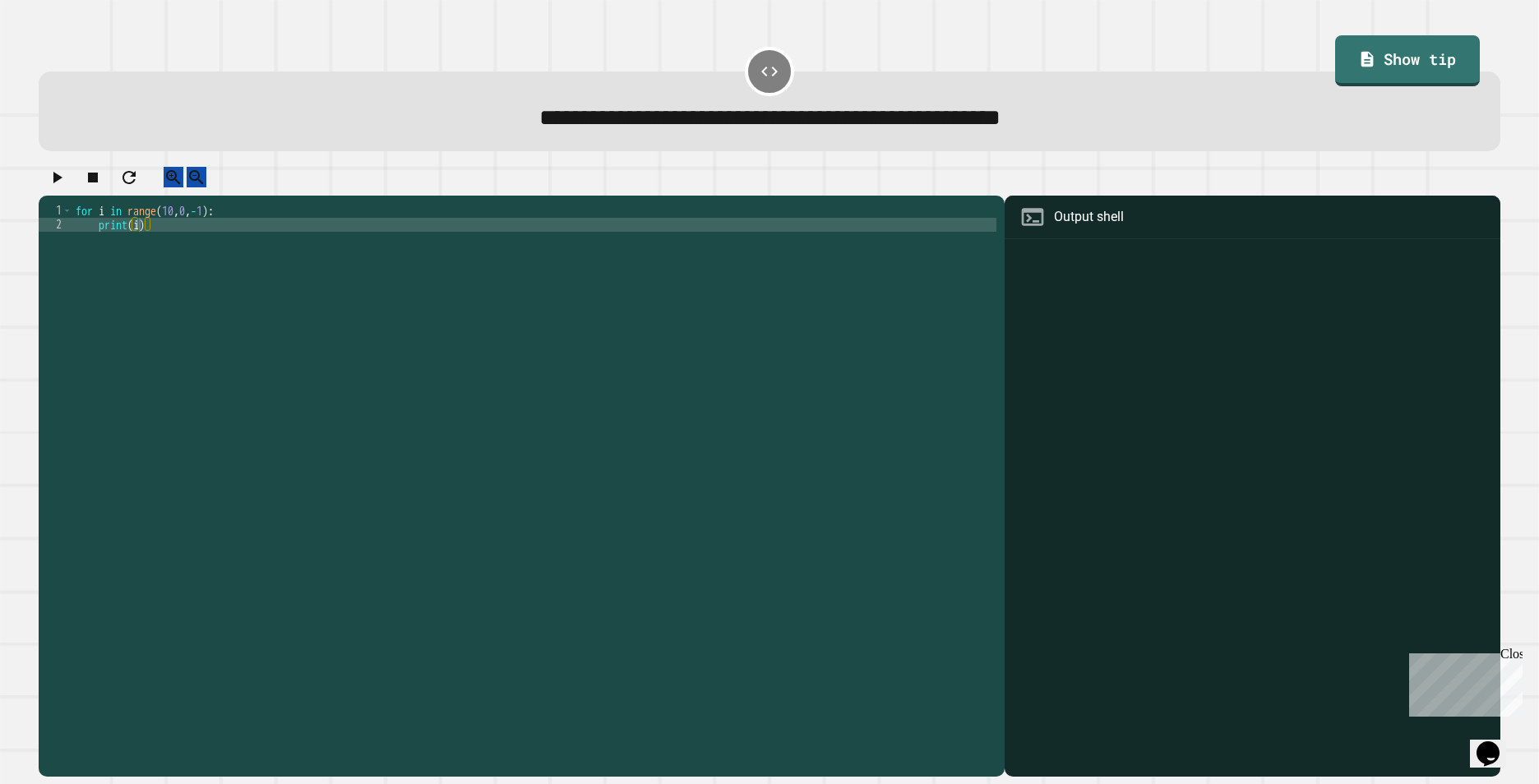 click 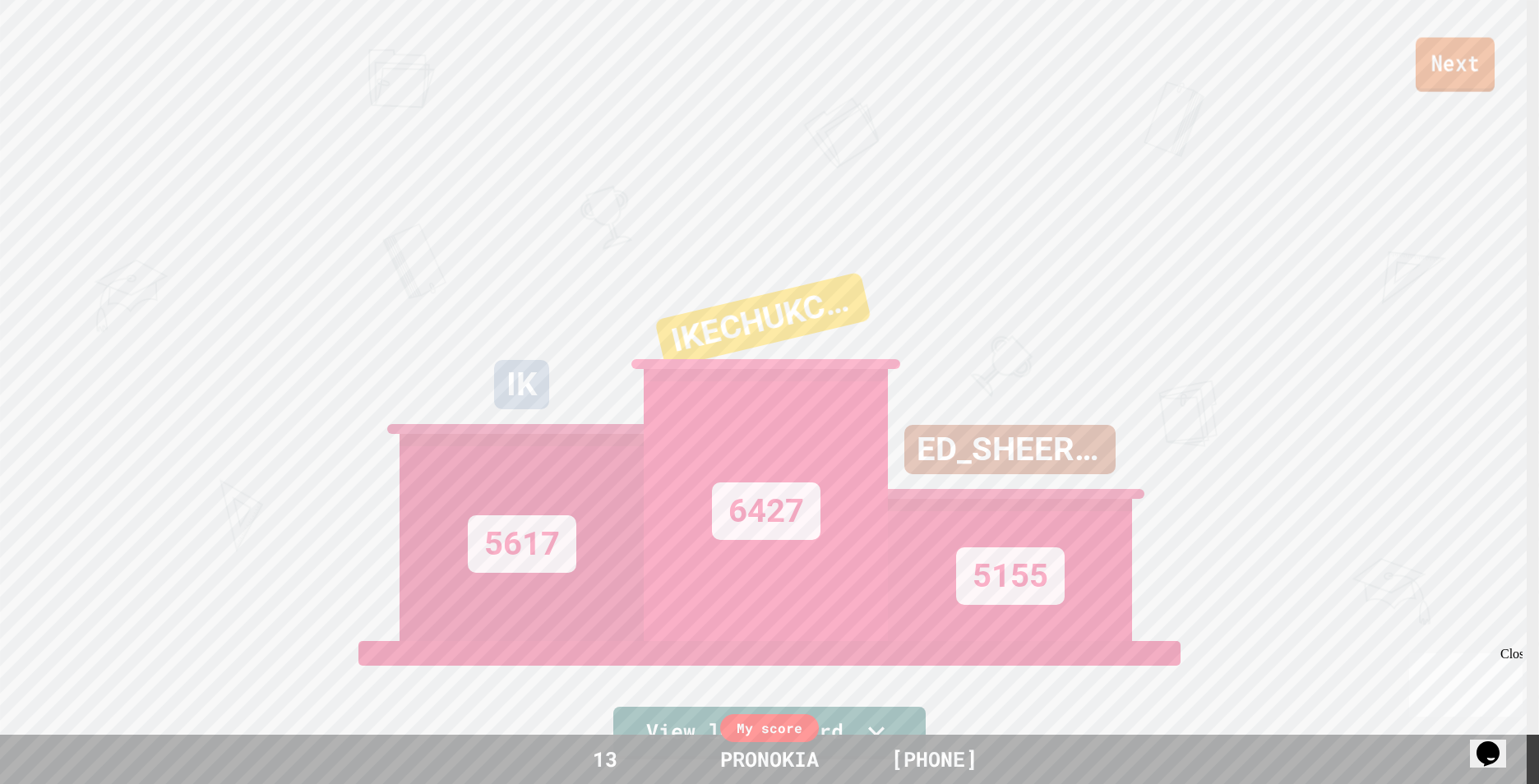 click on "Next" at bounding box center (1455, 65) 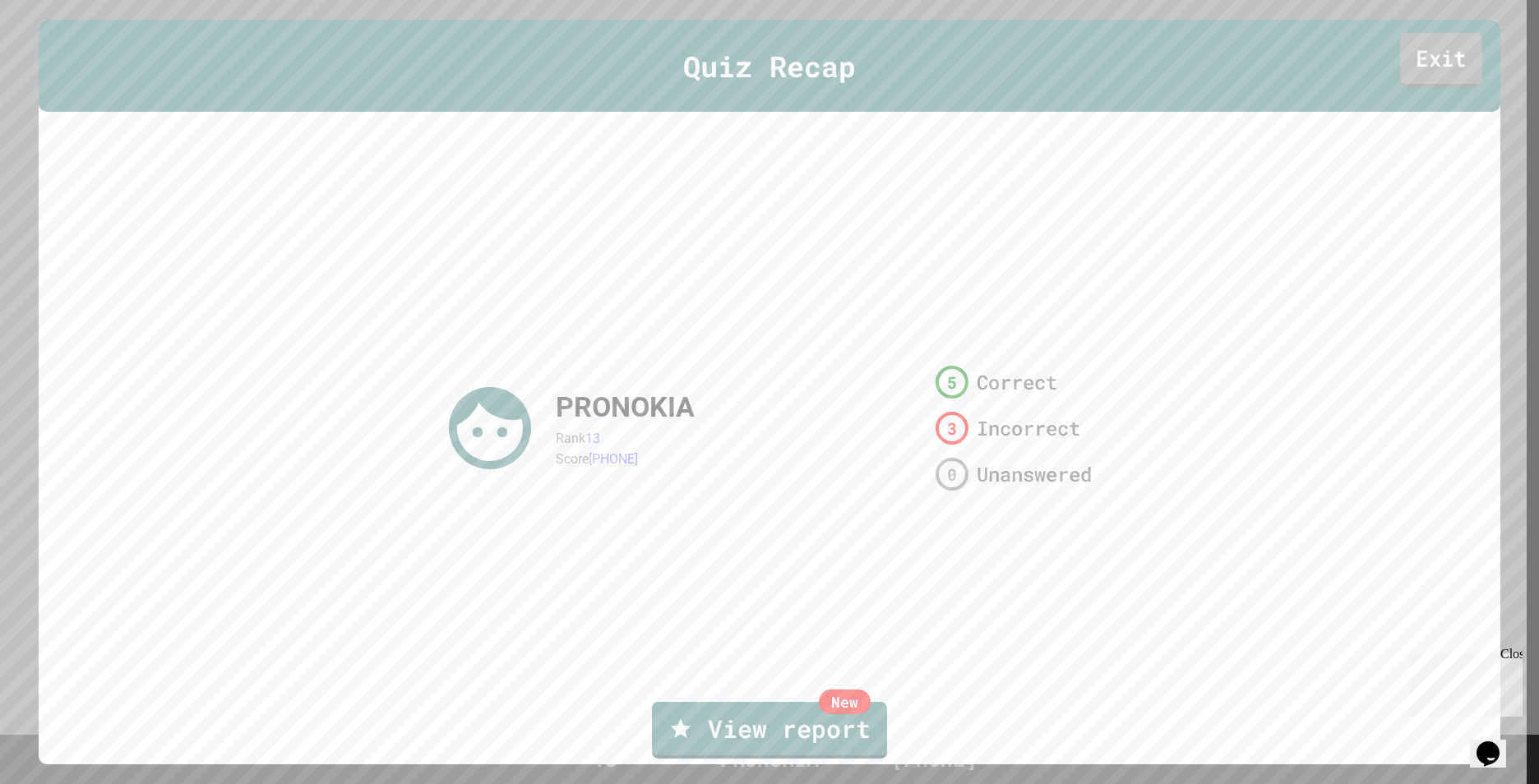 click on "Exit" at bounding box center (1441, 60) 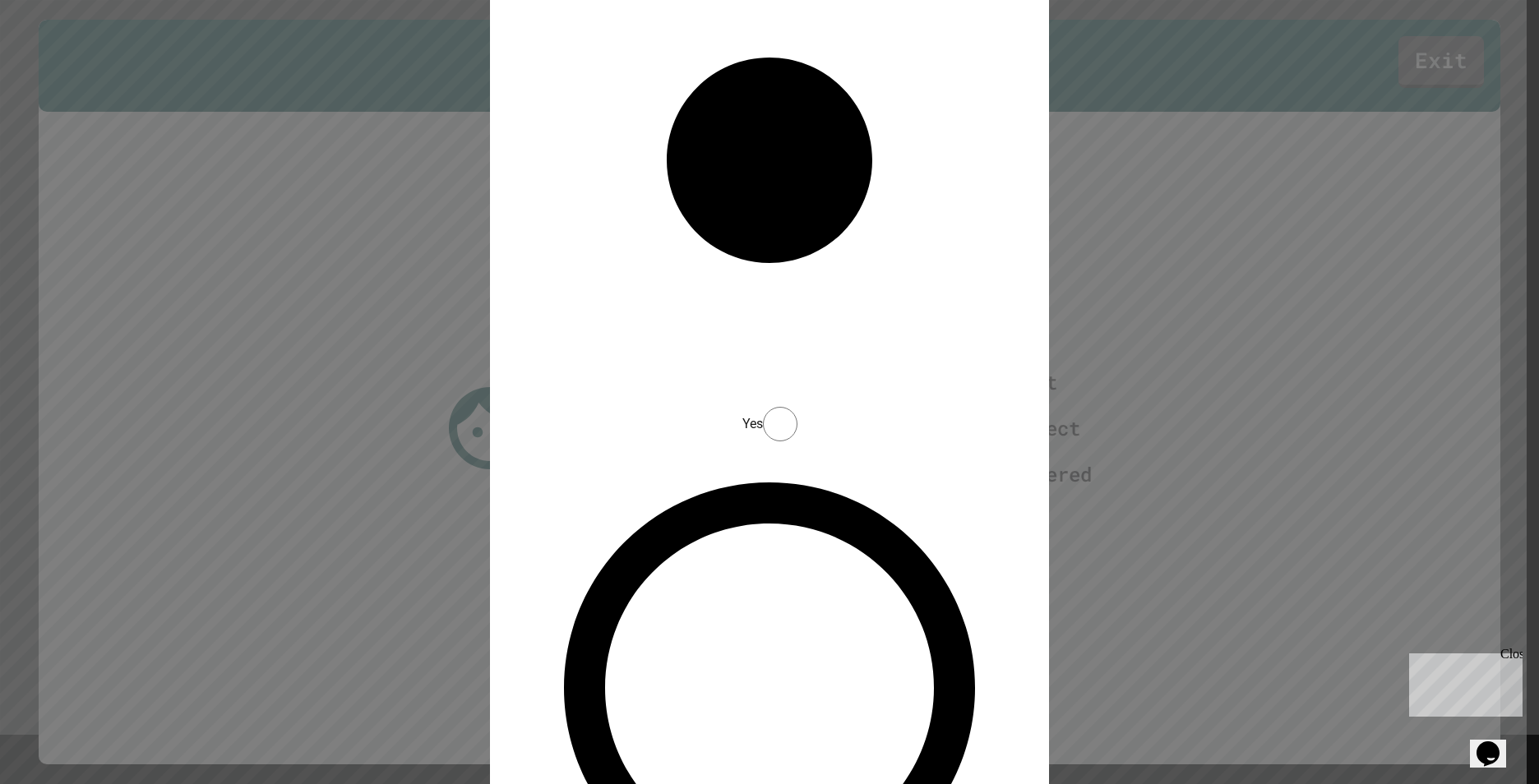 click on "Submit" at bounding box center [770, 1506] 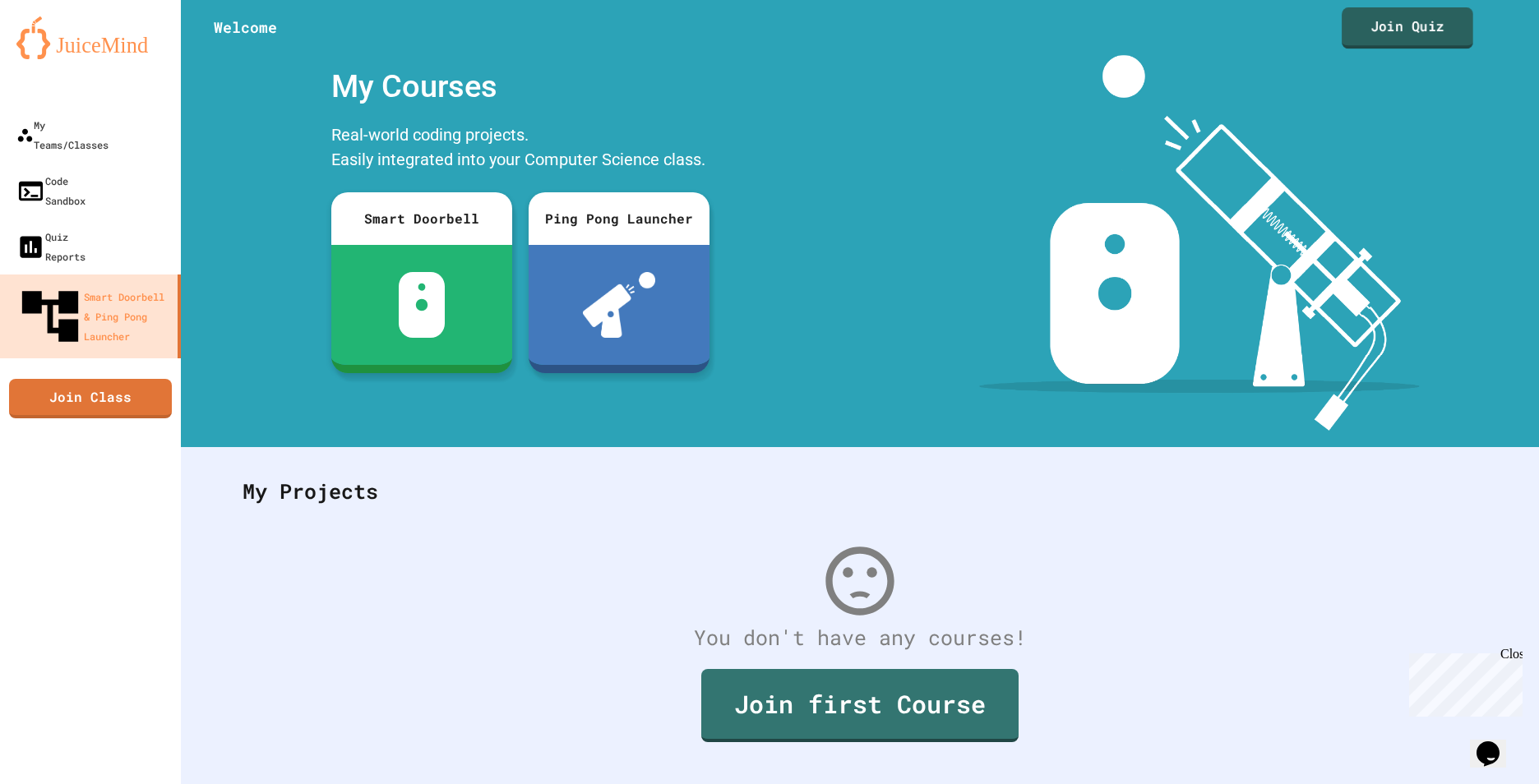 click on "Join Quiz" at bounding box center (1407, 28) 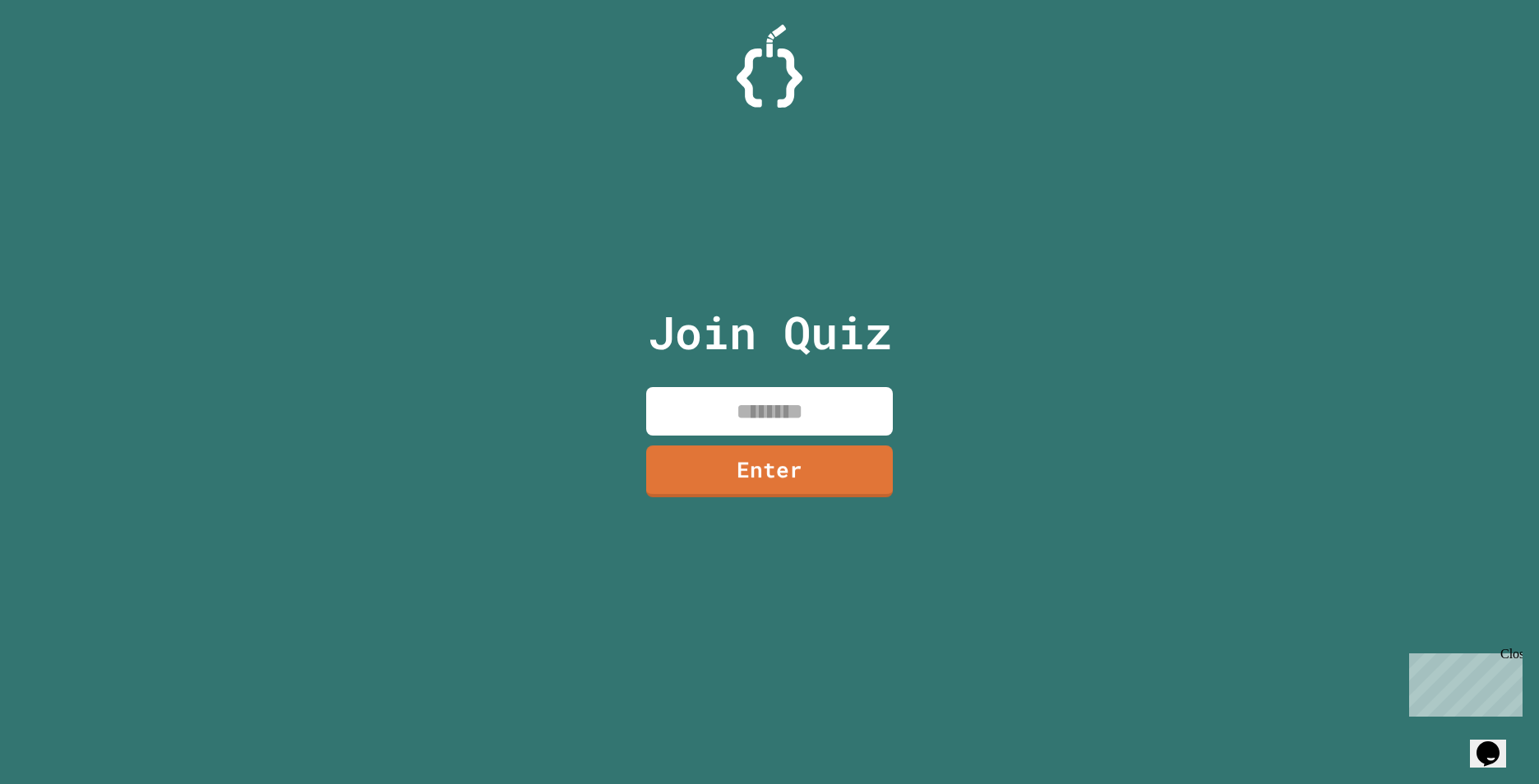 click at bounding box center [770, 411] 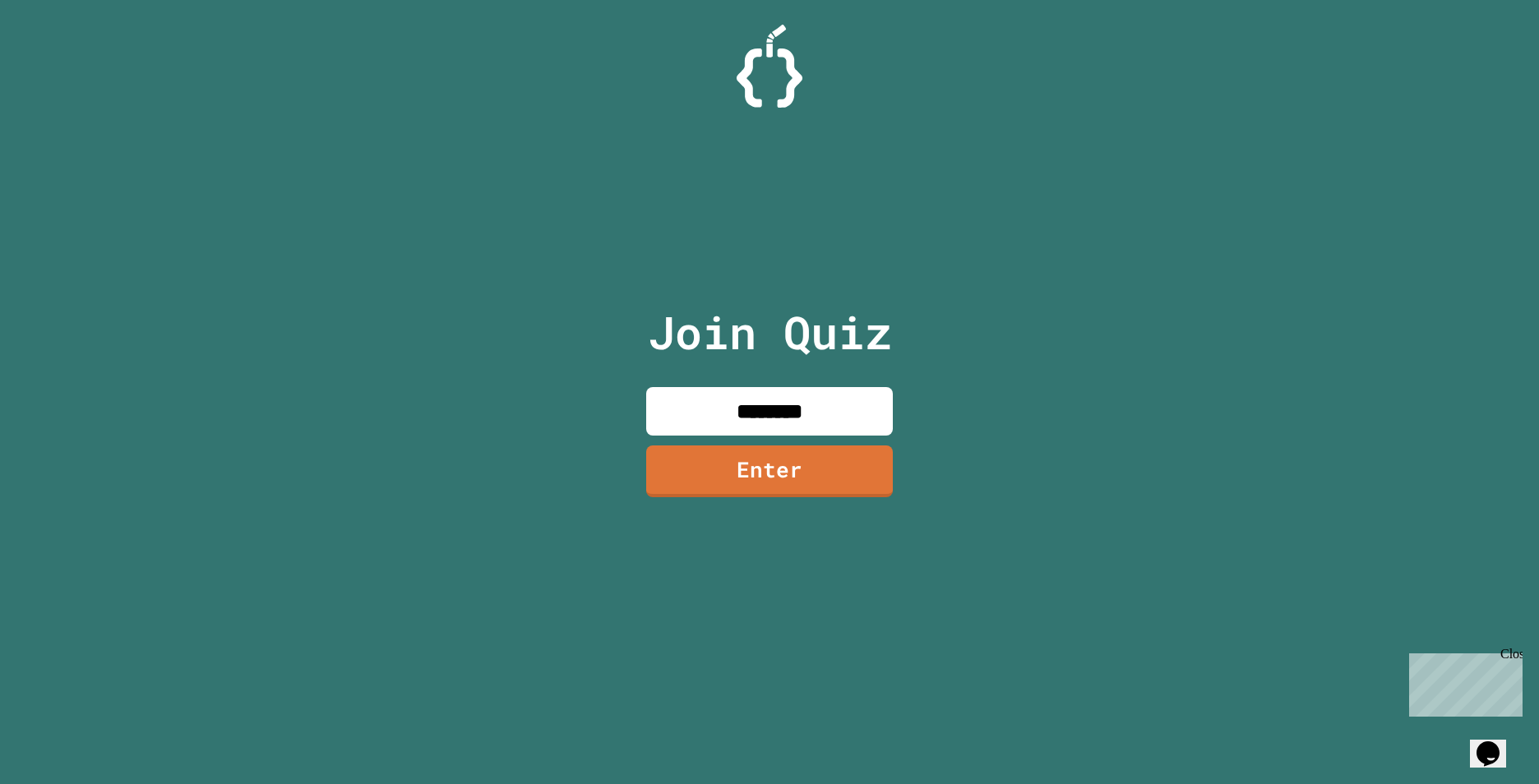 type on "********" 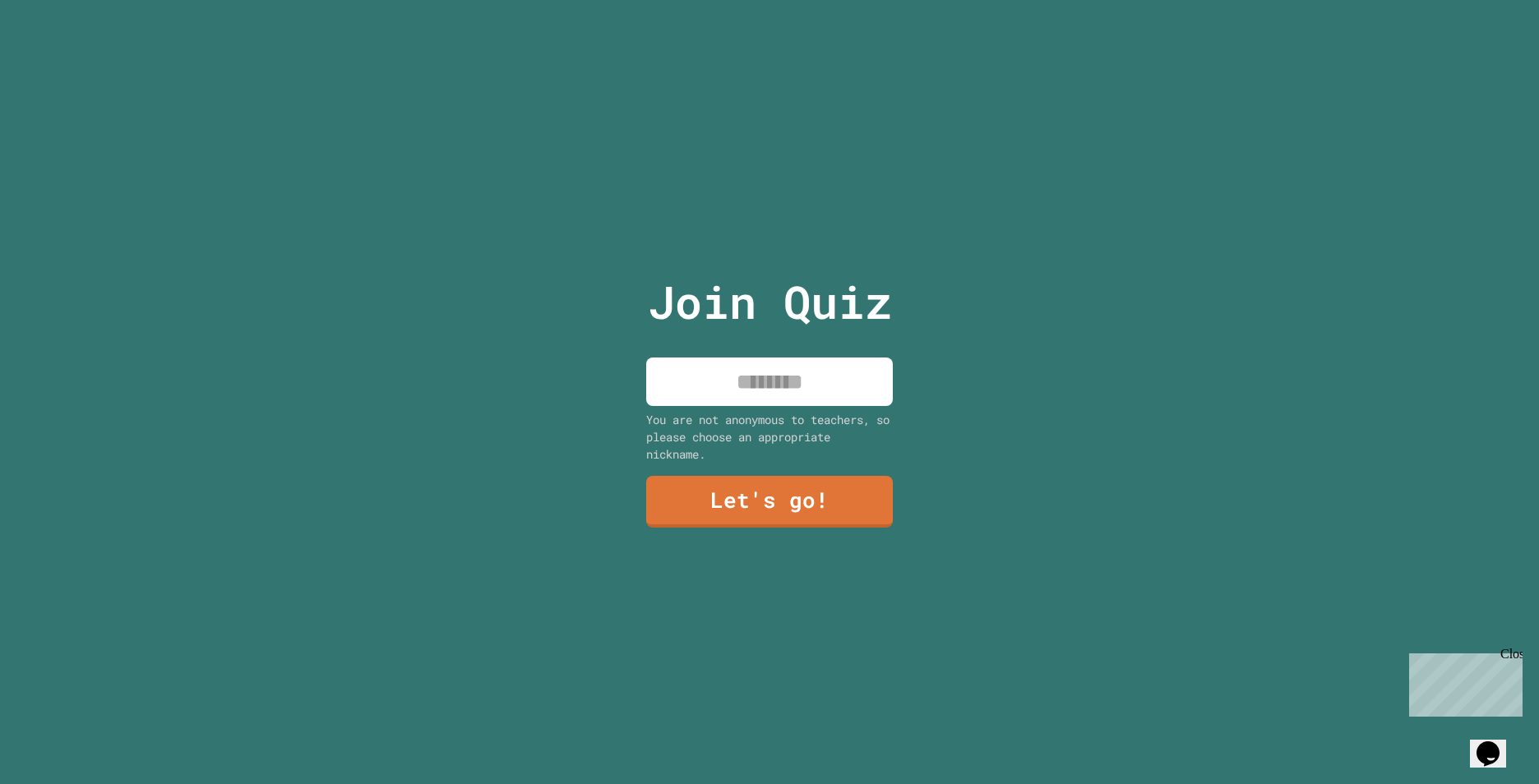 click at bounding box center (770, 381) 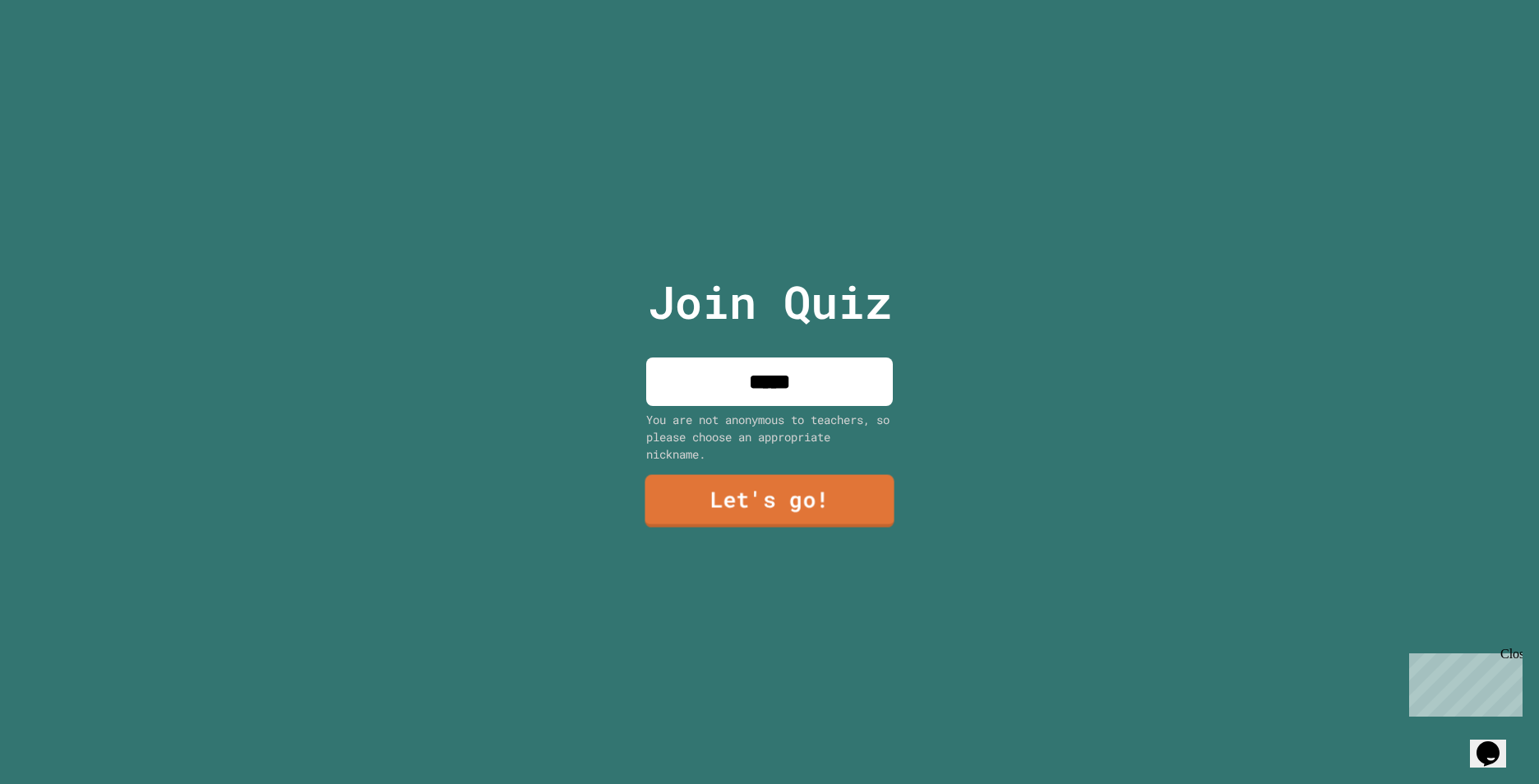 type on "*****" 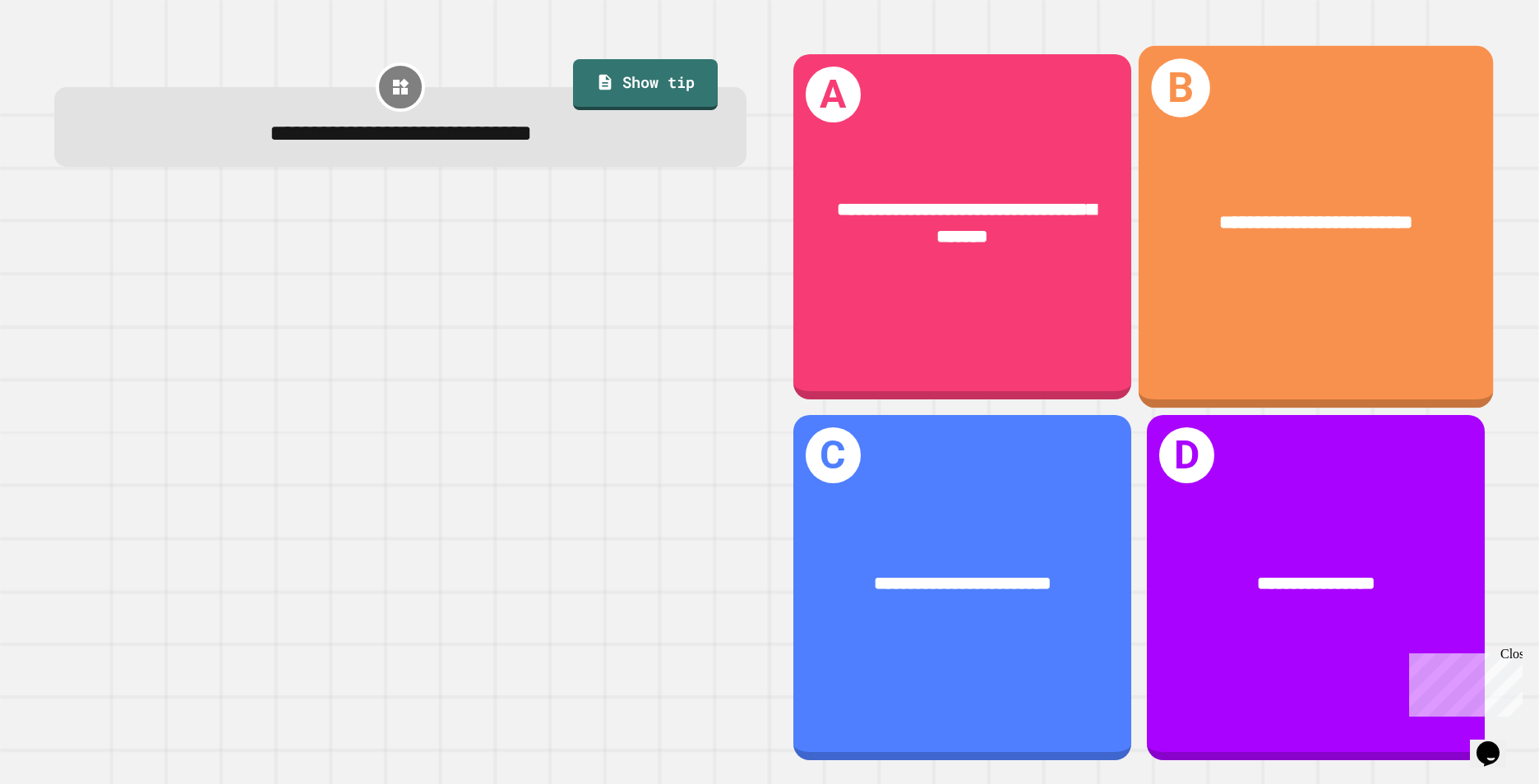 click on "**********" at bounding box center [1315, 227] 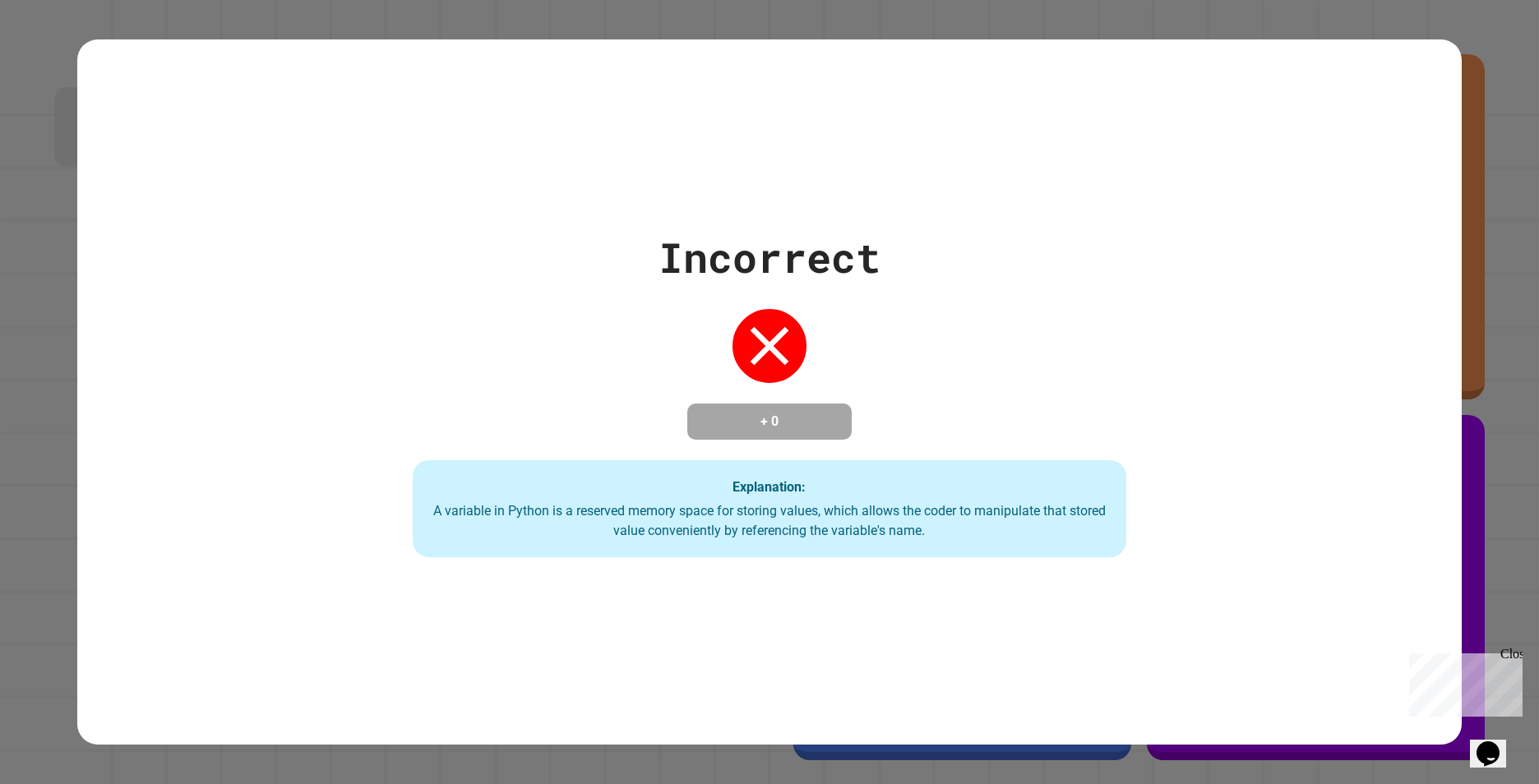 drag, startPoint x: 1107, startPoint y: 223, endPoint x: 1051, endPoint y: 192, distance: 64.00781 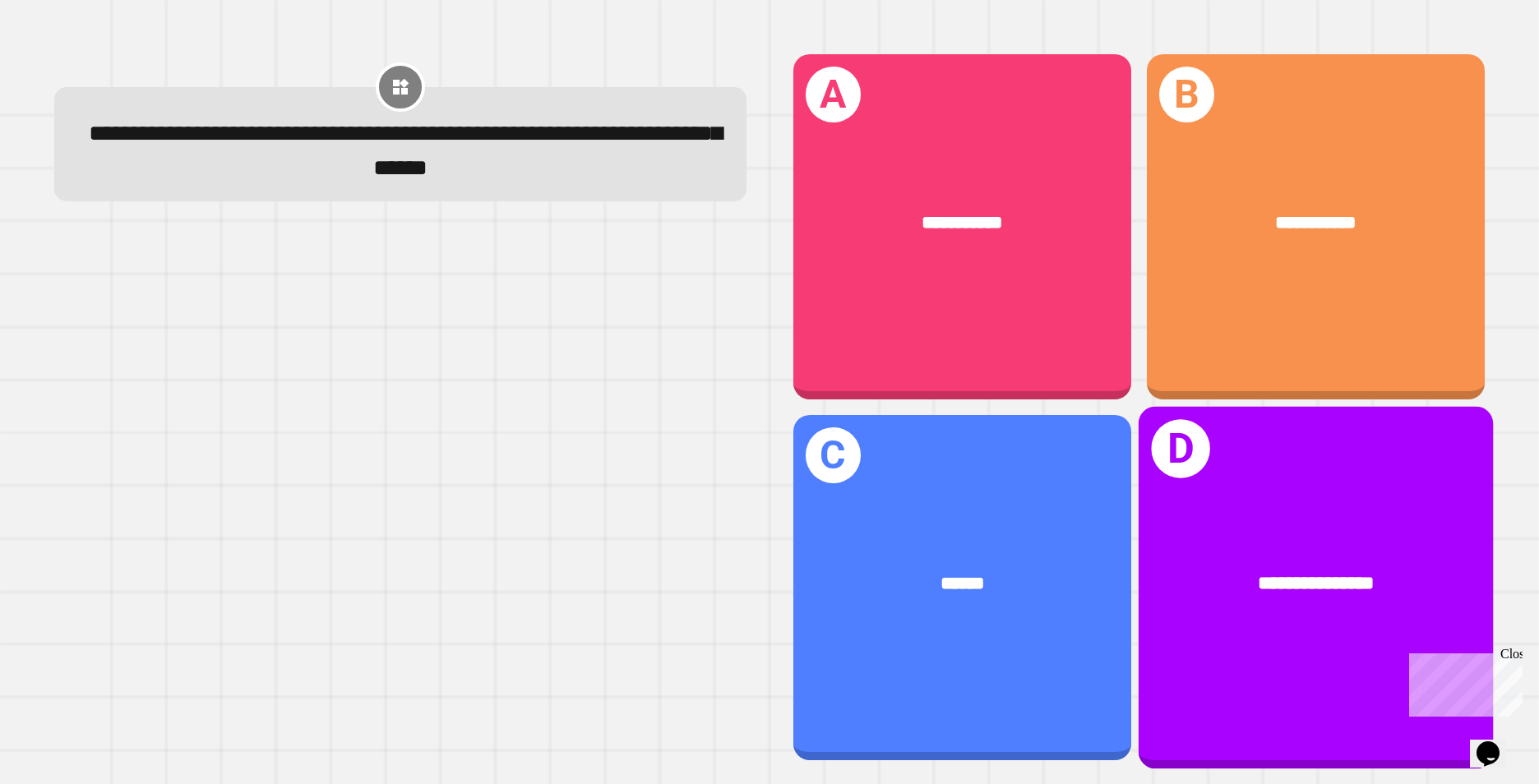 click on "**********" at bounding box center [1315, 583] 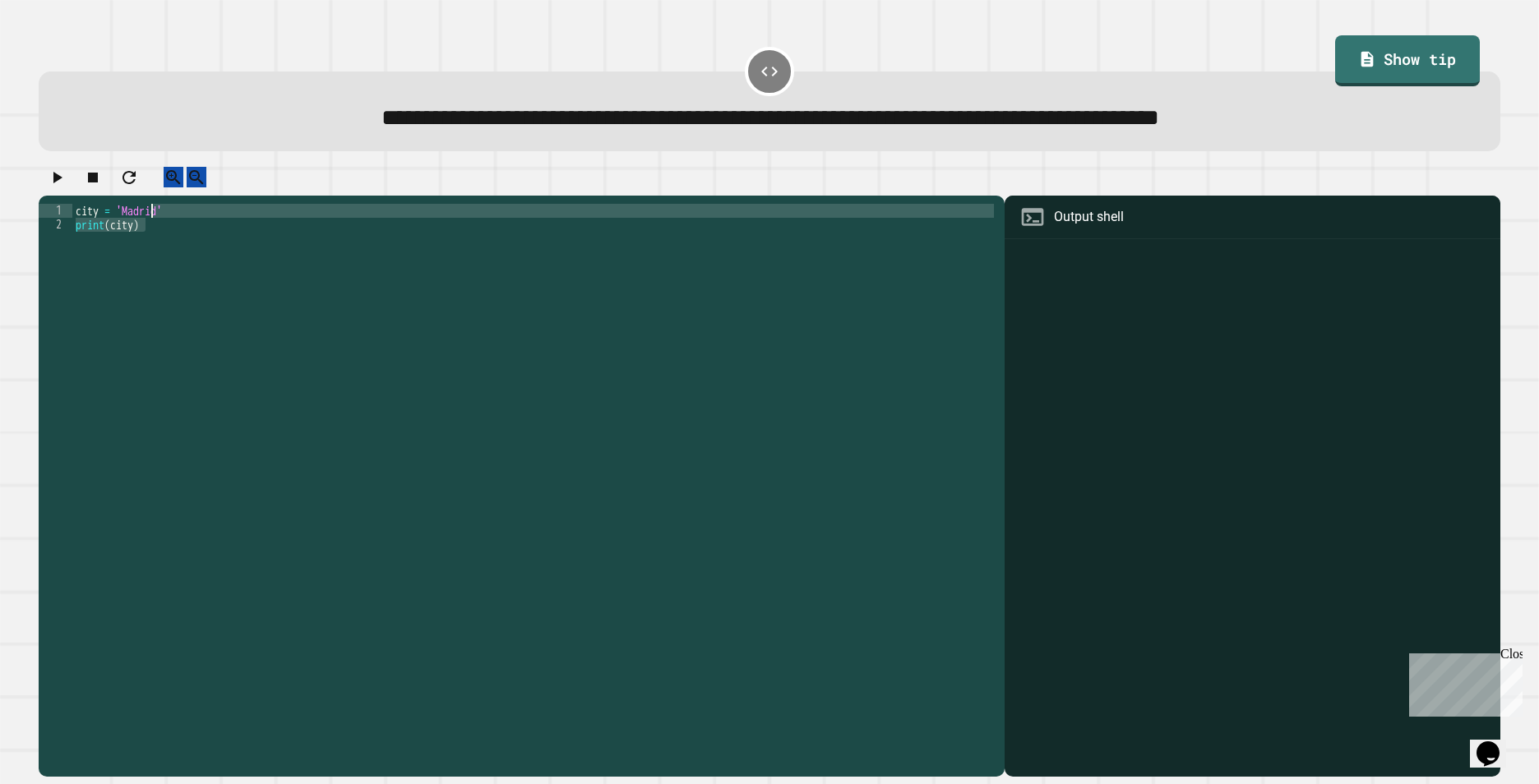 drag, startPoint x: 209, startPoint y: 242, endPoint x: 154, endPoint y: 233, distance: 55.7315 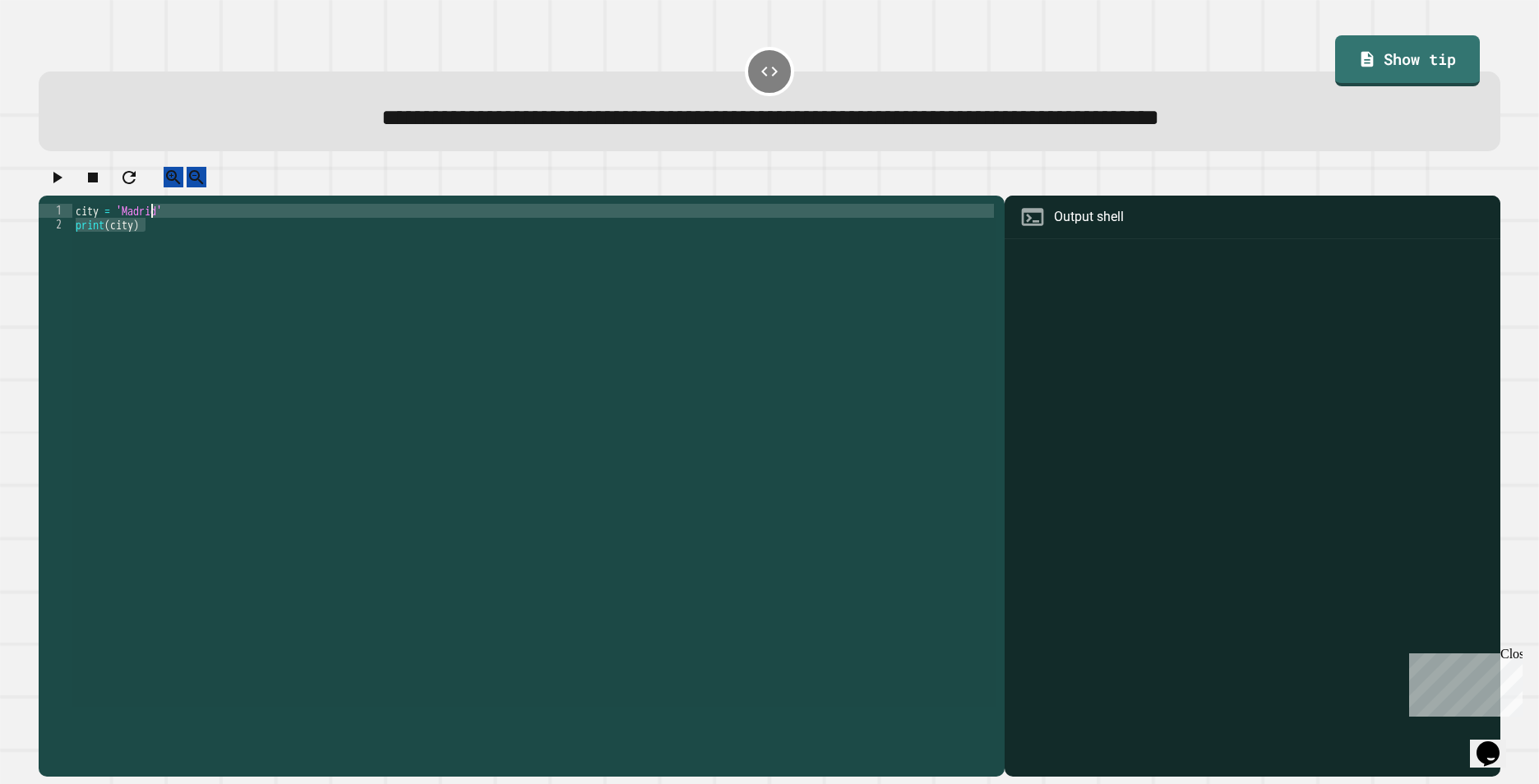 click on "city   =   '[CITY]' print ( city )" at bounding box center (534, 455) 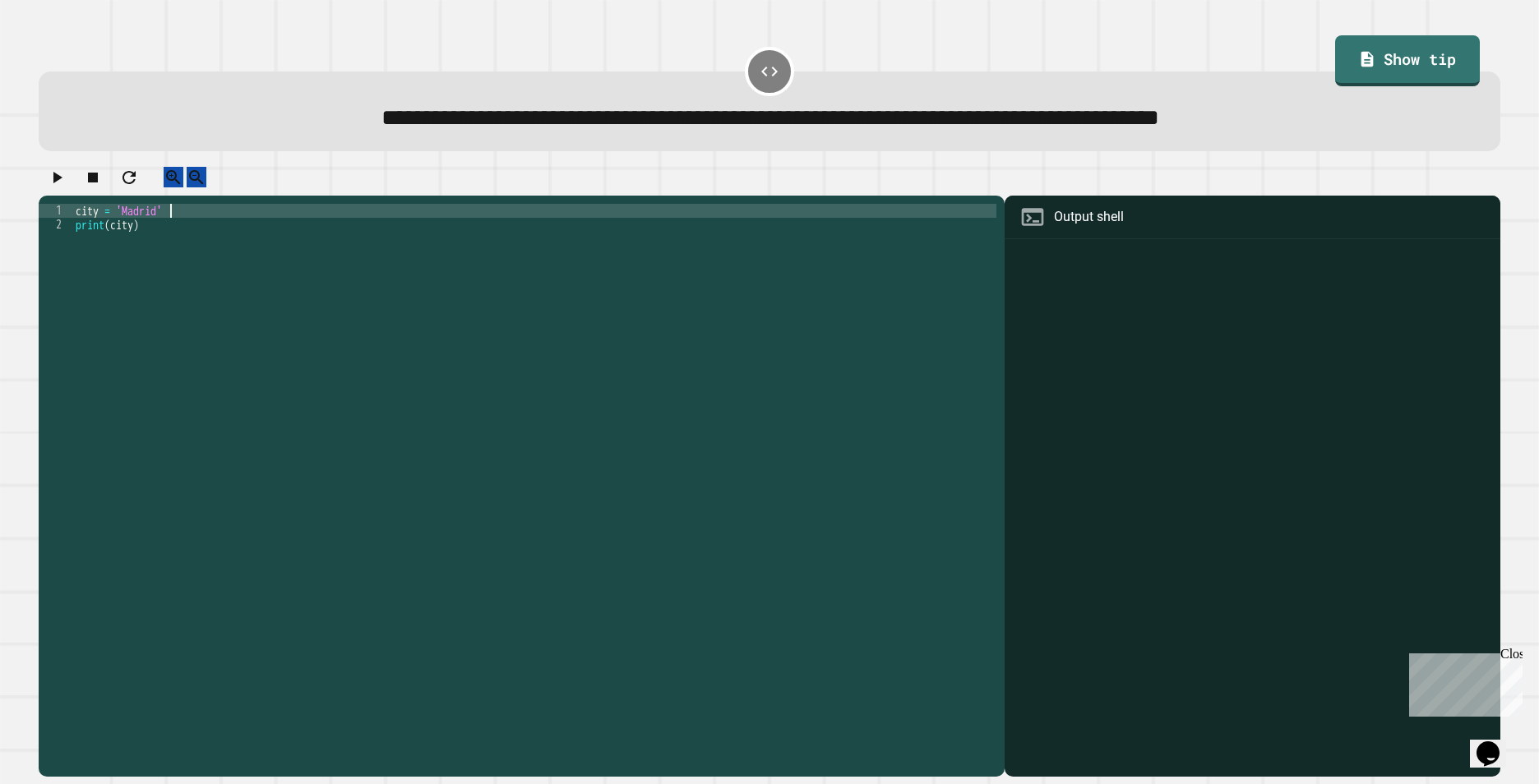 click on "city   =   '[CITY]' print ( city )" at bounding box center (534, 469) 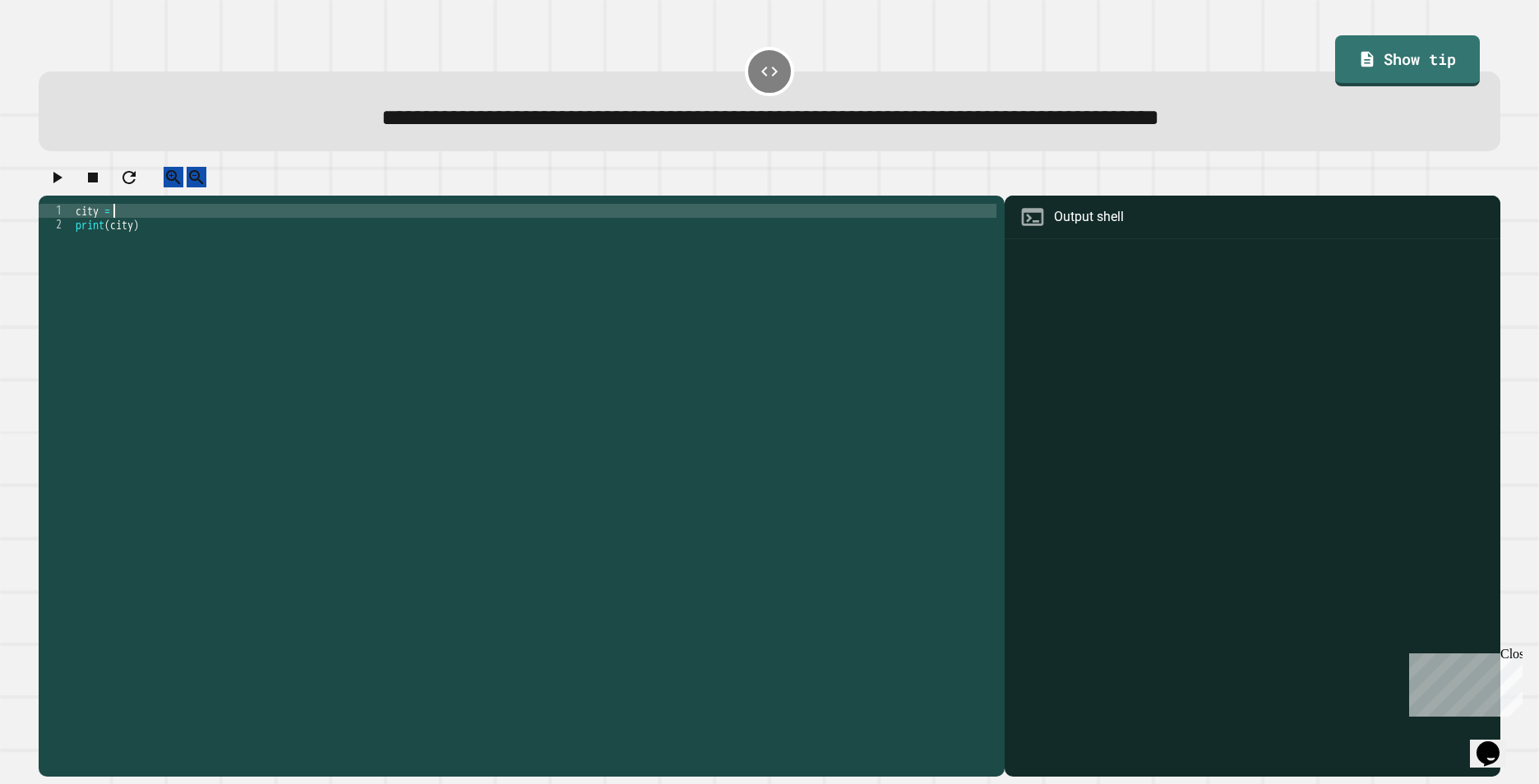 type on "*" 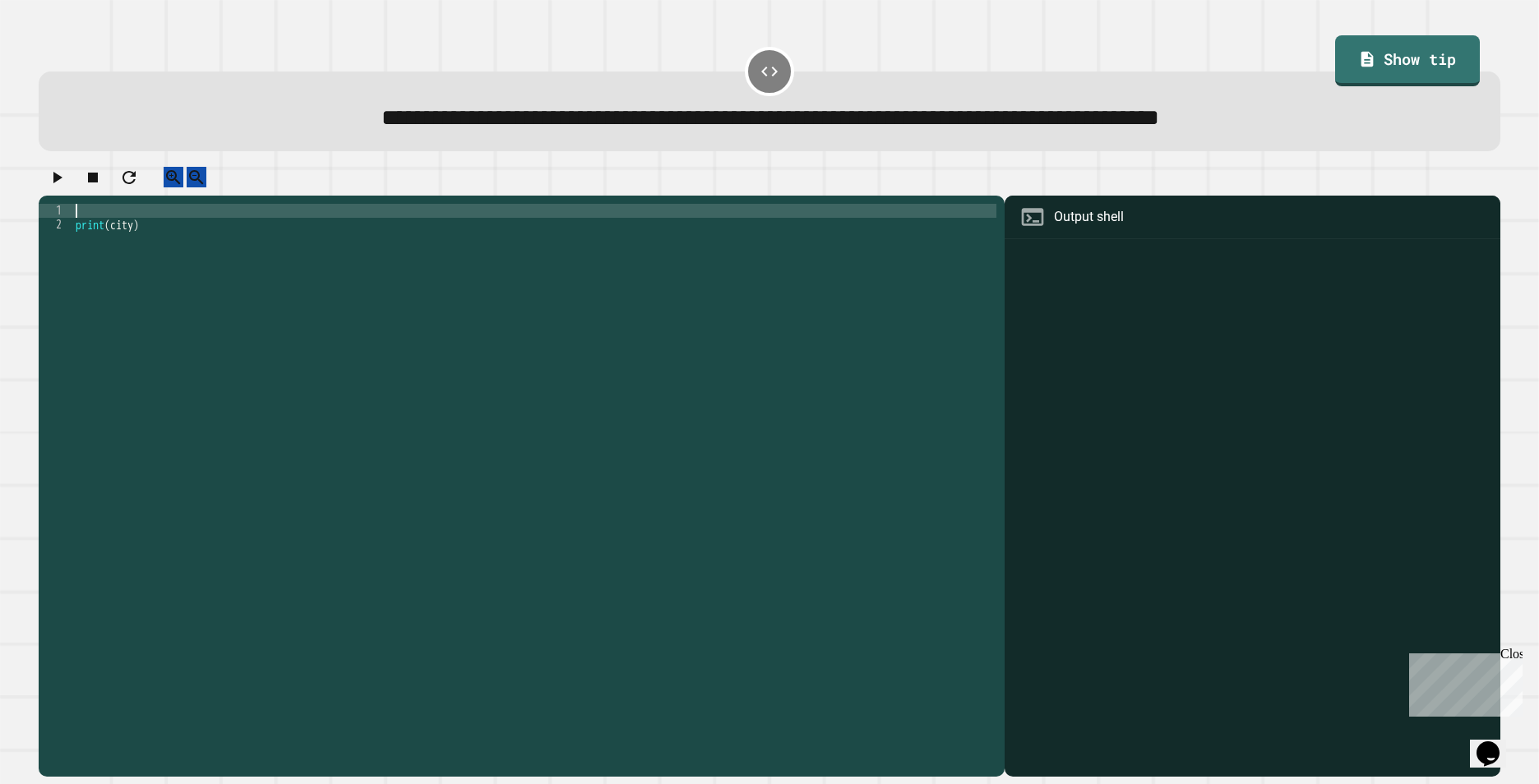 click on "print ( city )" at bounding box center [534, 469] 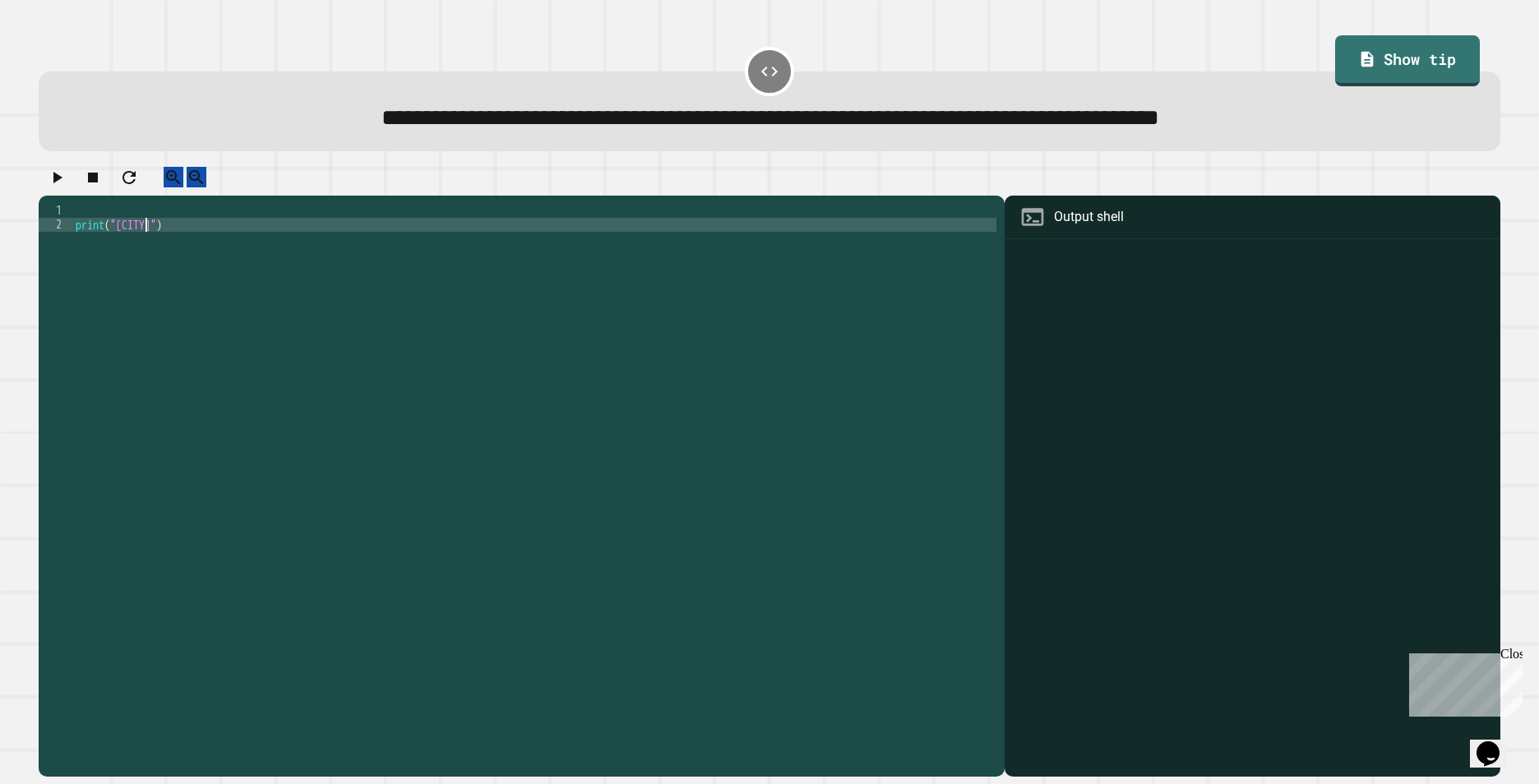 scroll, scrollTop: 0, scrollLeft: 5, axis: horizontal 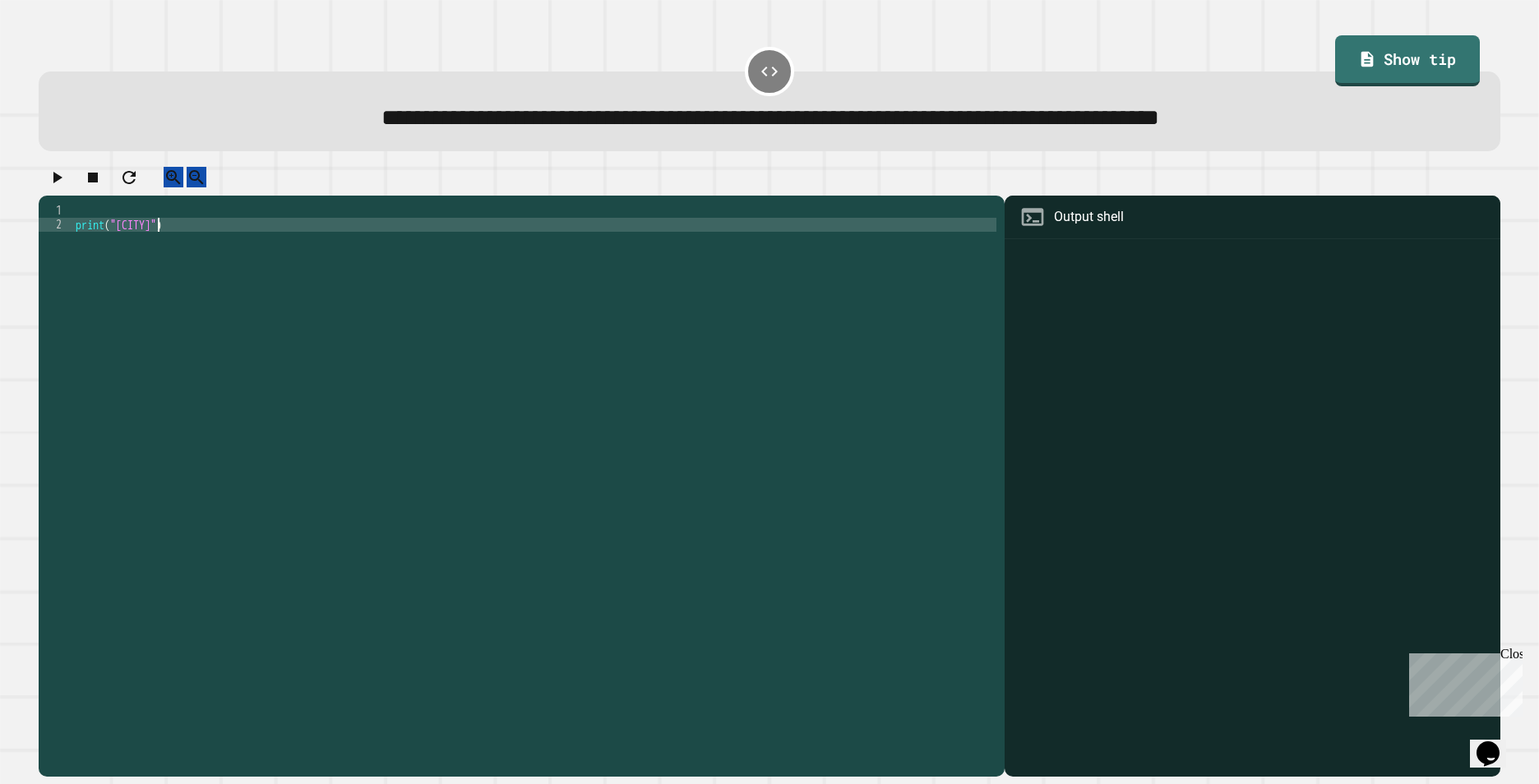 click 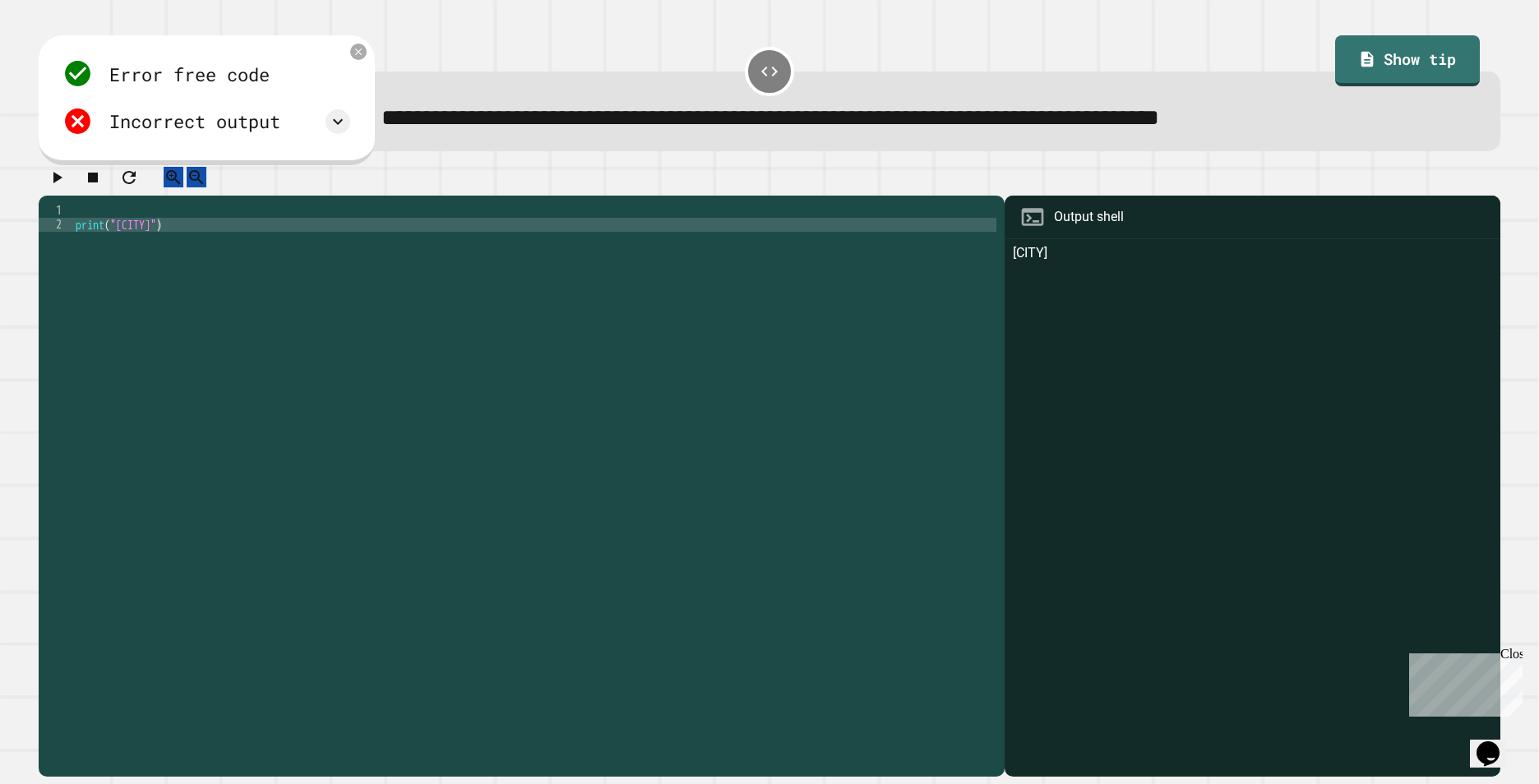 click on "print ( "[CITY]" )" at bounding box center [534, 469] 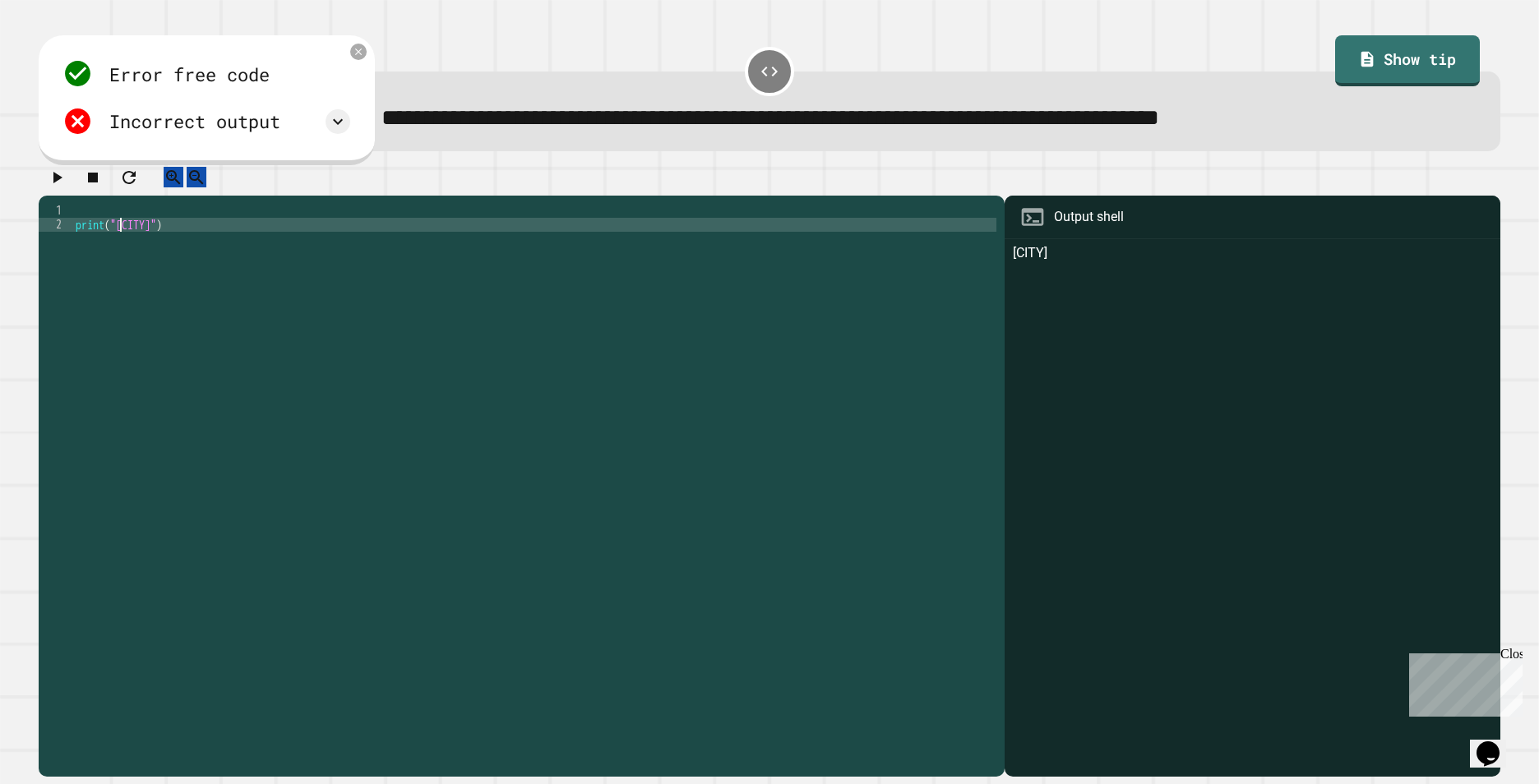 scroll, scrollTop: 0, scrollLeft: 3, axis: horizontal 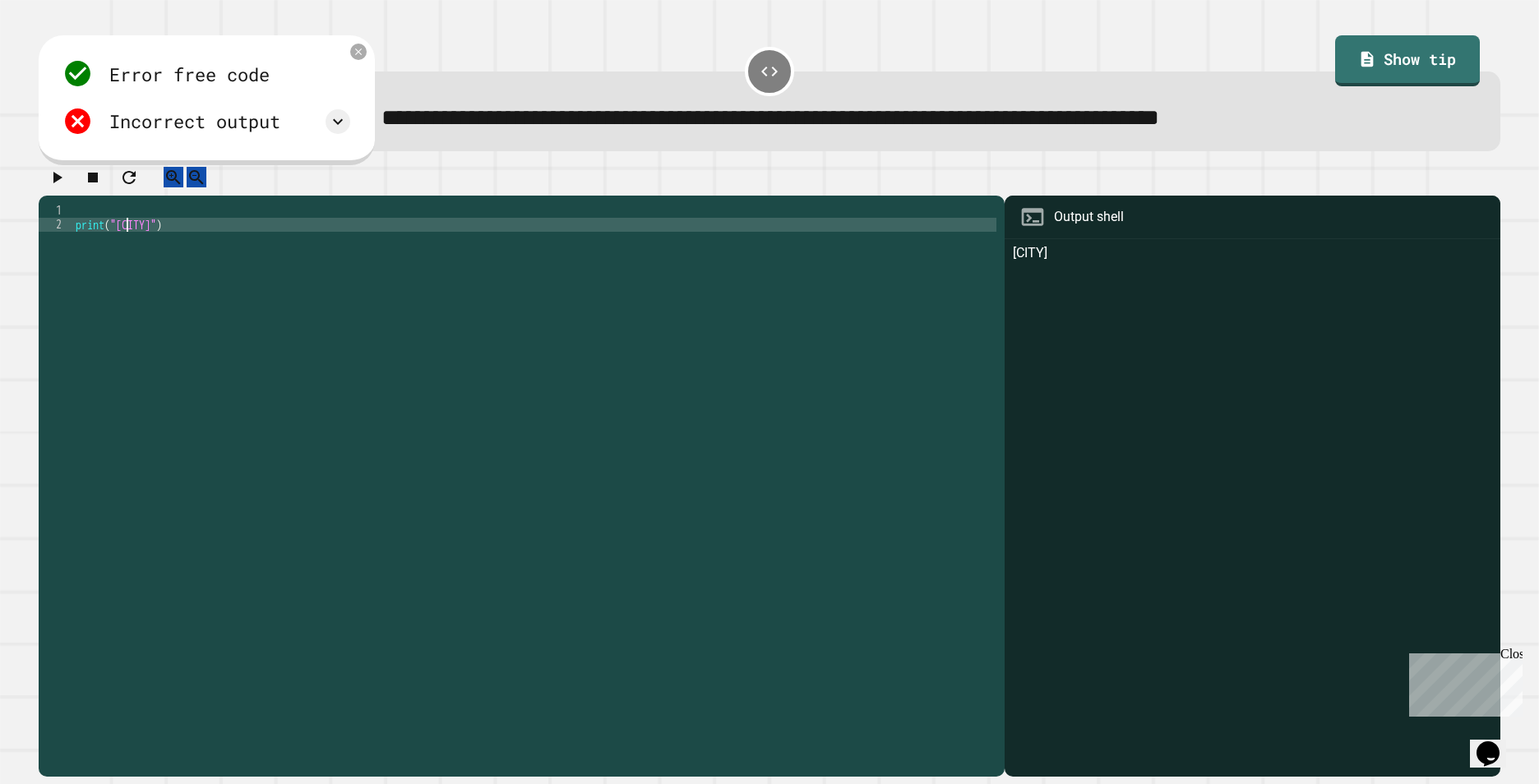 type on "**********" 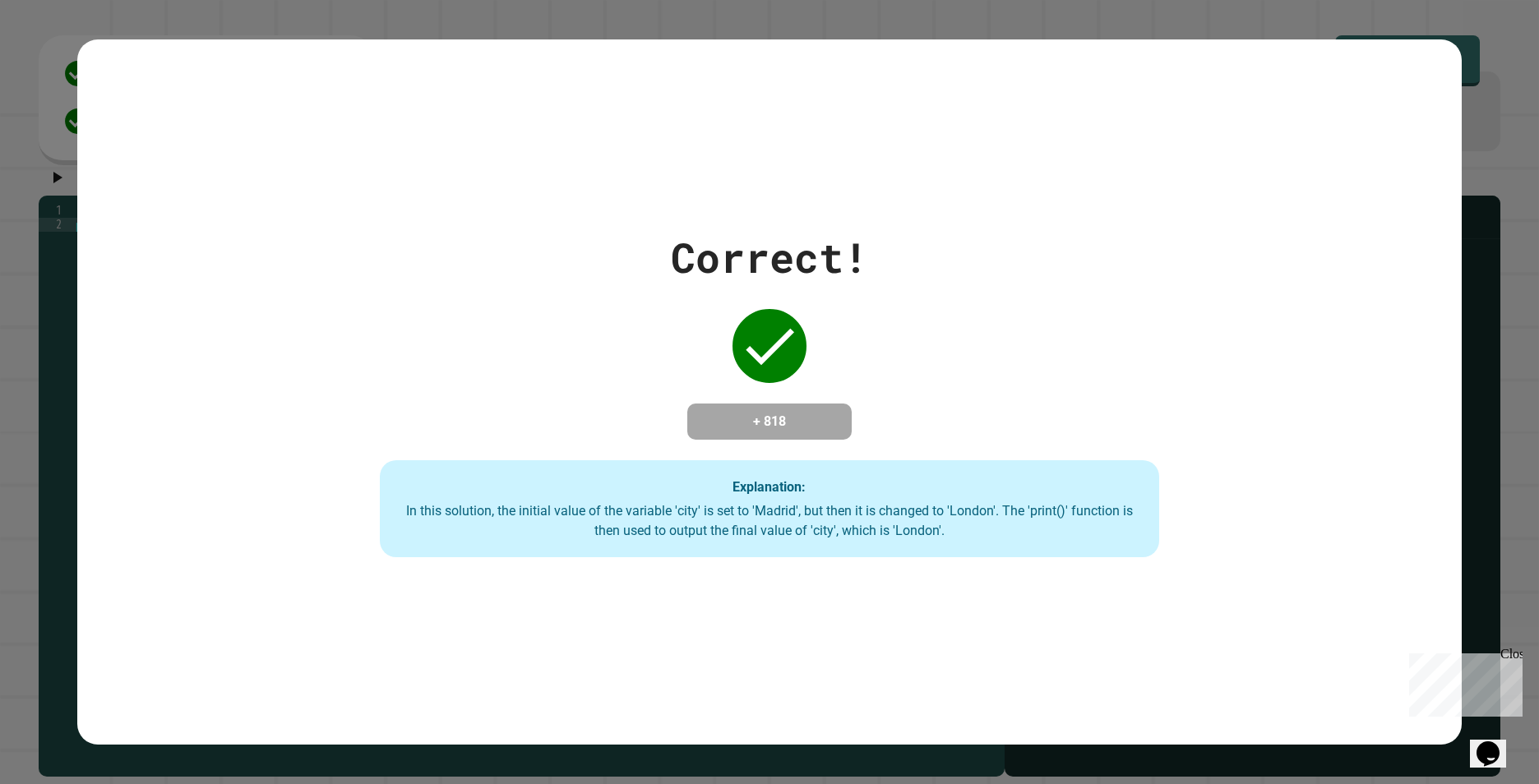 drag, startPoint x: 813, startPoint y: 142, endPoint x: 823, endPoint y: 274, distance: 132.37825 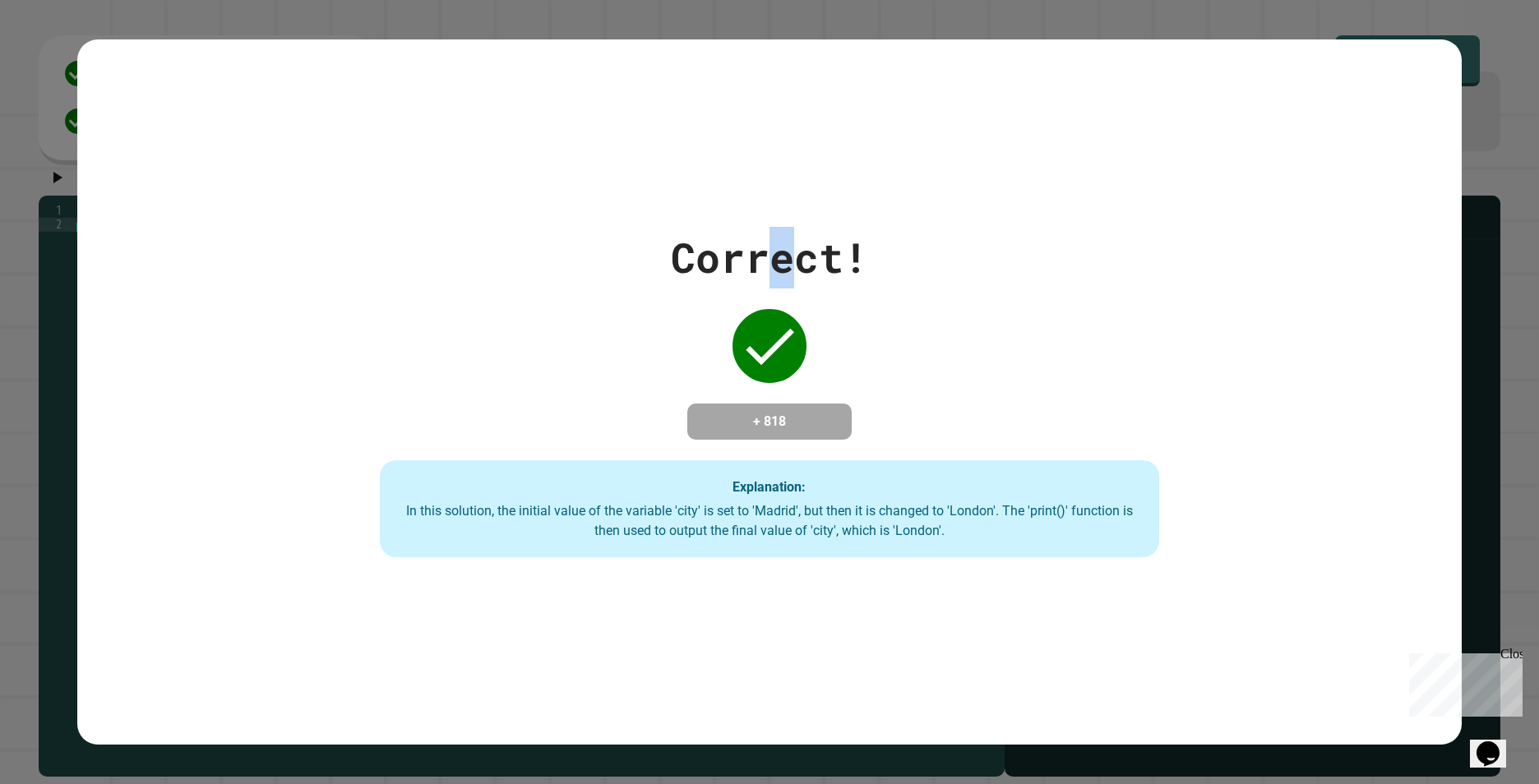 drag, startPoint x: 775, startPoint y: 217, endPoint x: 797, endPoint y: 270, distance: 57.38467 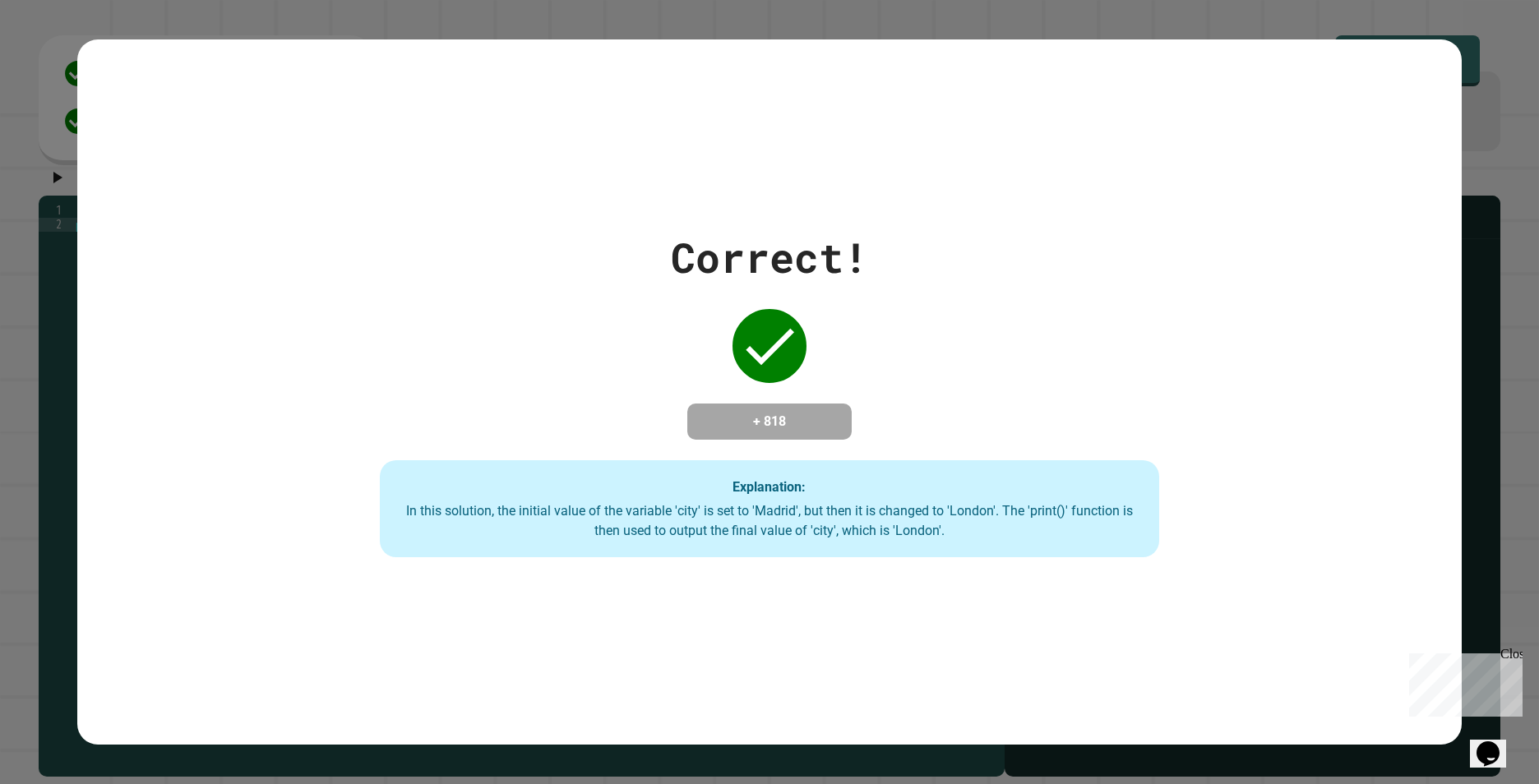 drag, startPoint x: 1246, startPoint y: 366, endPoint x: 1125, endPoint y: 168, distance: 232.04525 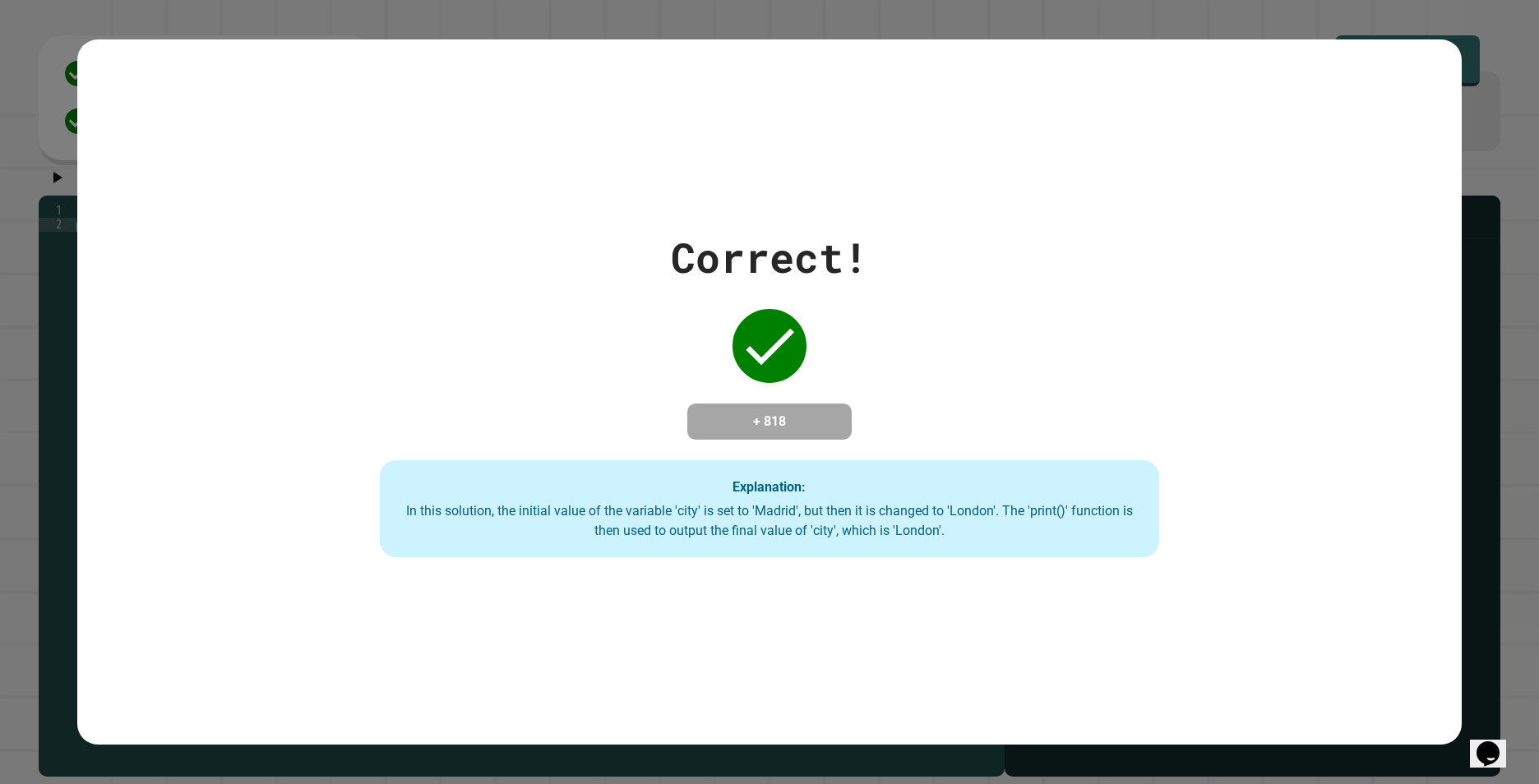 drag, startPoint x: 1019, startPoint y: 542, endPoint x: 758, endPoint y: 356, distance: 320.49493 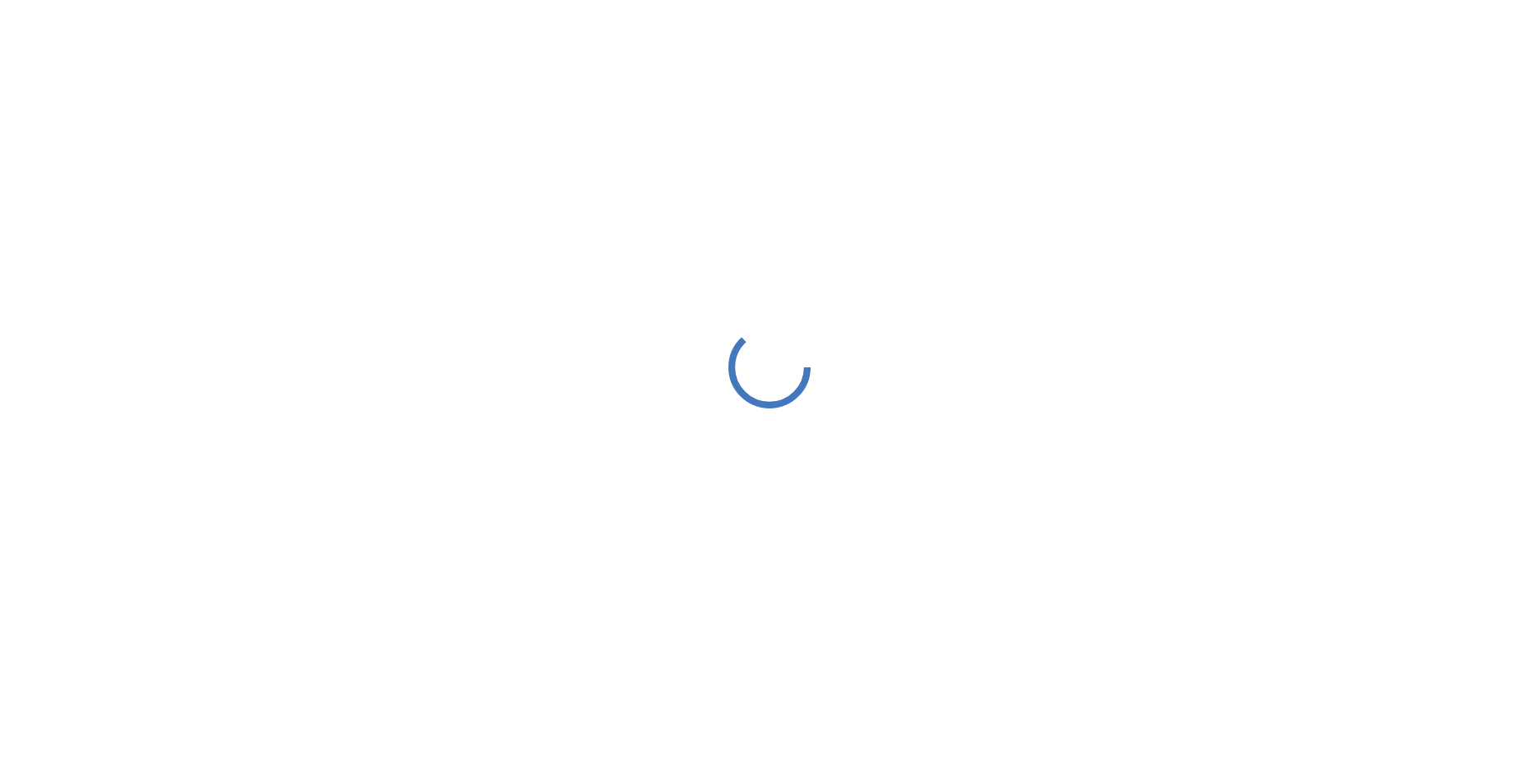 scroll, scrollTop: 0, scrollLeft: 0, axis: both 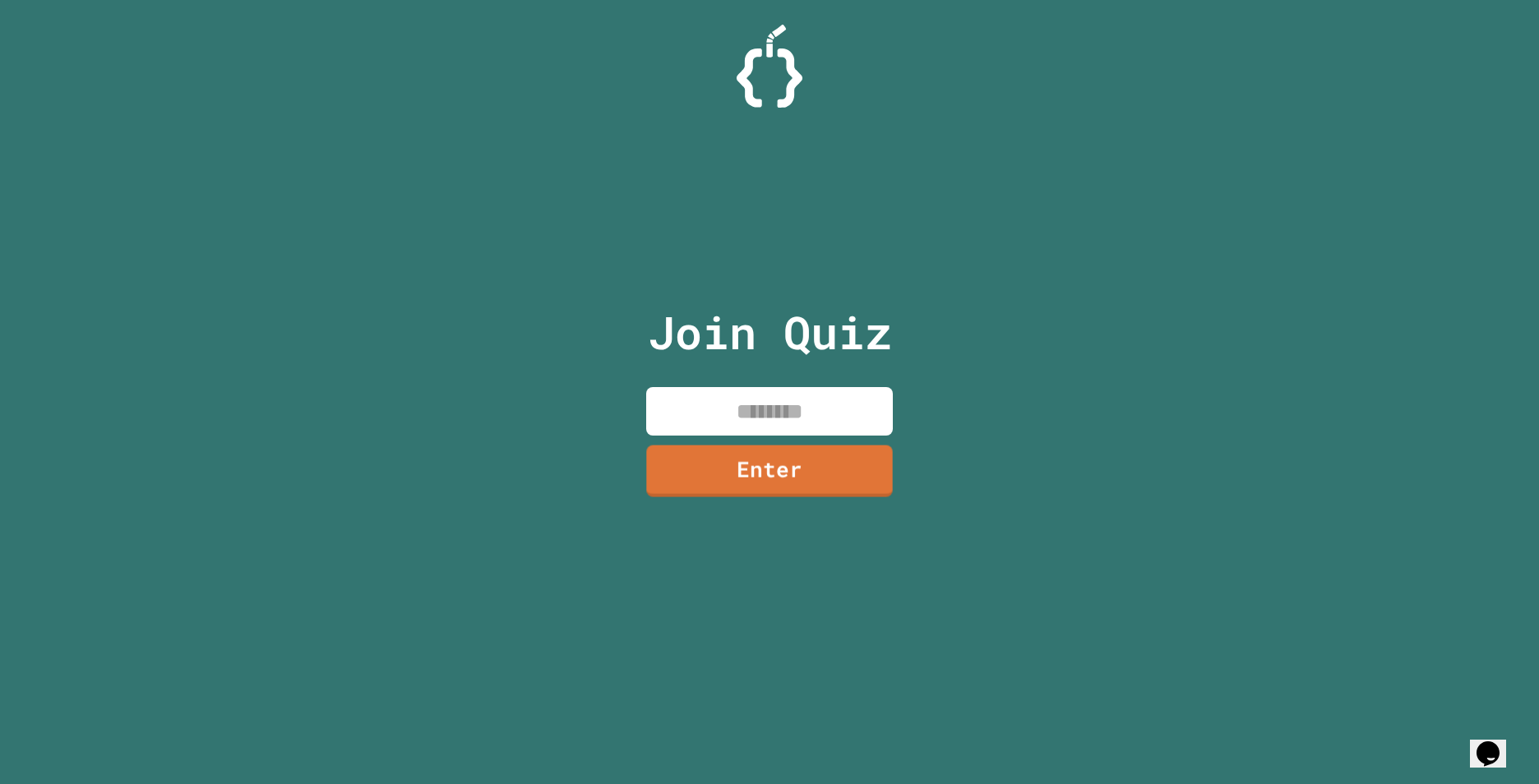click at bounding box center [770, 411] 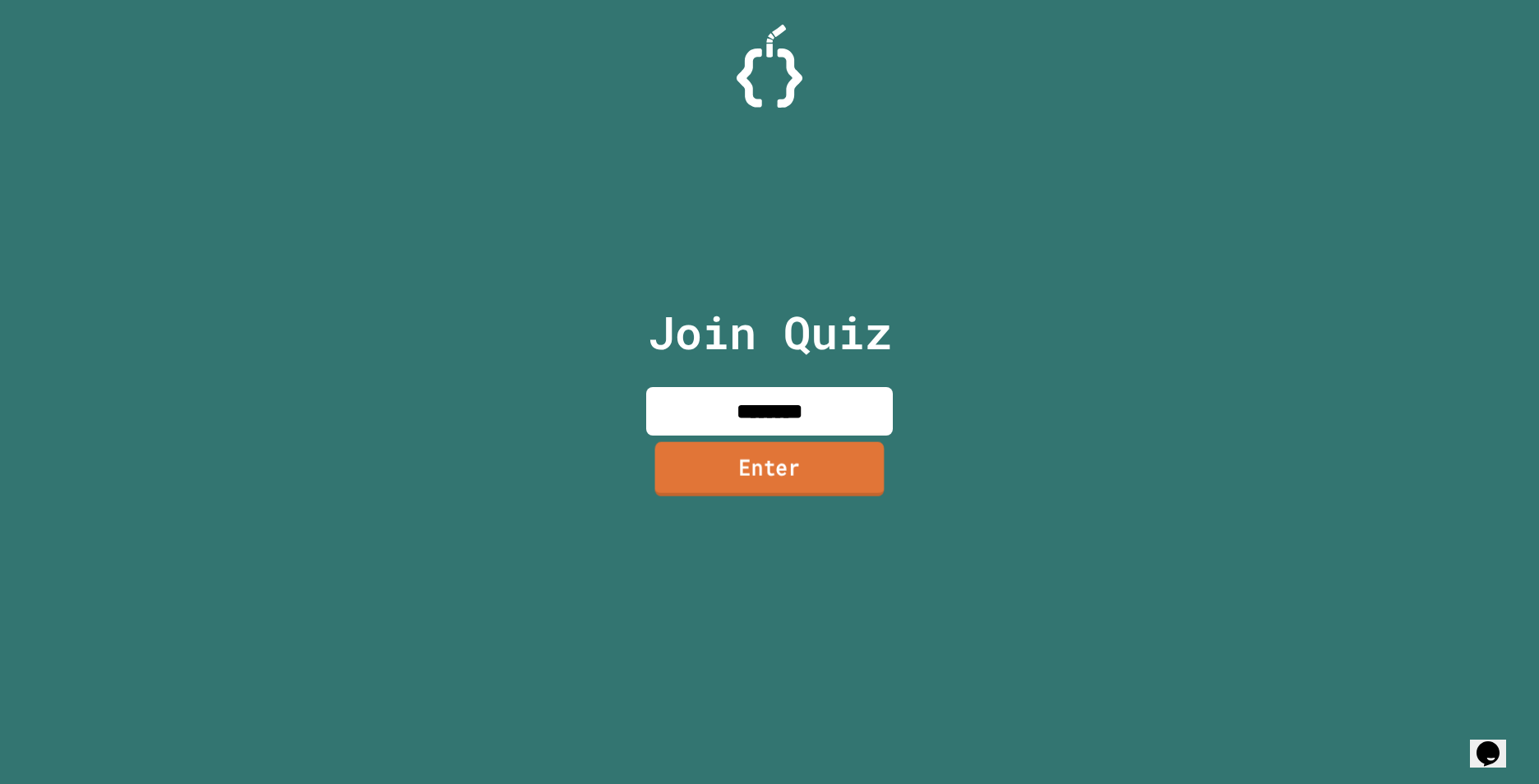 click on "Enter" at bounding box center [770, 469] 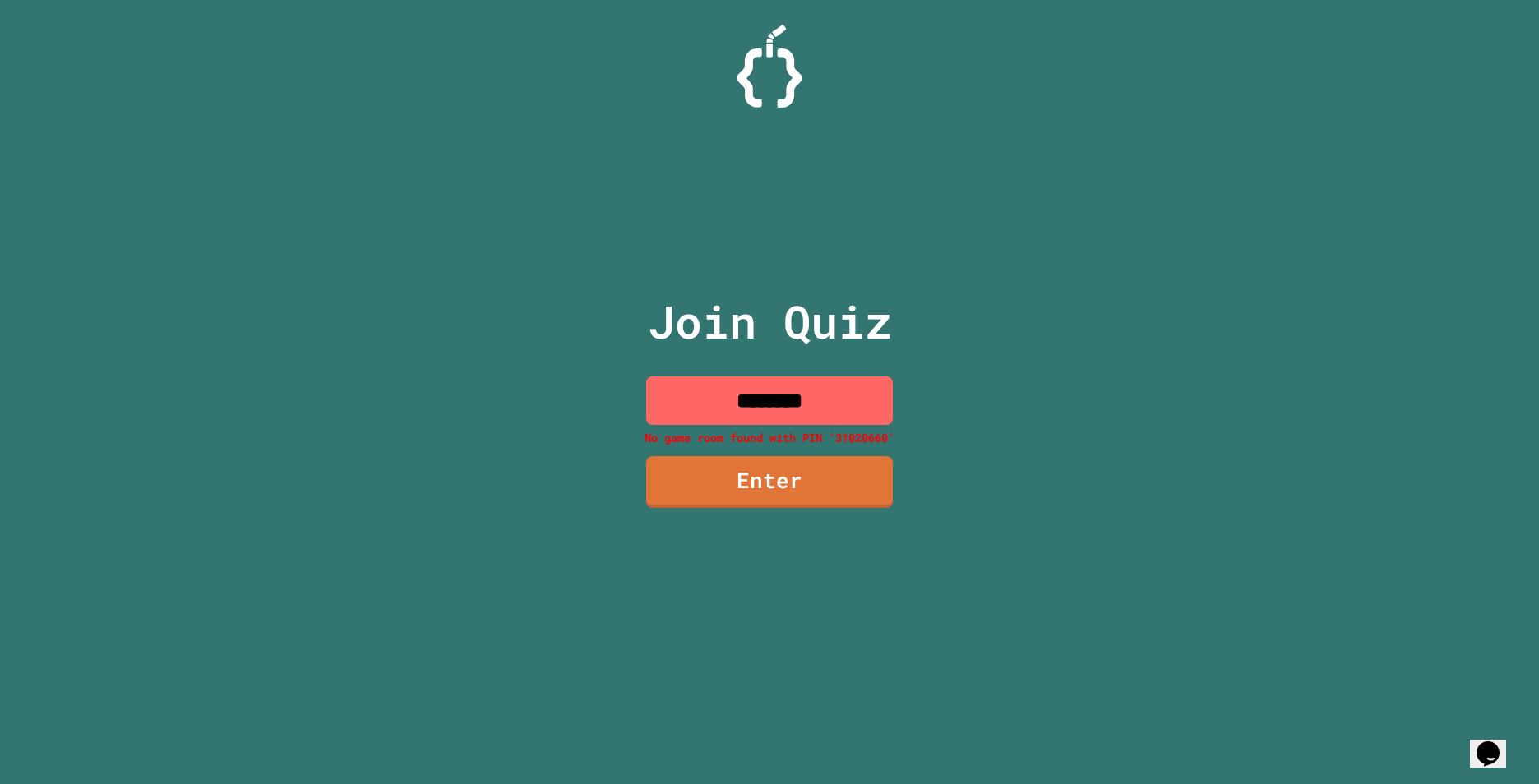 click on "********" at bounding box center (770, 400) 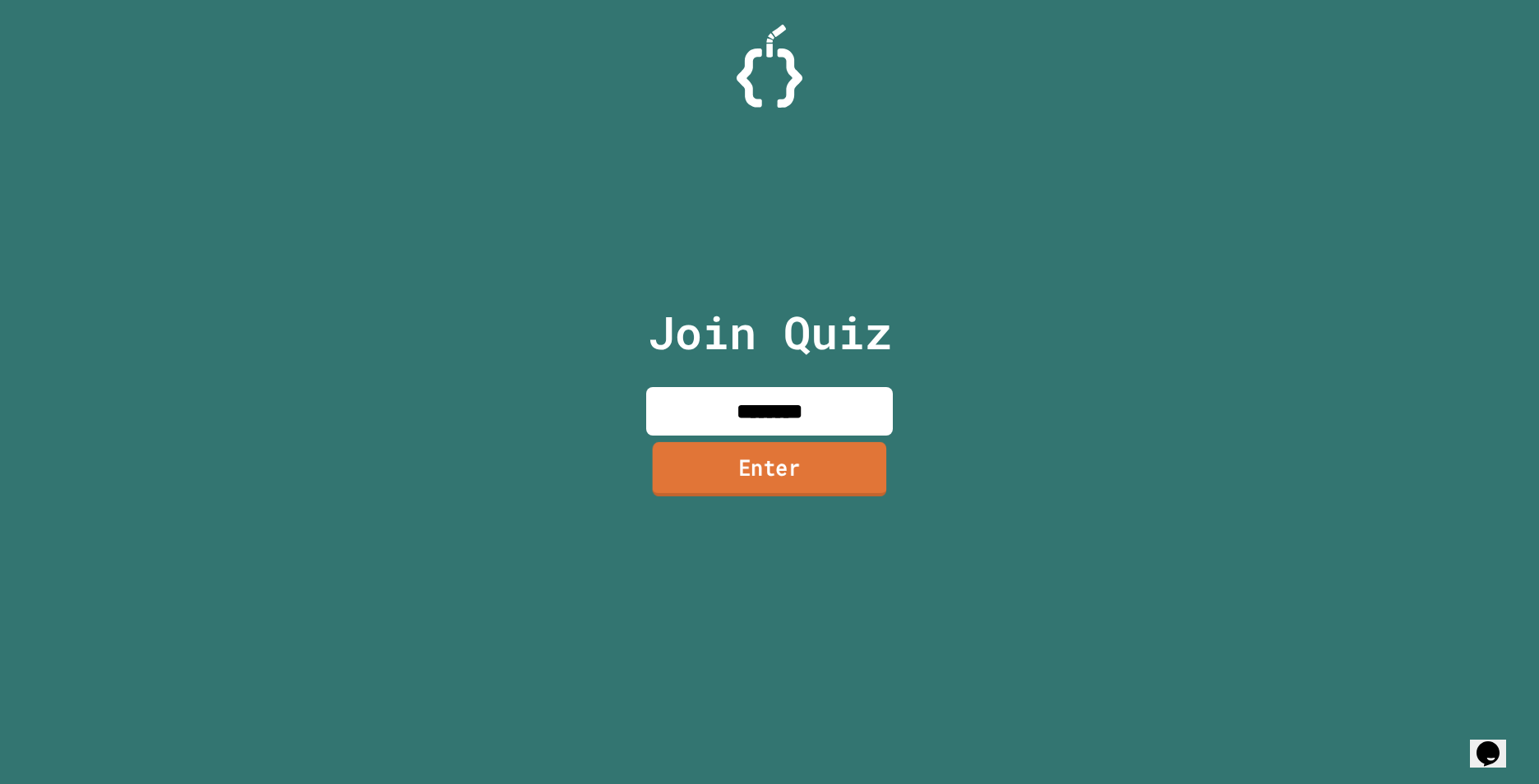 type on "********" 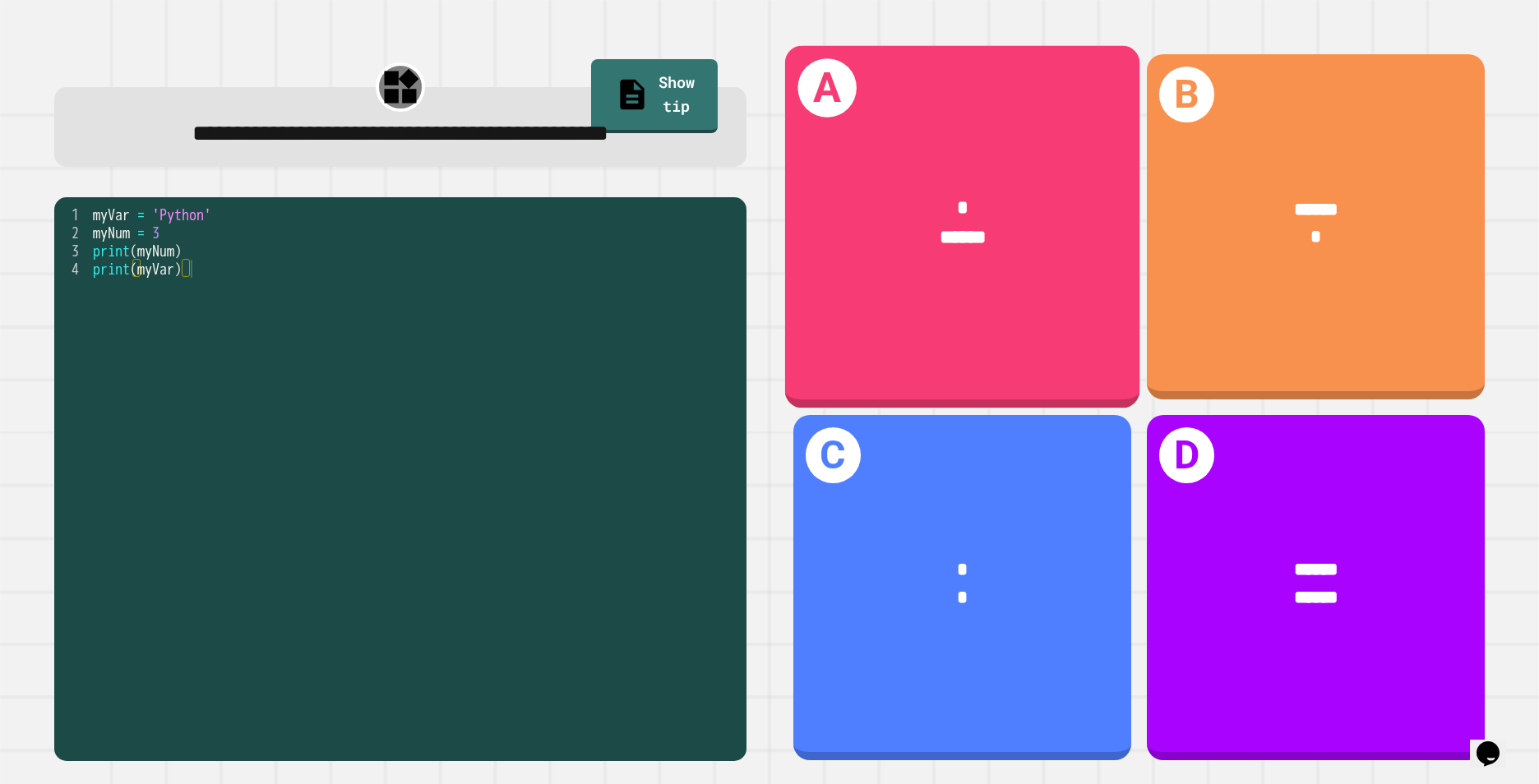 click on "A * ******" at bounding box center [962, 227] 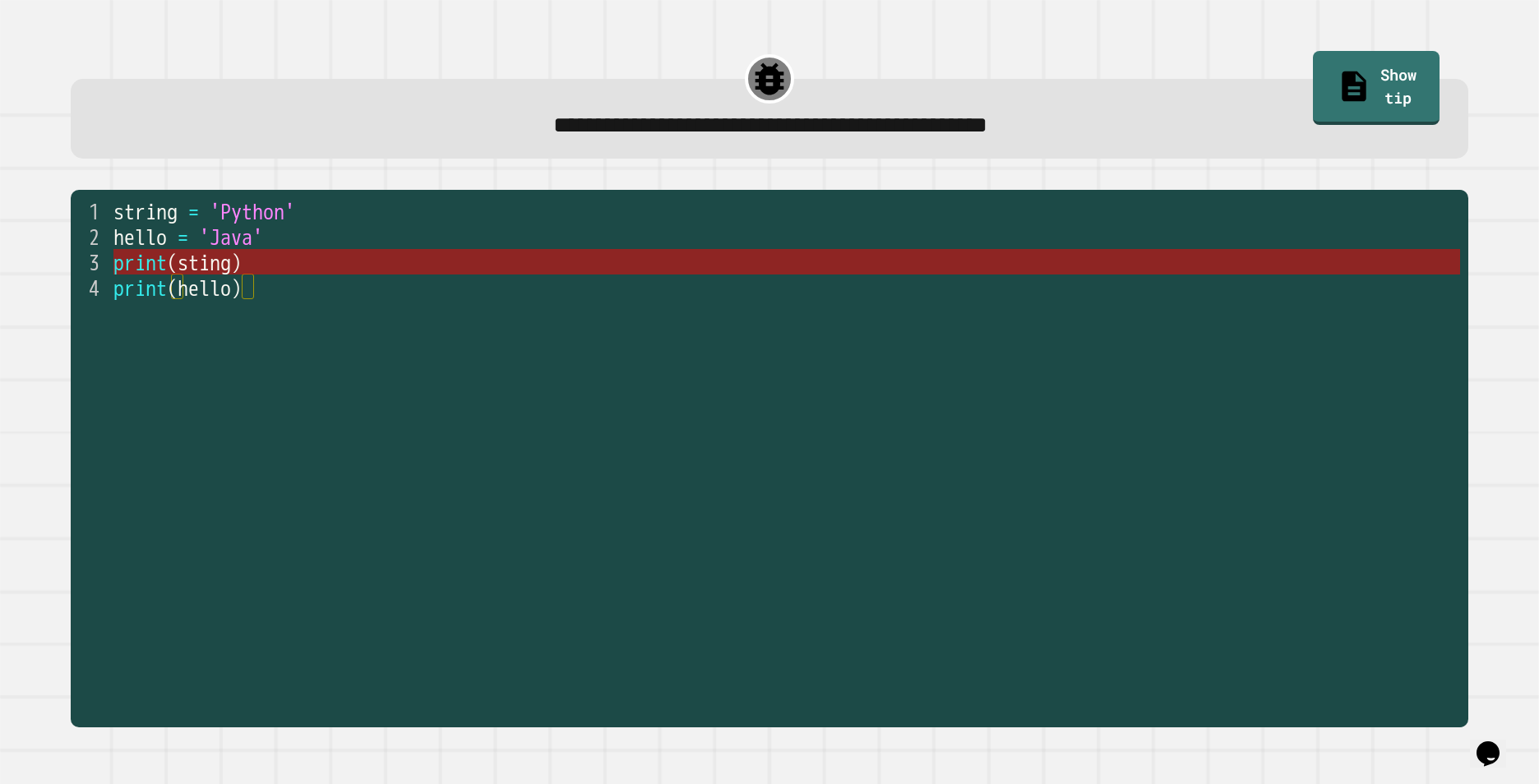 click on "sting" at bounding box center (204, 262) 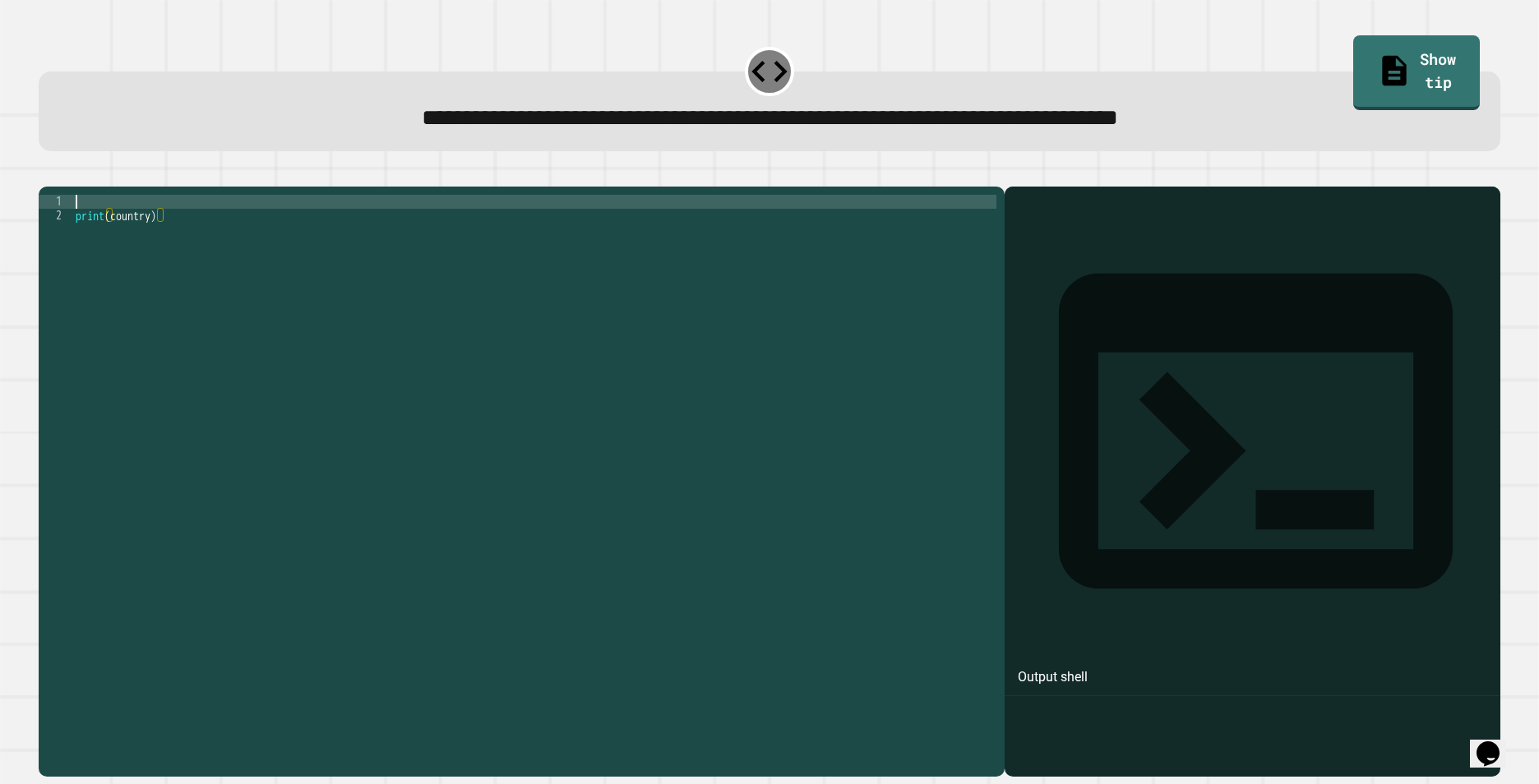 click on "print ( country )" at bounding box center (534, 460) 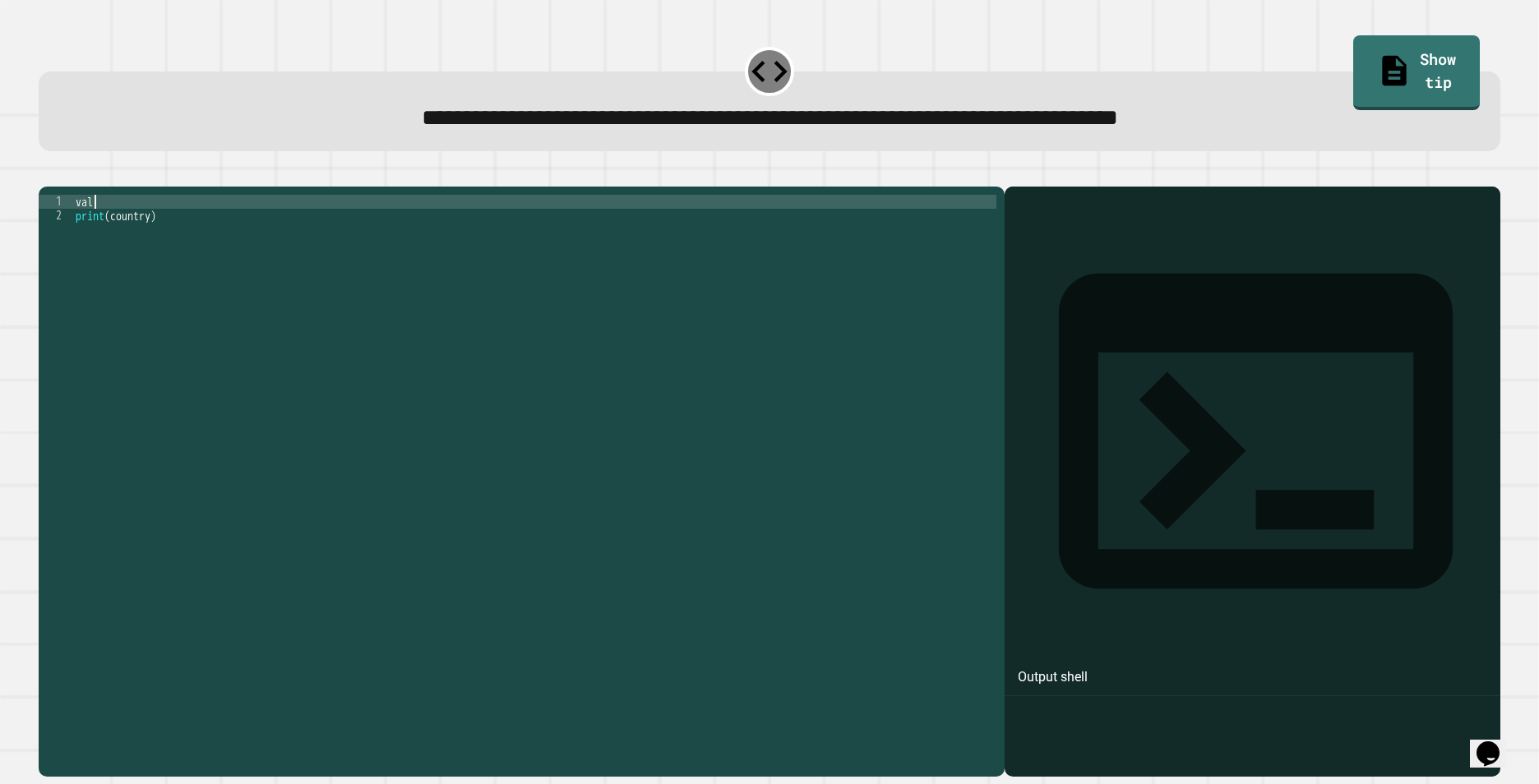 type on "*" 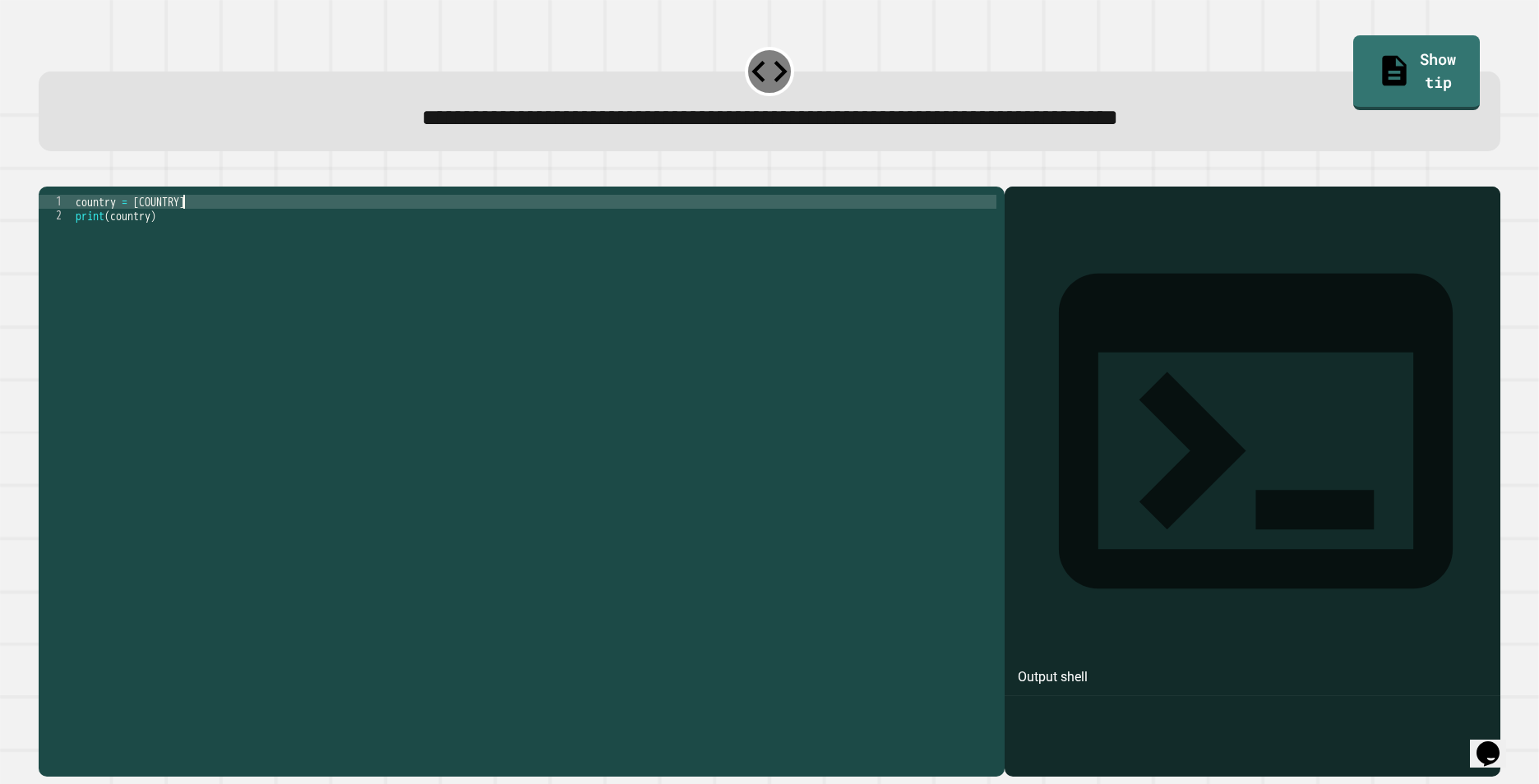 scroll, scrollTop: 0, scrollLeft: 7, axis: horizontal 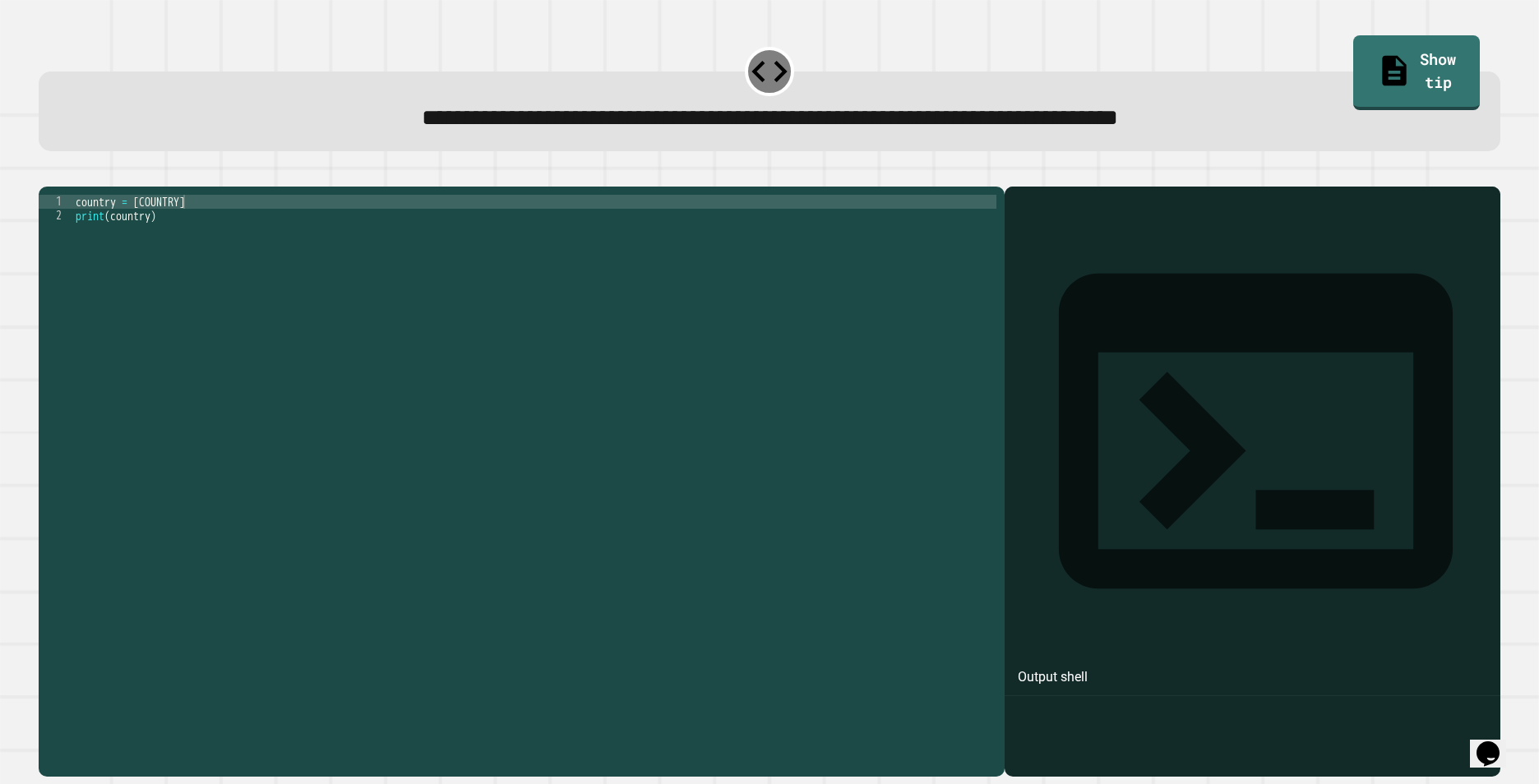 click 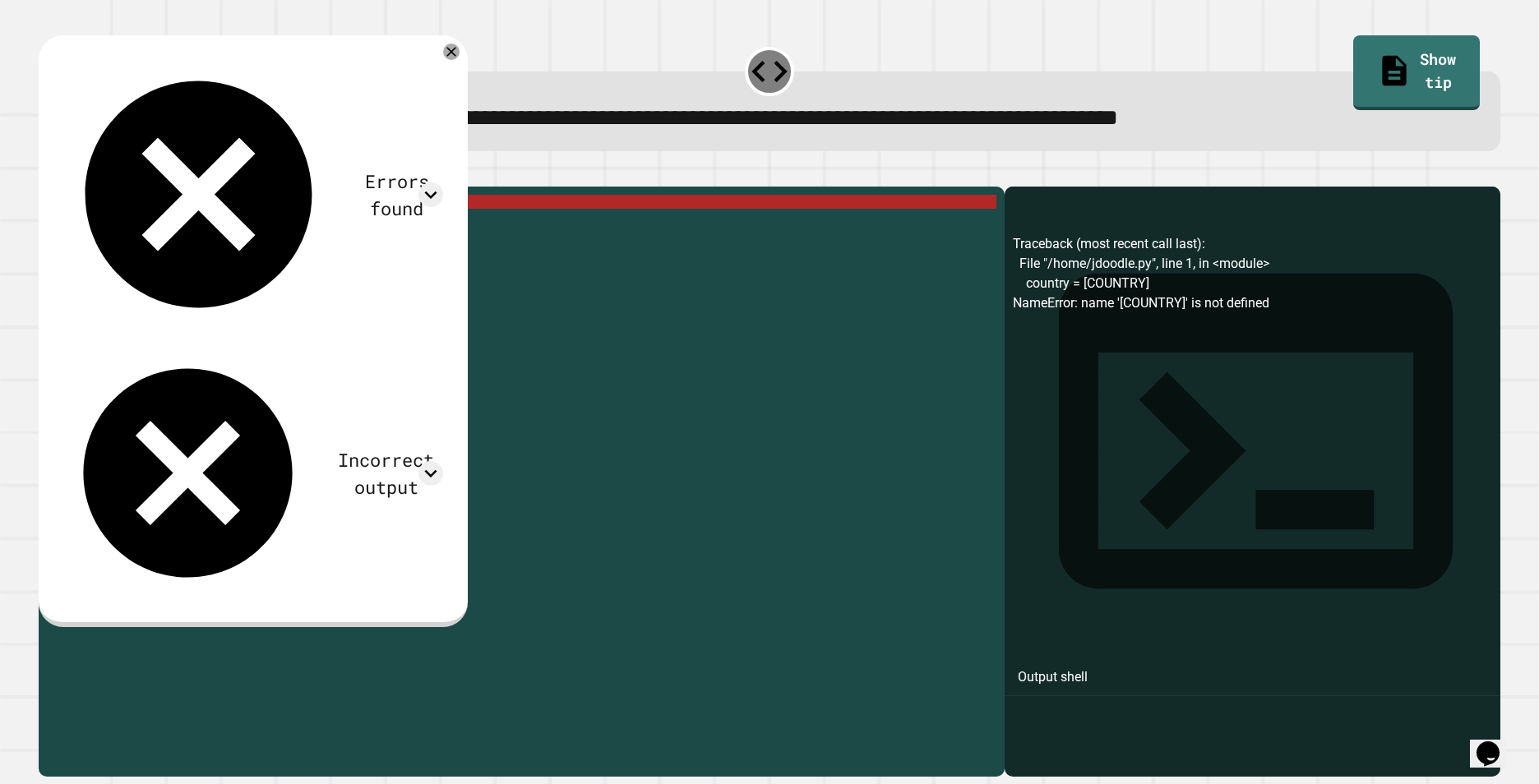 click on "country   =   England print ( country )" at bounding box center (534, 460) 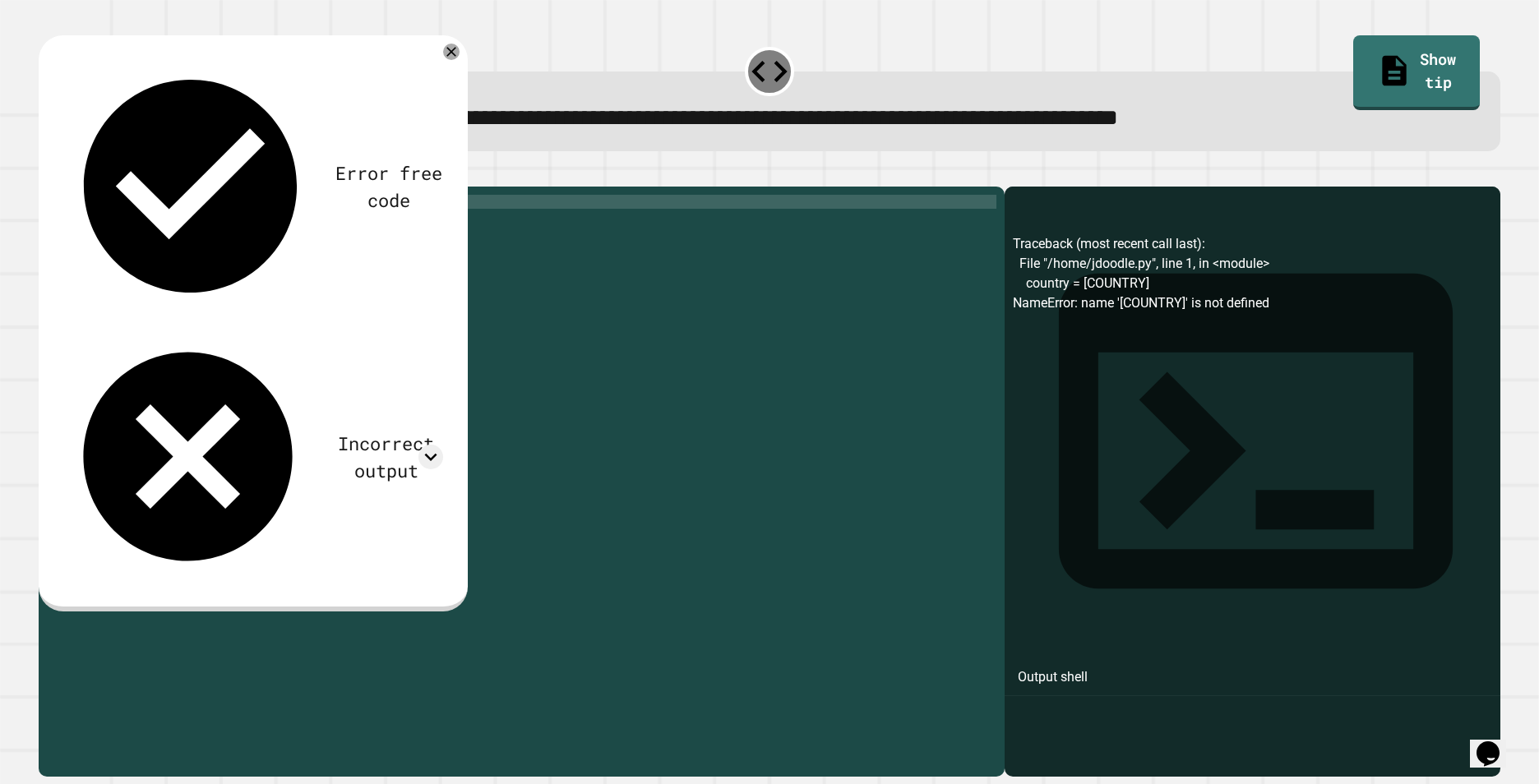 click on "country   =   "England print ( country )" at bounding box center [534, 460] 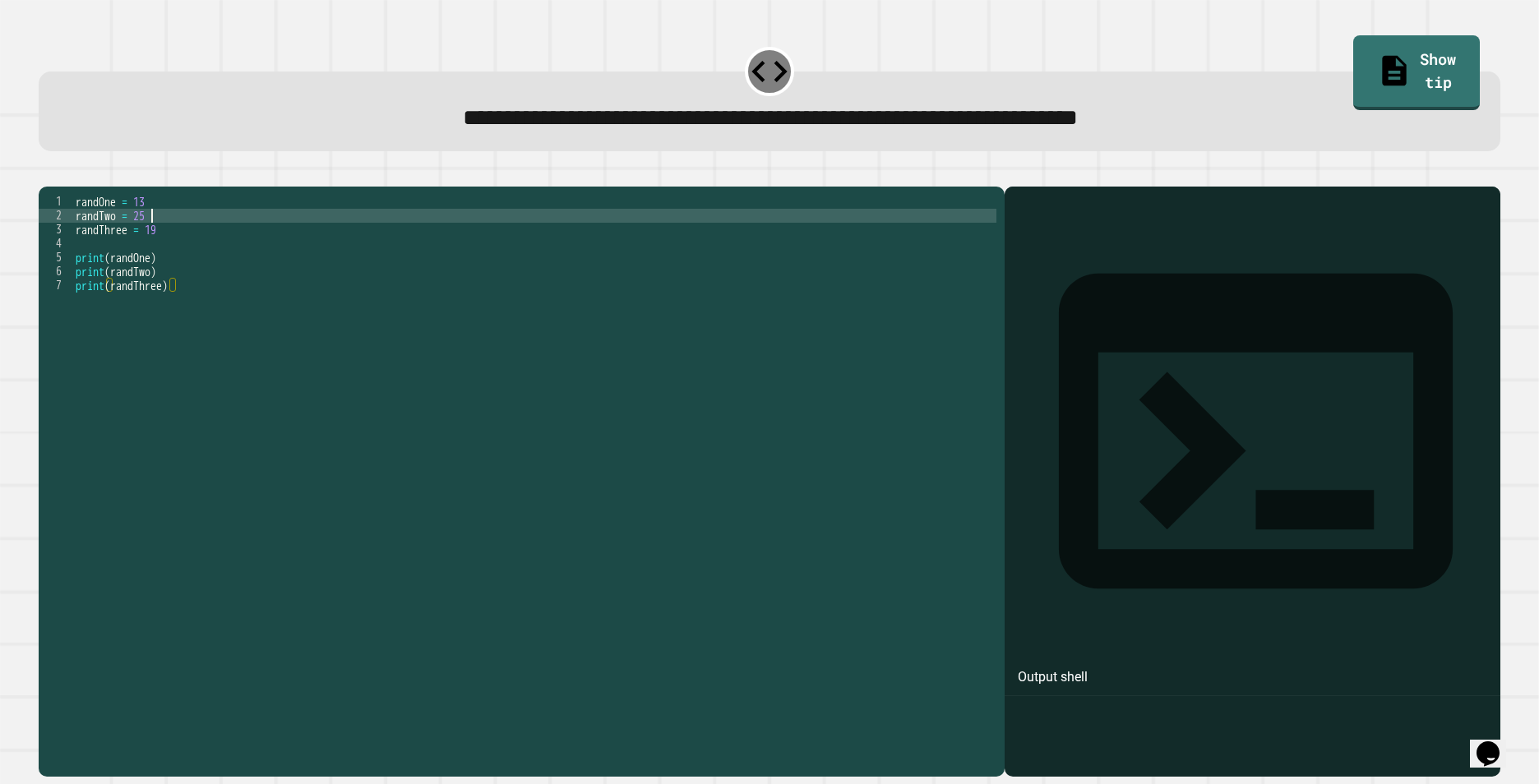 click on "randOne   =   13 randTwo   =   25 randThree   =   19 print ( randOne ) print ( randTwo ) print ( randThree )" at bounding box center [534, 460] 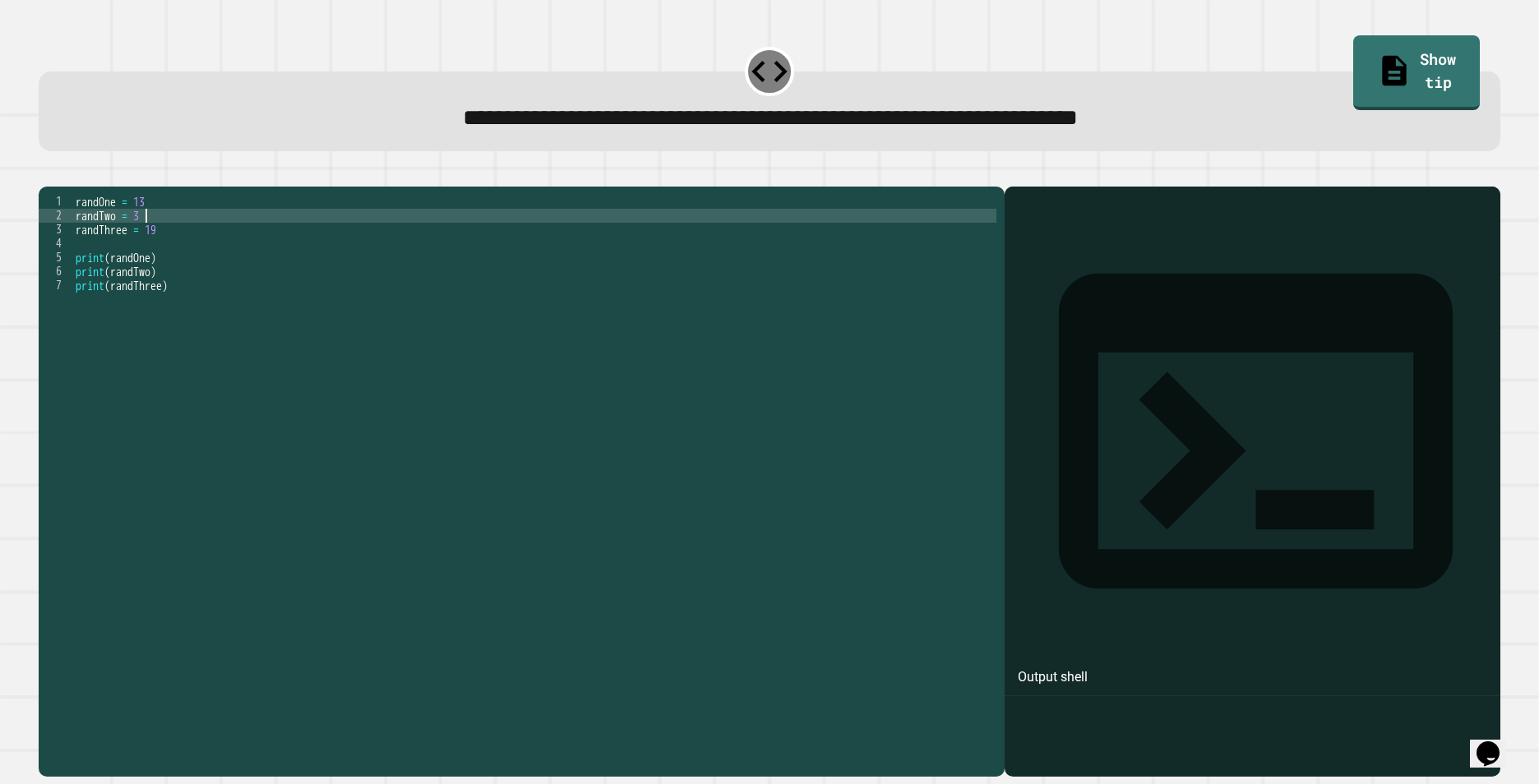 scroll, scrollTop: 0, scrollLeft: 4, axis: horizontal 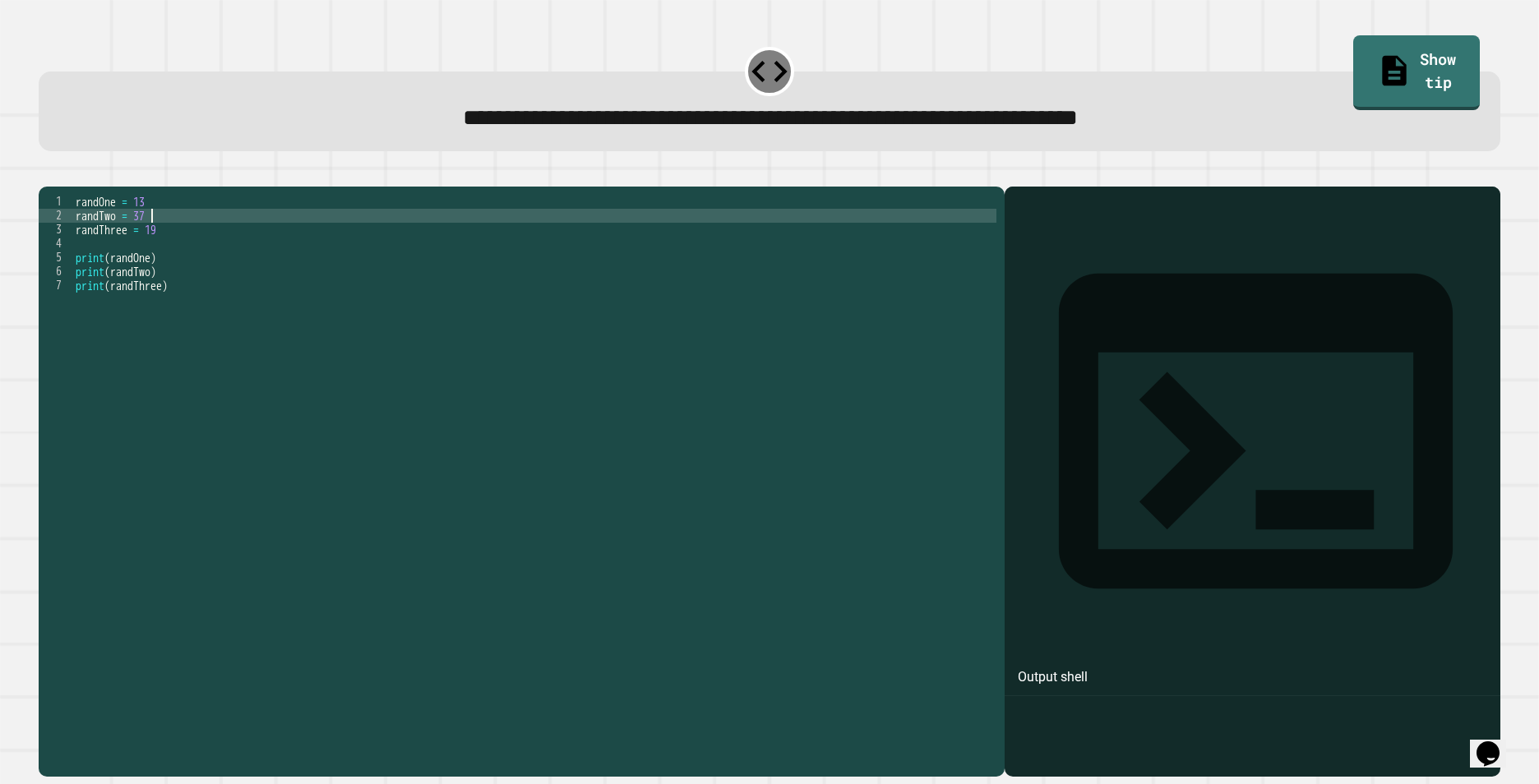 type on "**********" 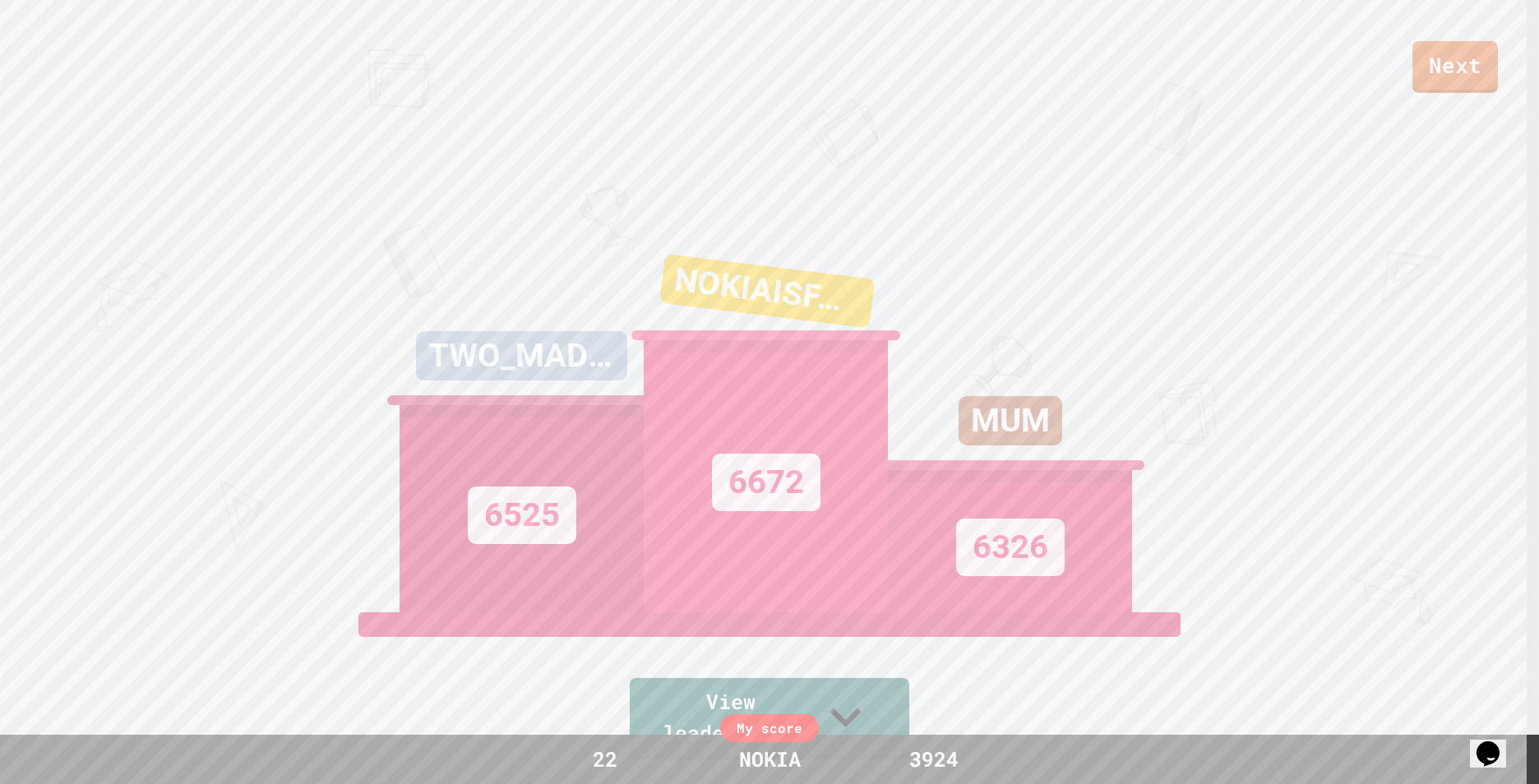 drag, startPoint x: 1500, startPoint y: 52, endPoint x: 1468, endPoint y: 72, distance: 37.735925 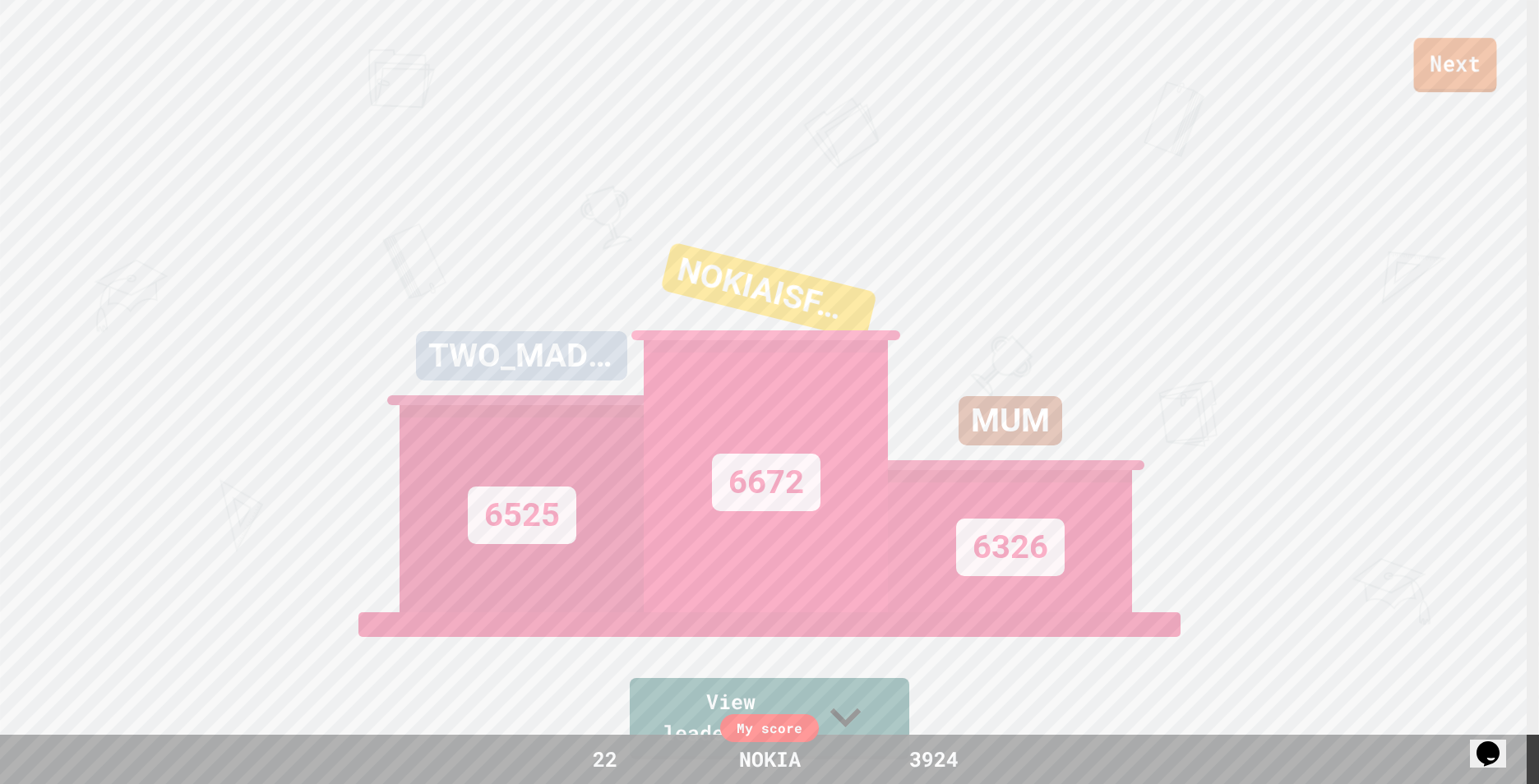 click on "Next" at bounding box center [1455, 65] 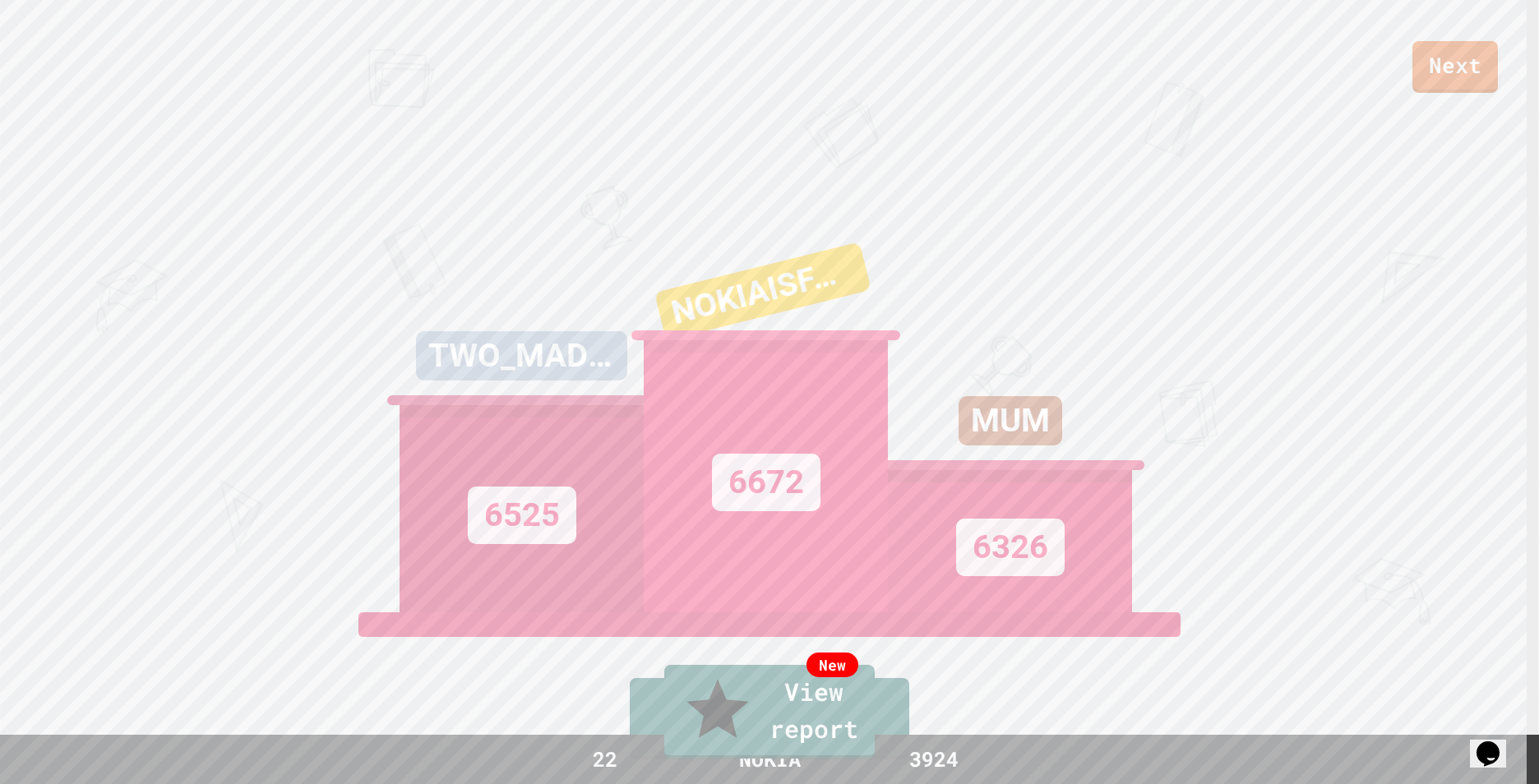 click on "Exit" at bounding box center [1441, 824] 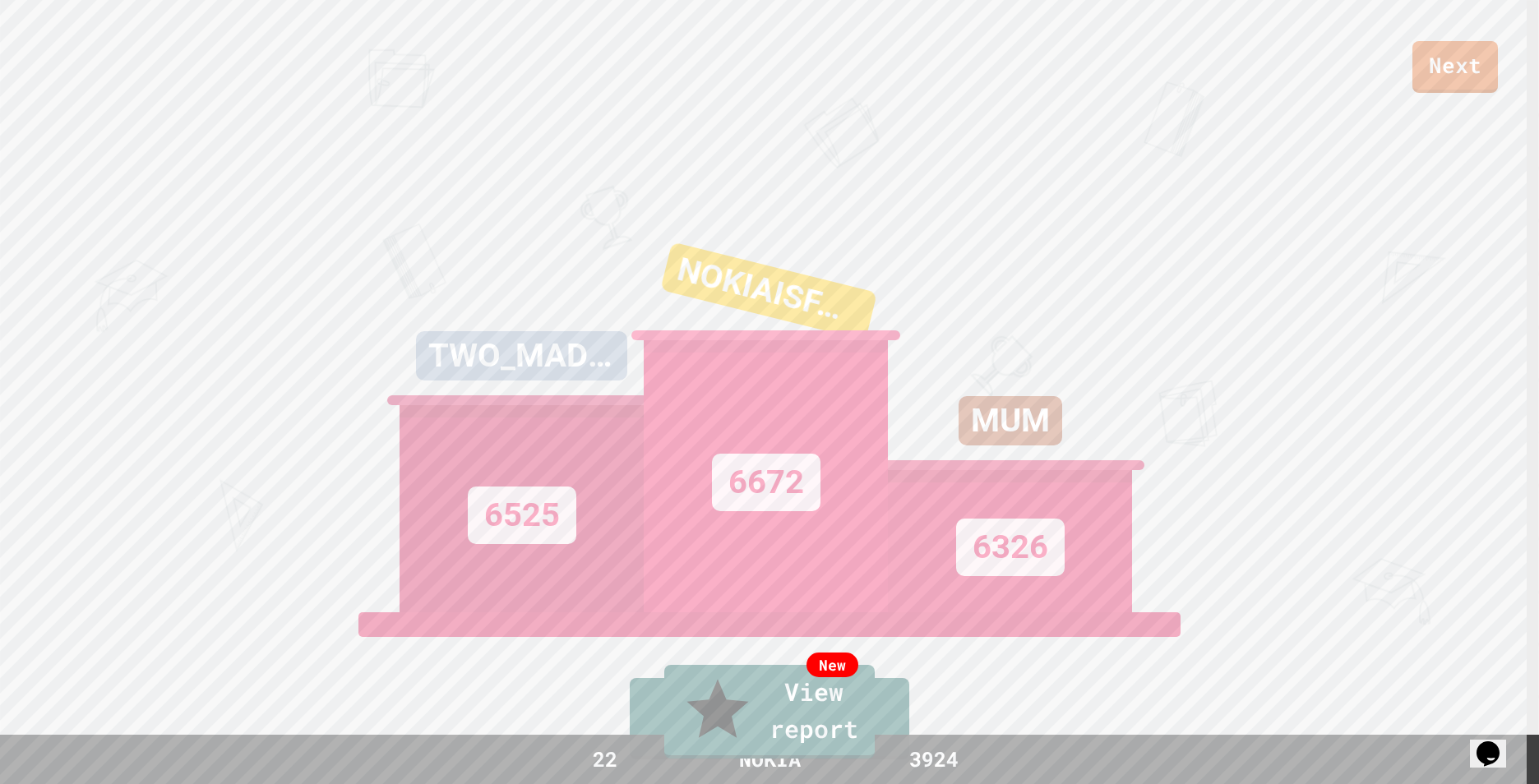 drag, startPoint x: 656, startPoint y: 517, endPoint x: 598, endPoint y: 621, distance: 119.0798 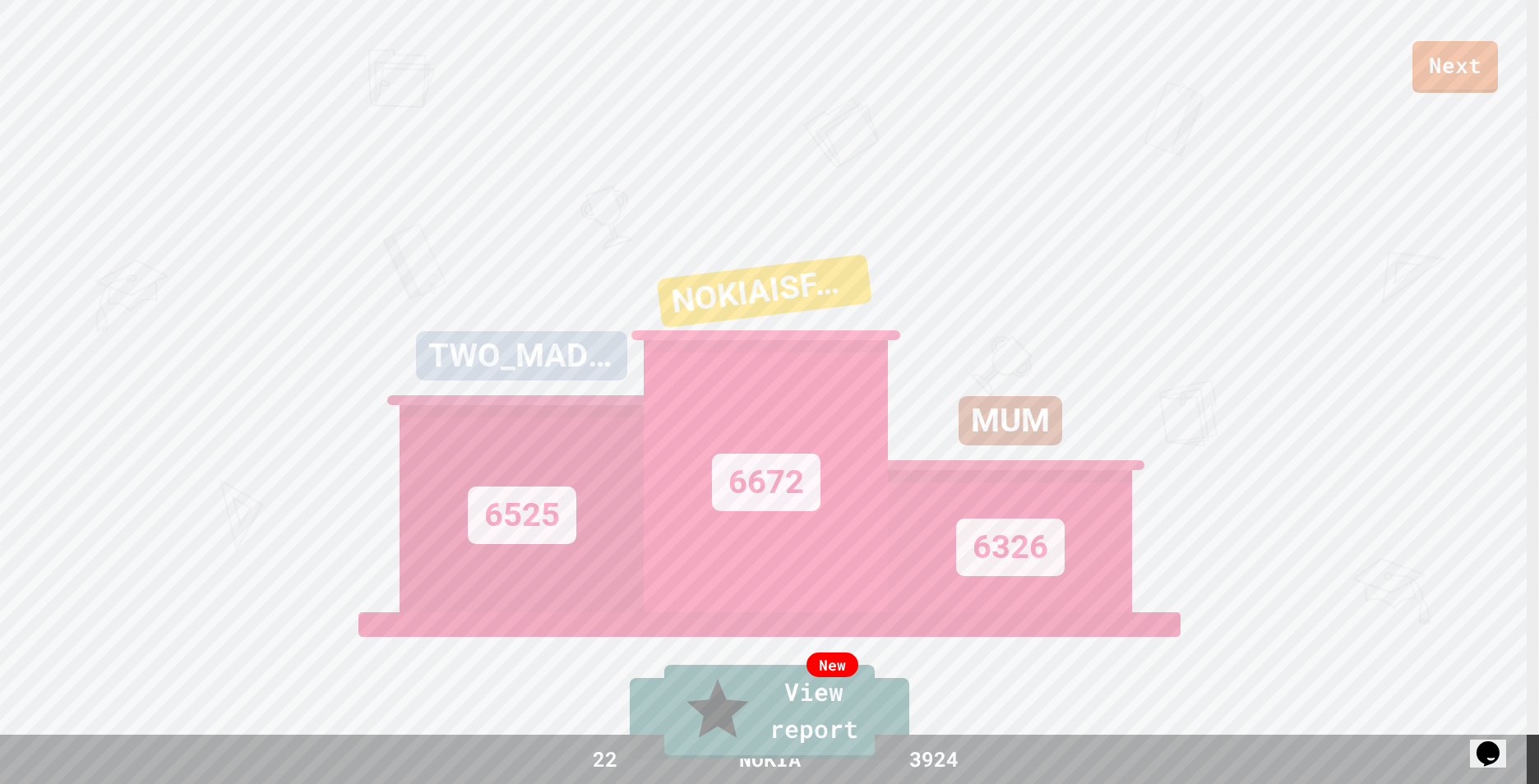 click on "Submit" at bounding box center (770, 3526) 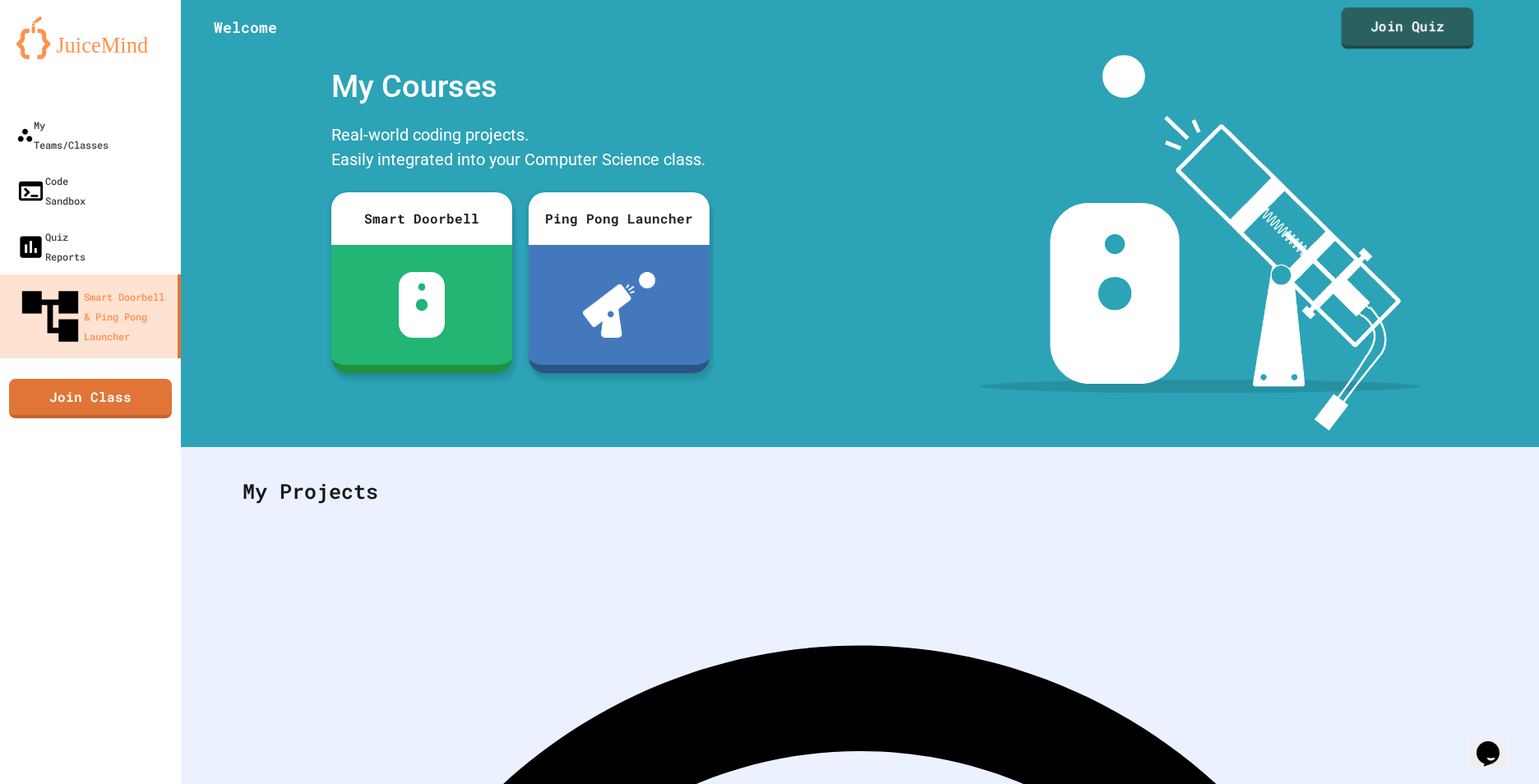 click on "Join Quiz" at bounding box center (1407, 28) 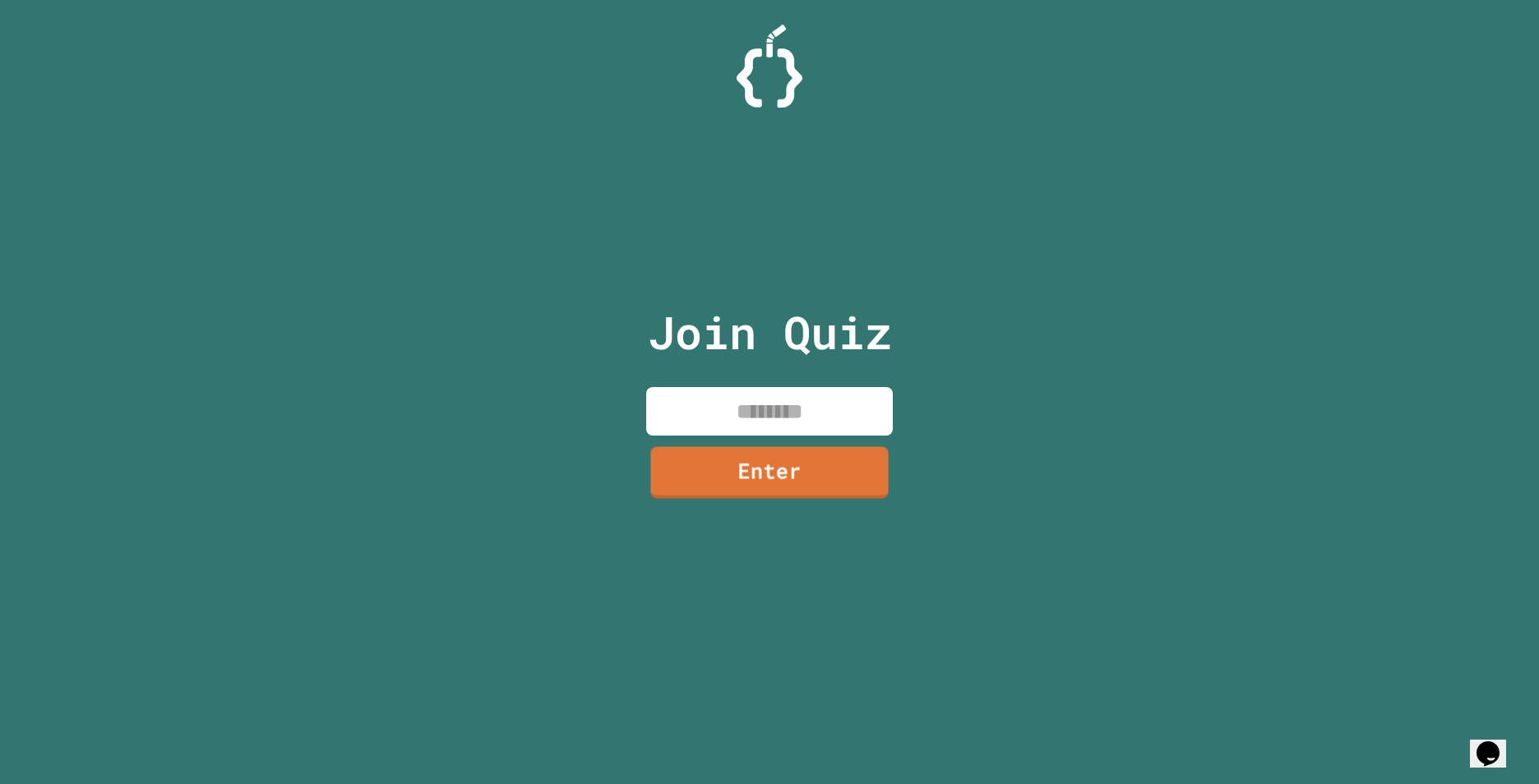 click at bounding box center (770, 411) 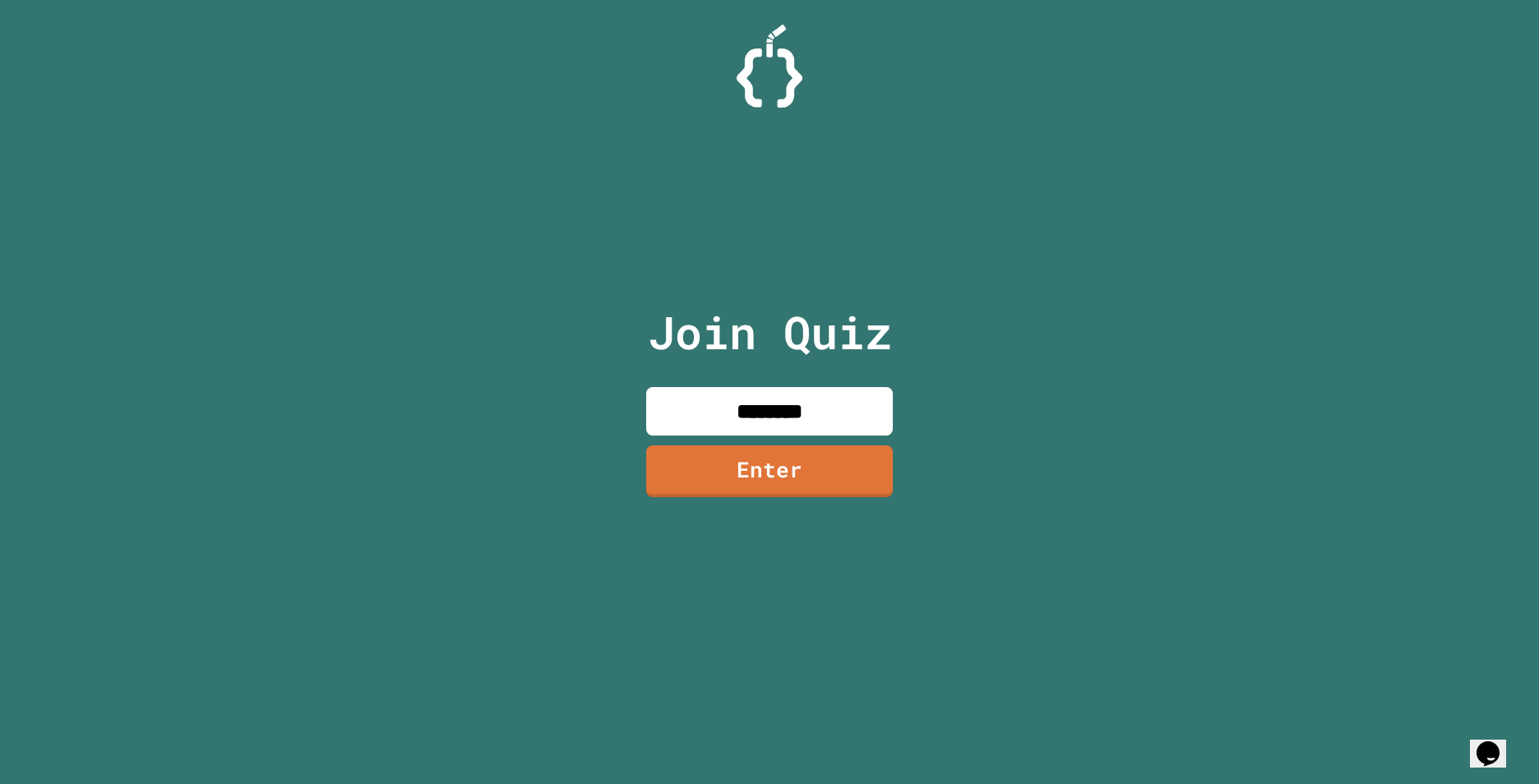 type on "********" 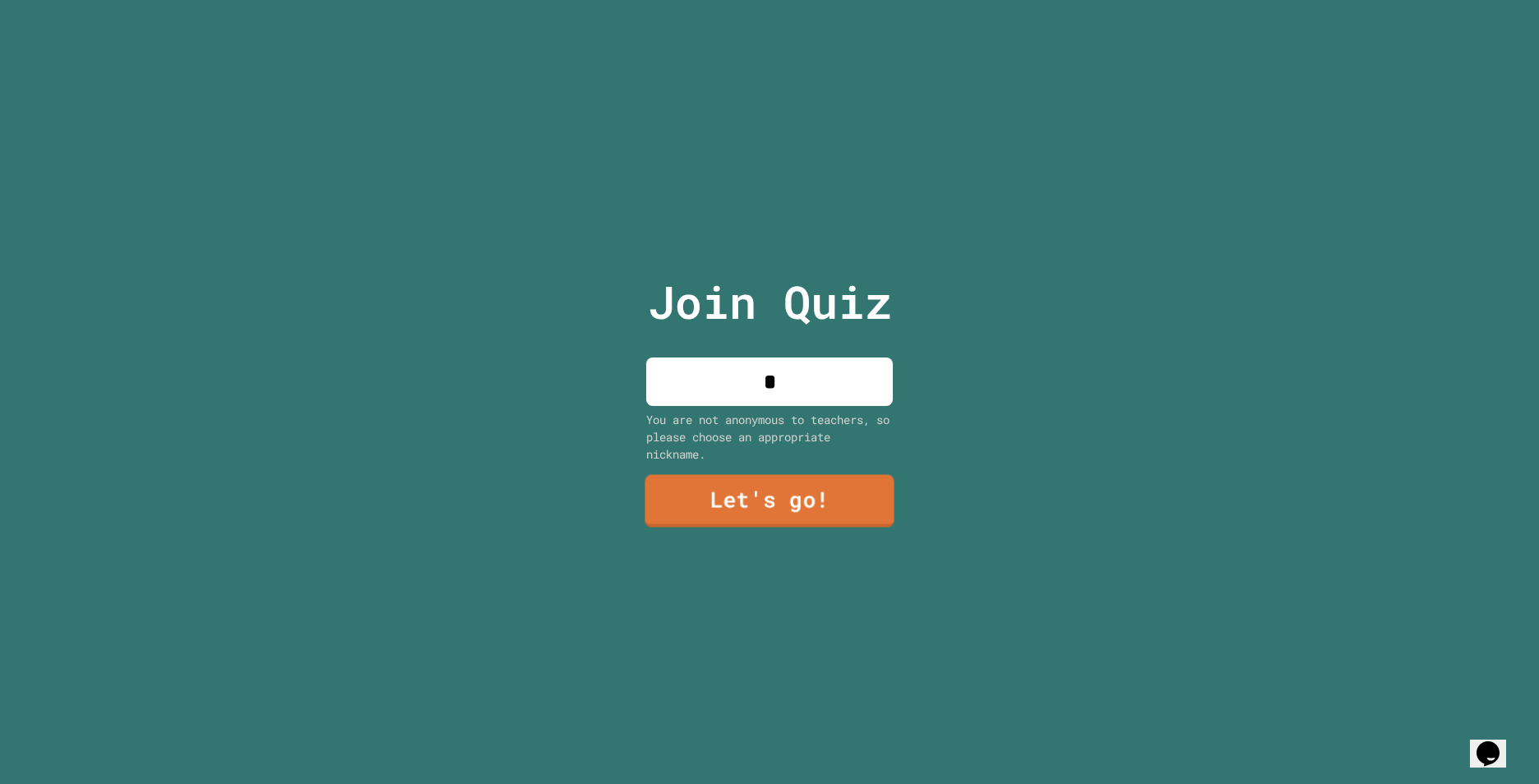click on "Let's go!" at bounding box center (769, 500) 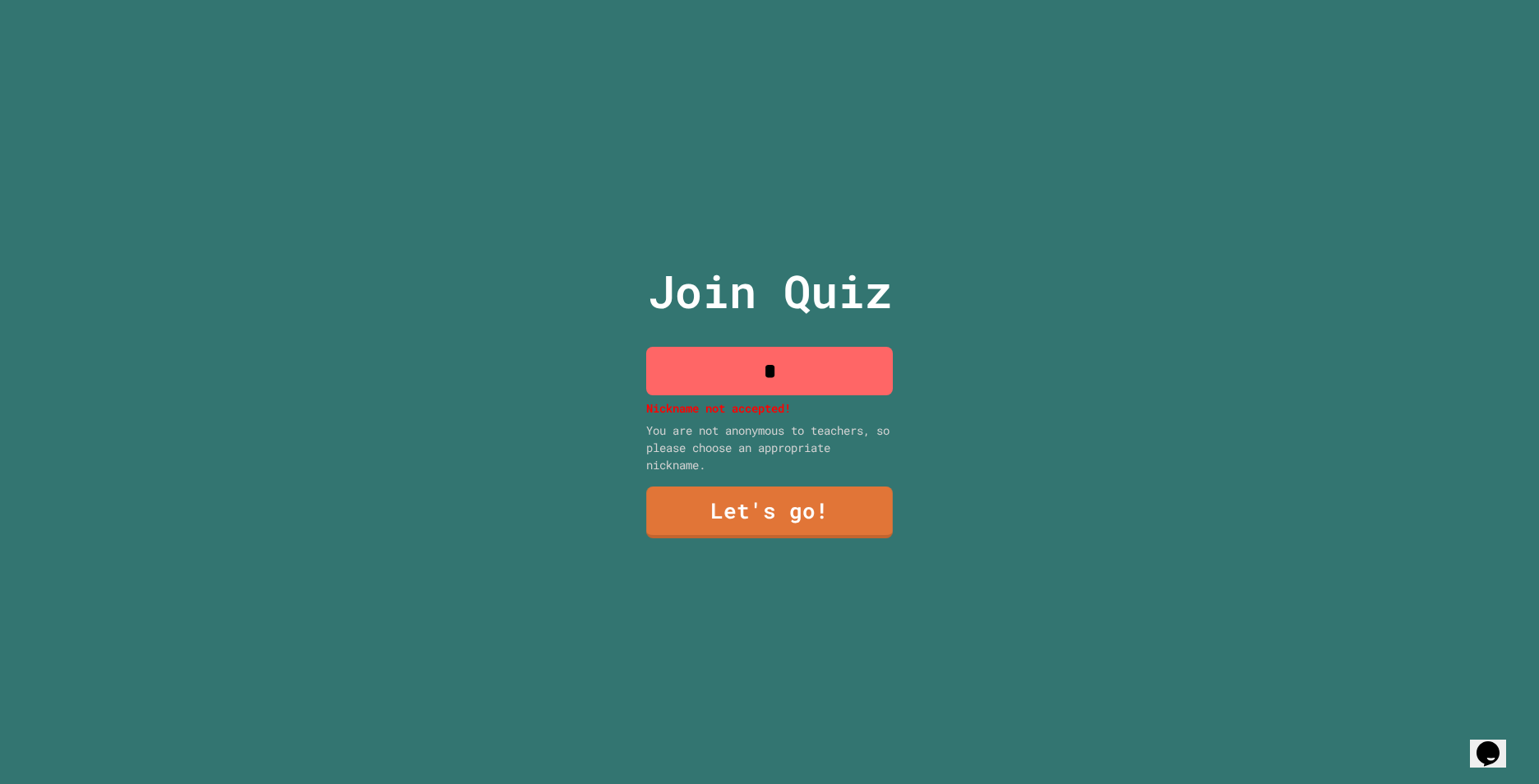 drag, startPoint x: 797, startPoint y: 332, endPoint x: 797, endPoint y: 341, distance: 9 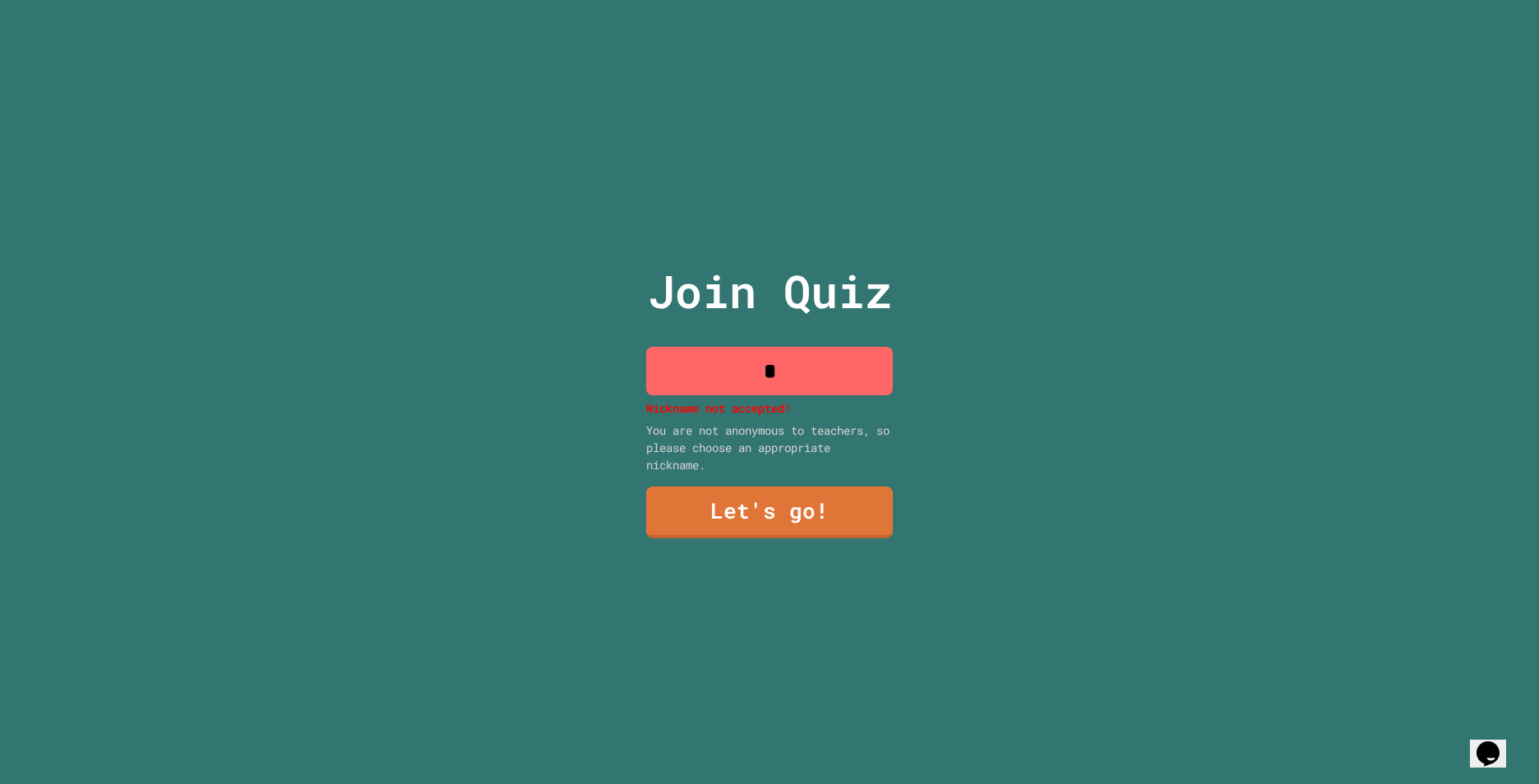 drag, startPoint x: 793, startPoint y: 359, endPoint x: 784, endPoint y: 371, distance: 15 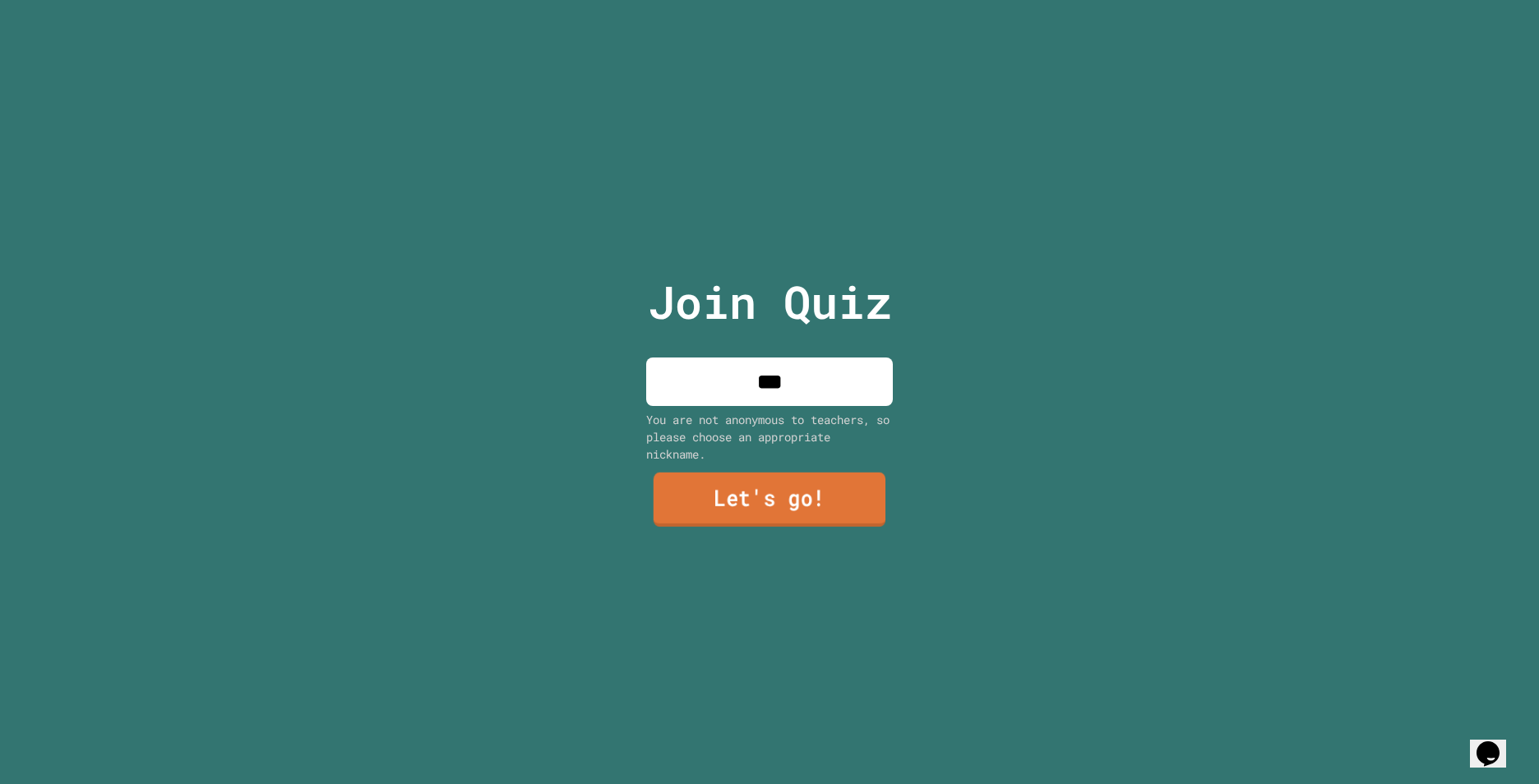 click on "Let's go!" at bounding box center (770, 500) 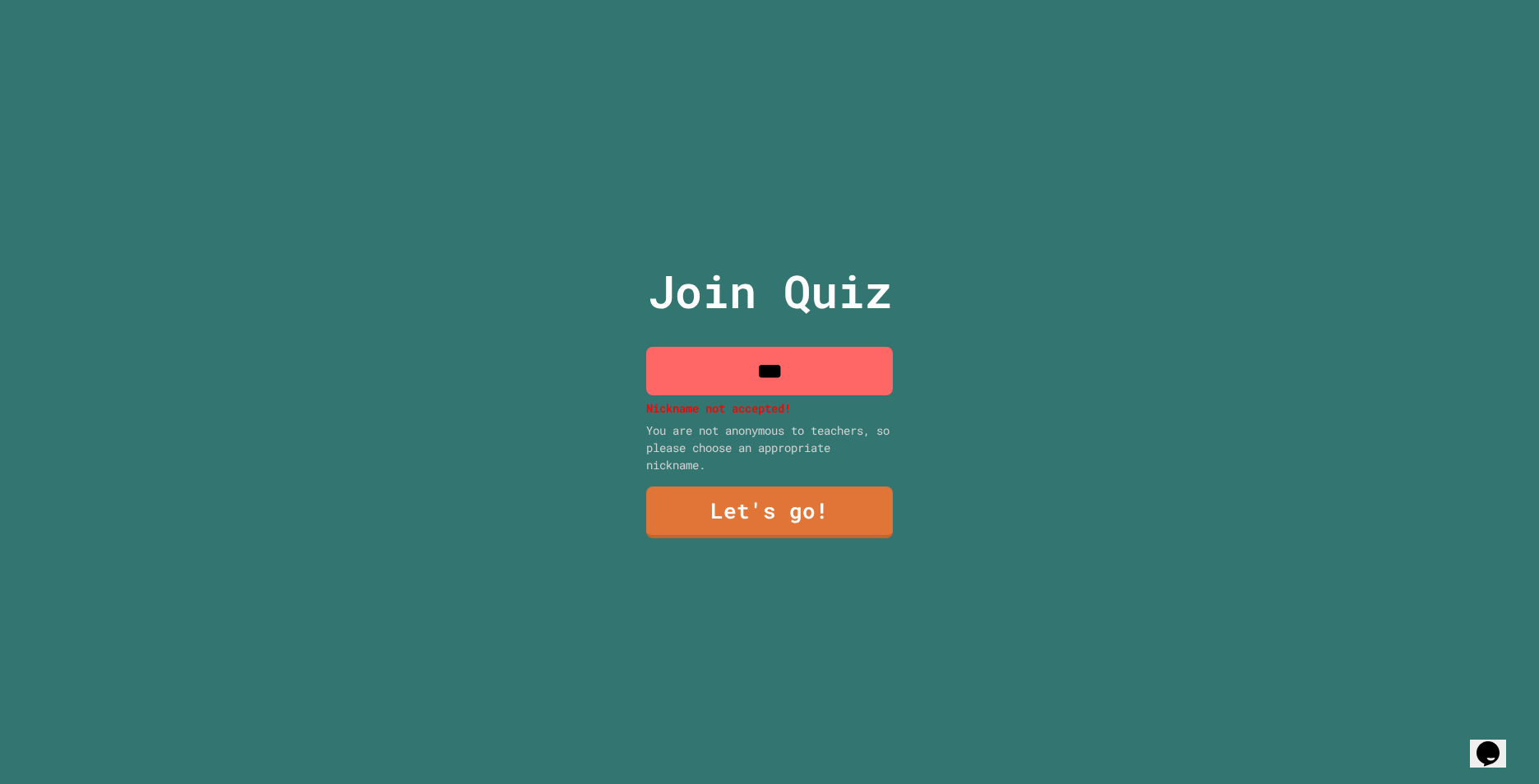 click on "***" at bounding box center [770, 371] 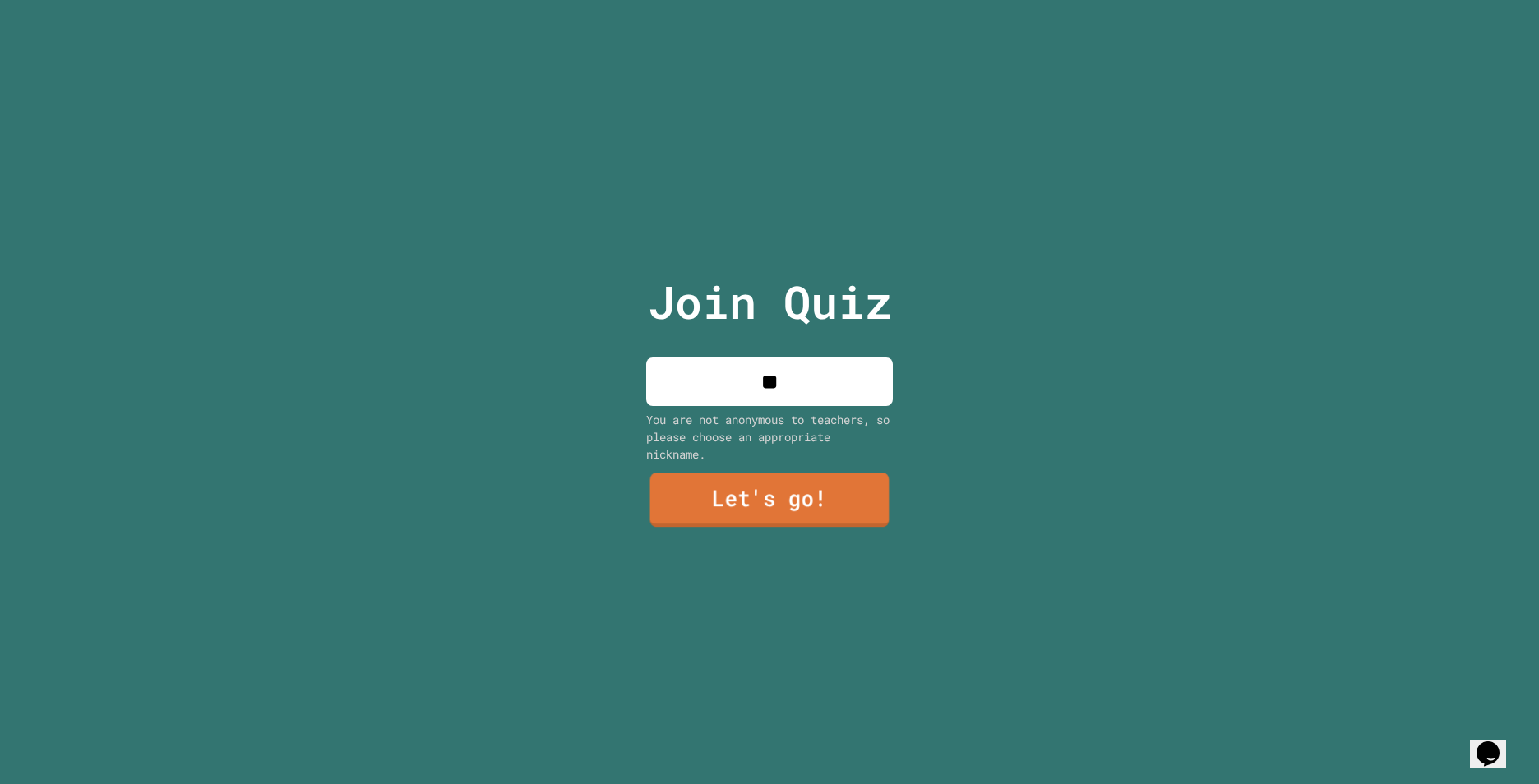 click on "Let's go!" at bounding box center (770, 500) 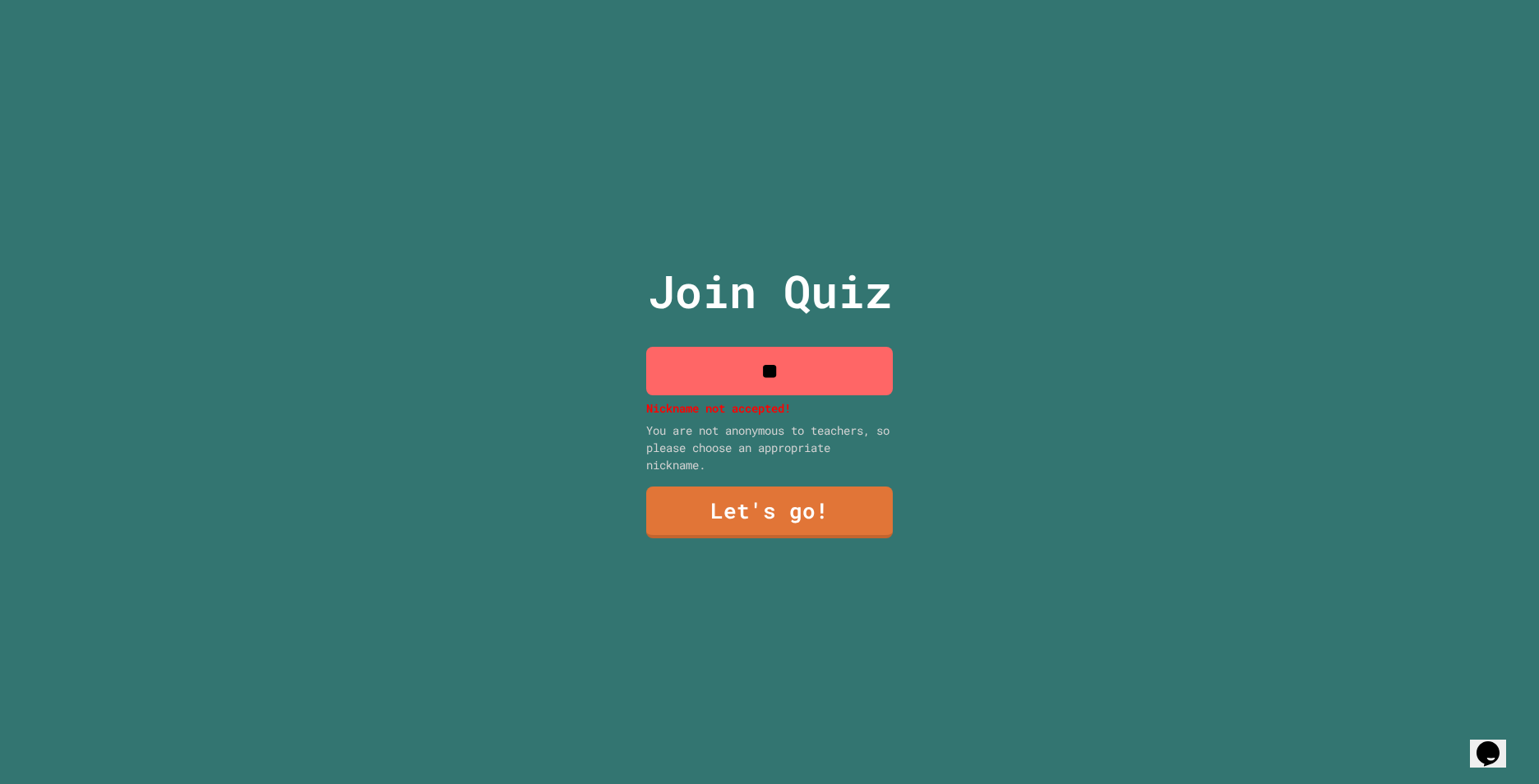 click on "**" at bounding box center [770, 371] 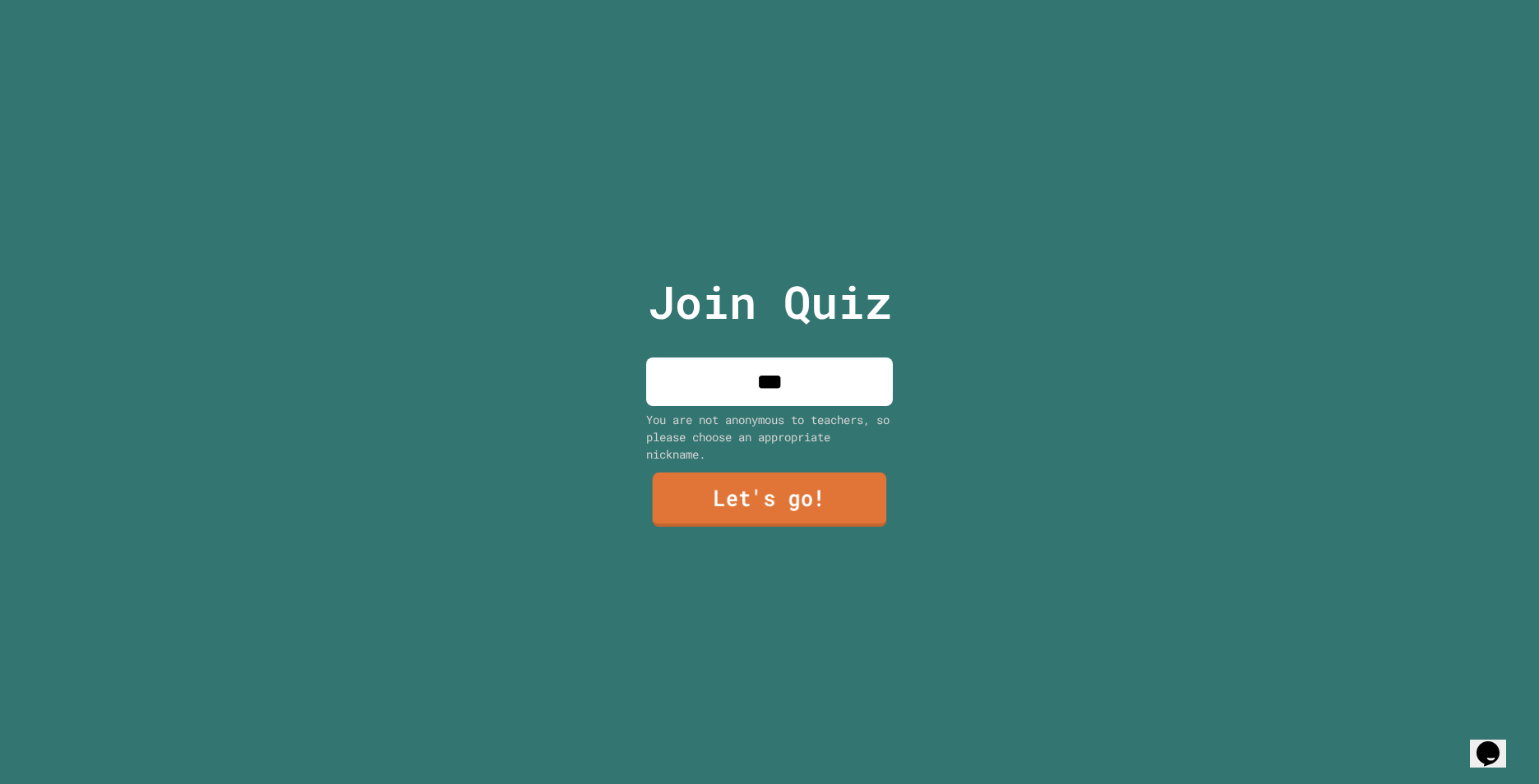 type on "***" 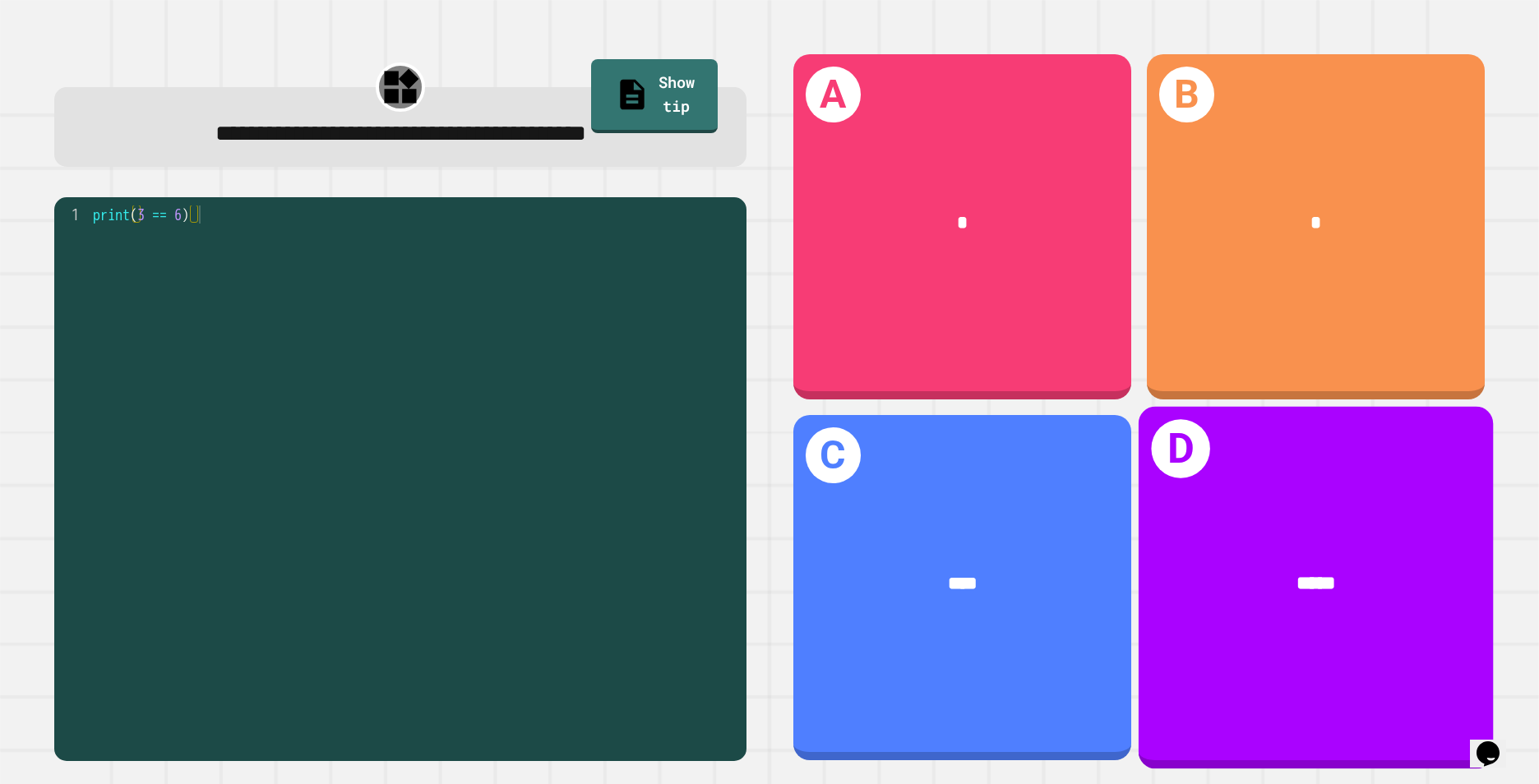 click on "*****" at bounding box center [1316, 583] 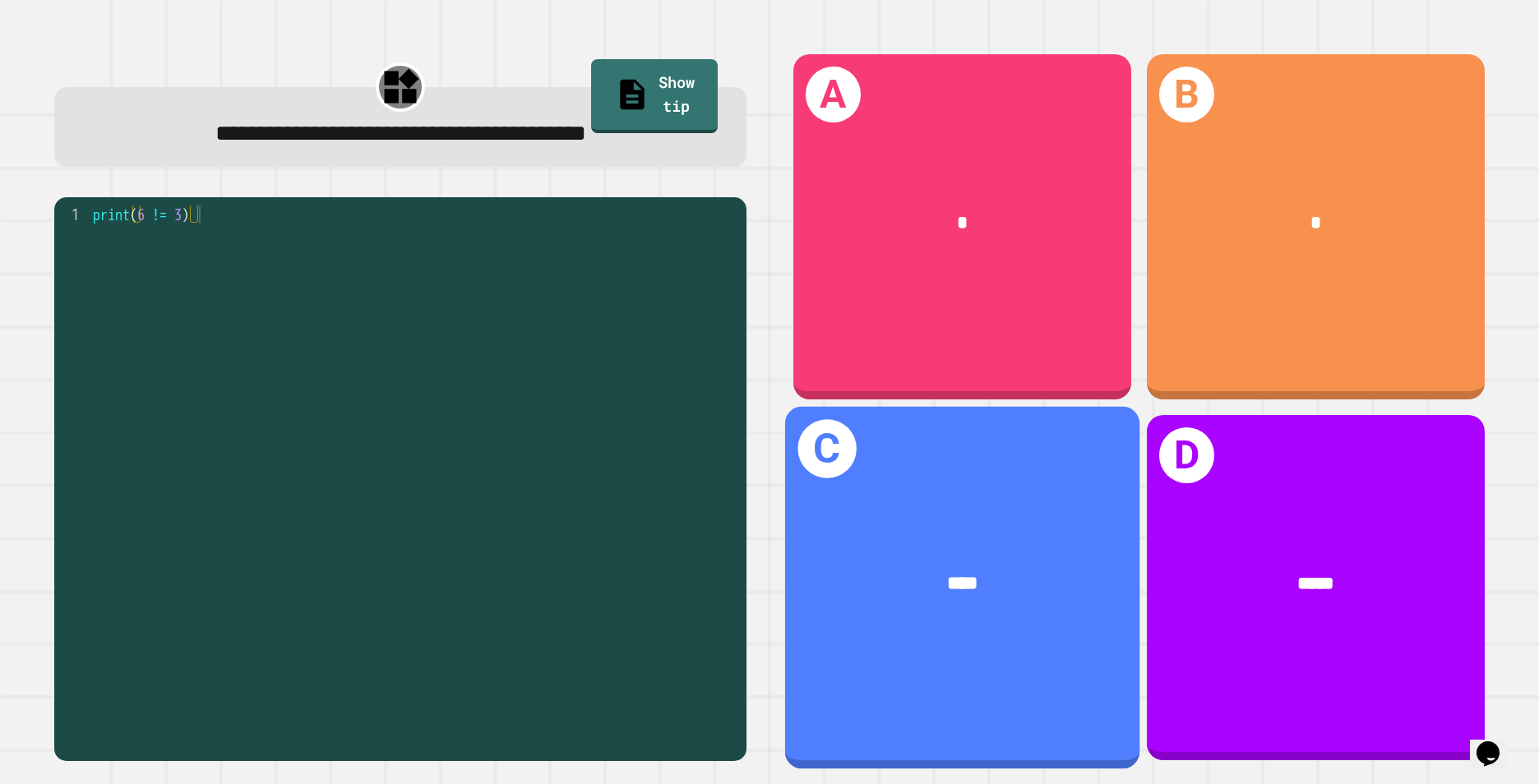 click on "C ****" at bounding box center [962, 588] 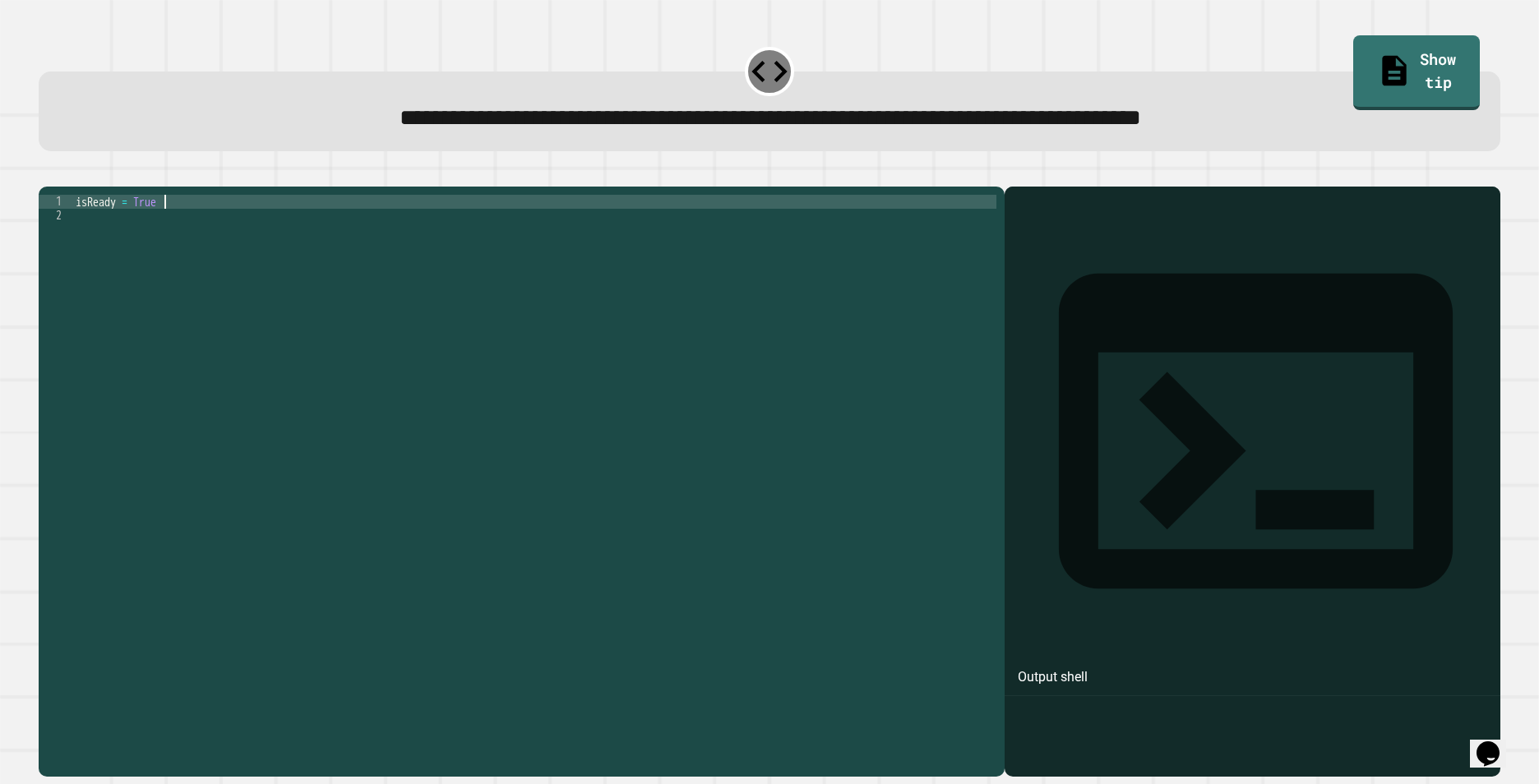 click on "isReady   =   True" at bounding box center (534, 460) 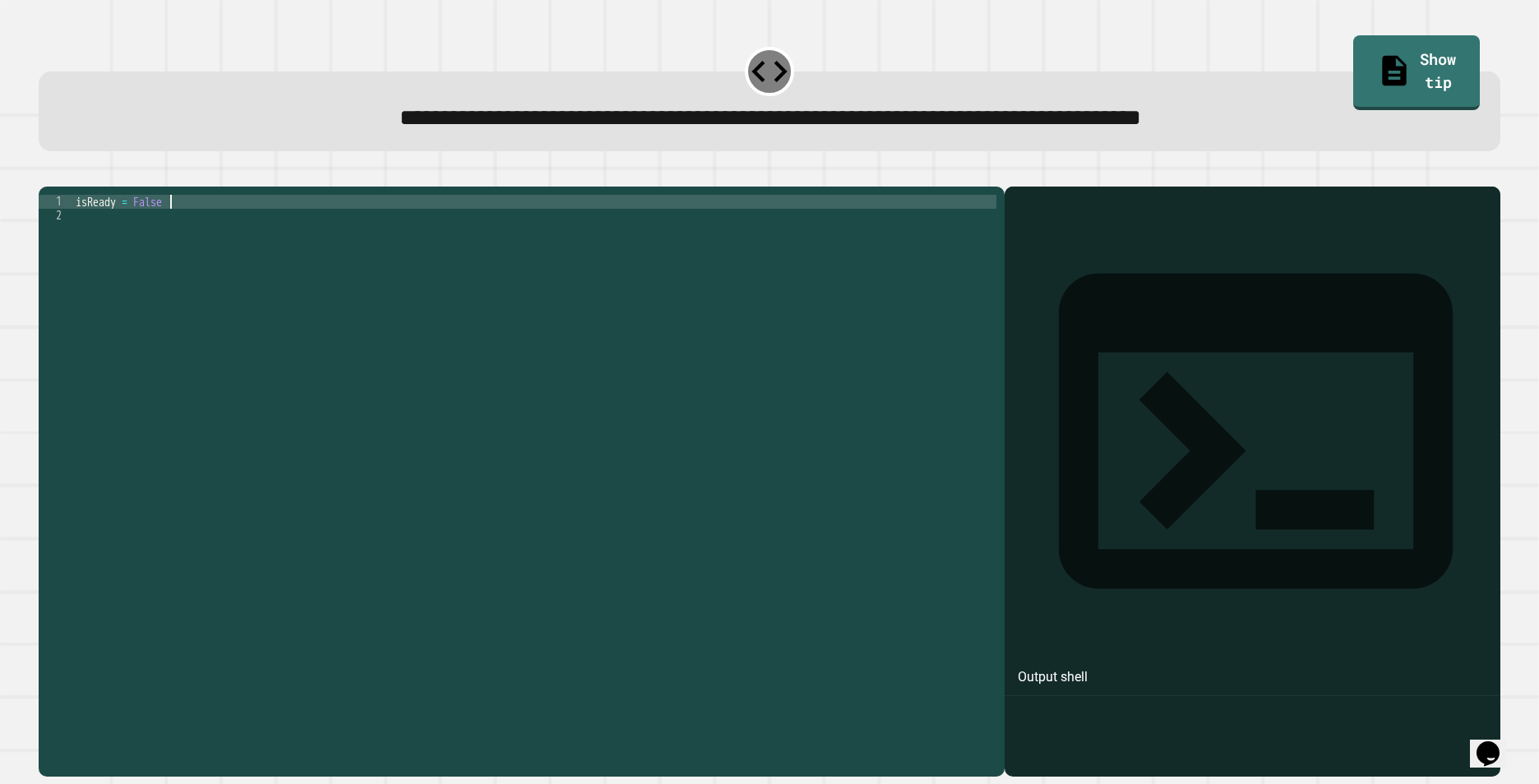 scroll, scrollTop: 0, scrollLeft: 6, axis: horizontal 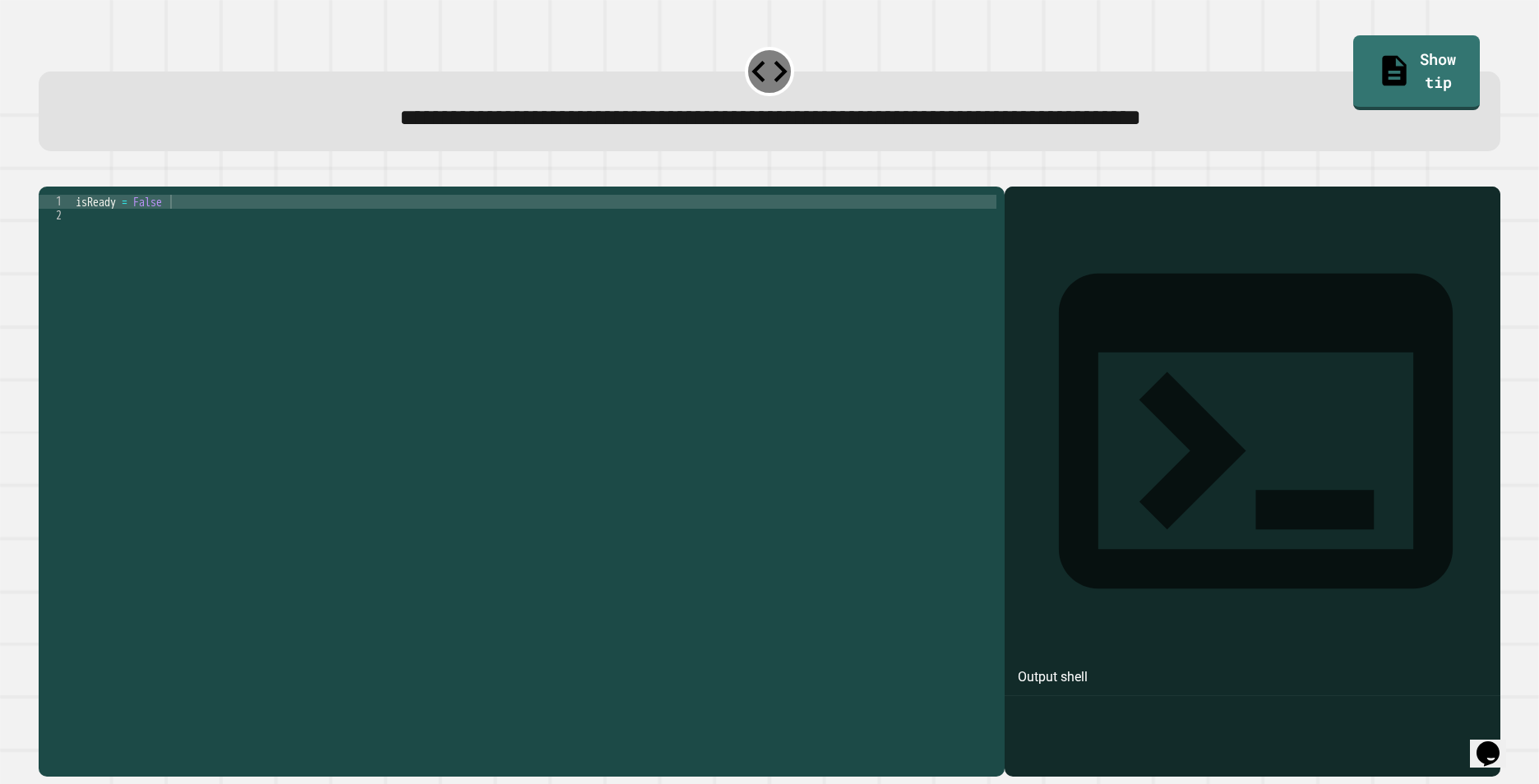 drag, startPoint x: 61, startPoint y: 204, endPoint x: 52, endPoint y: 201, distance: 9.486833 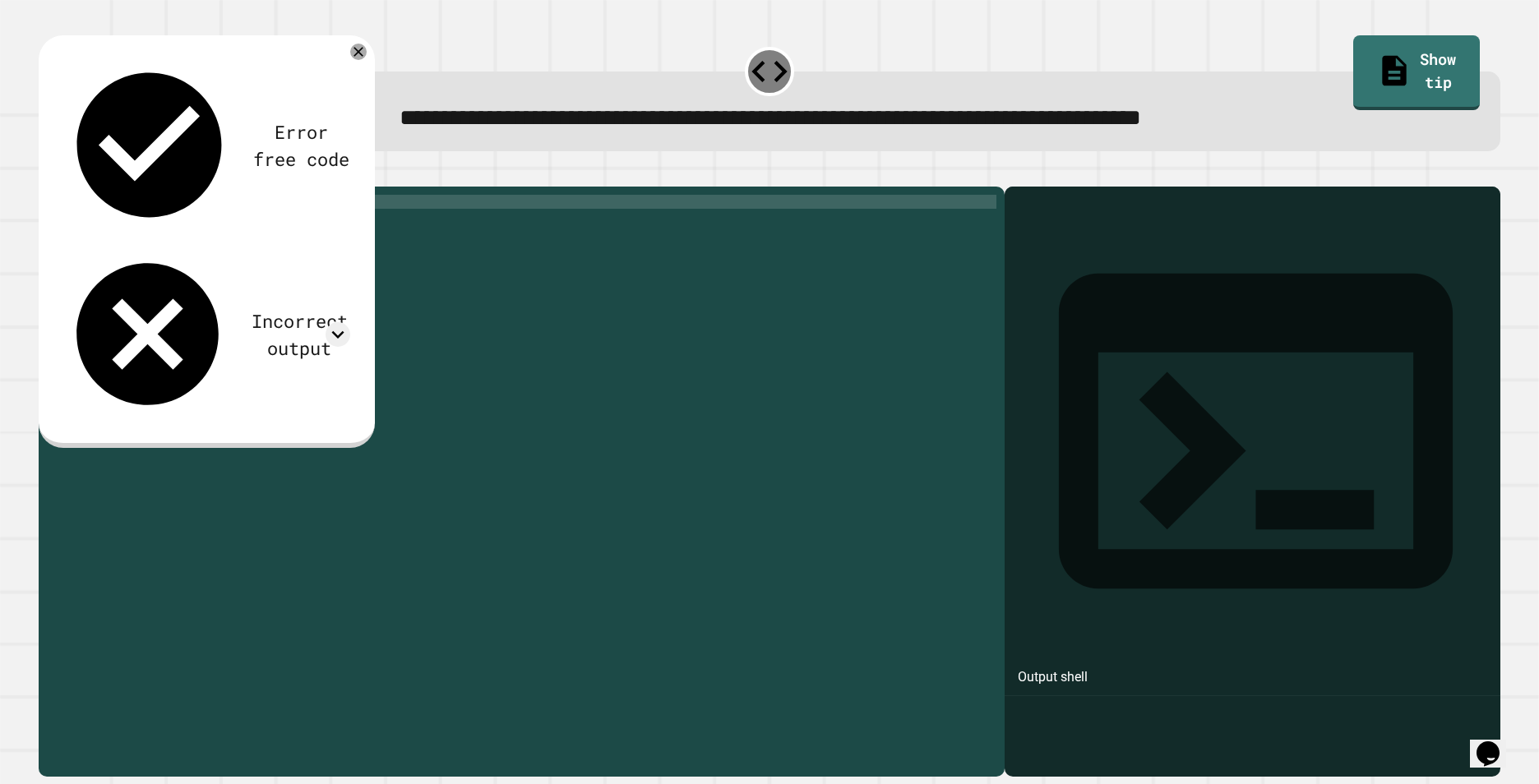 click on "isReady   =   False" at bounding box center (534, 460) 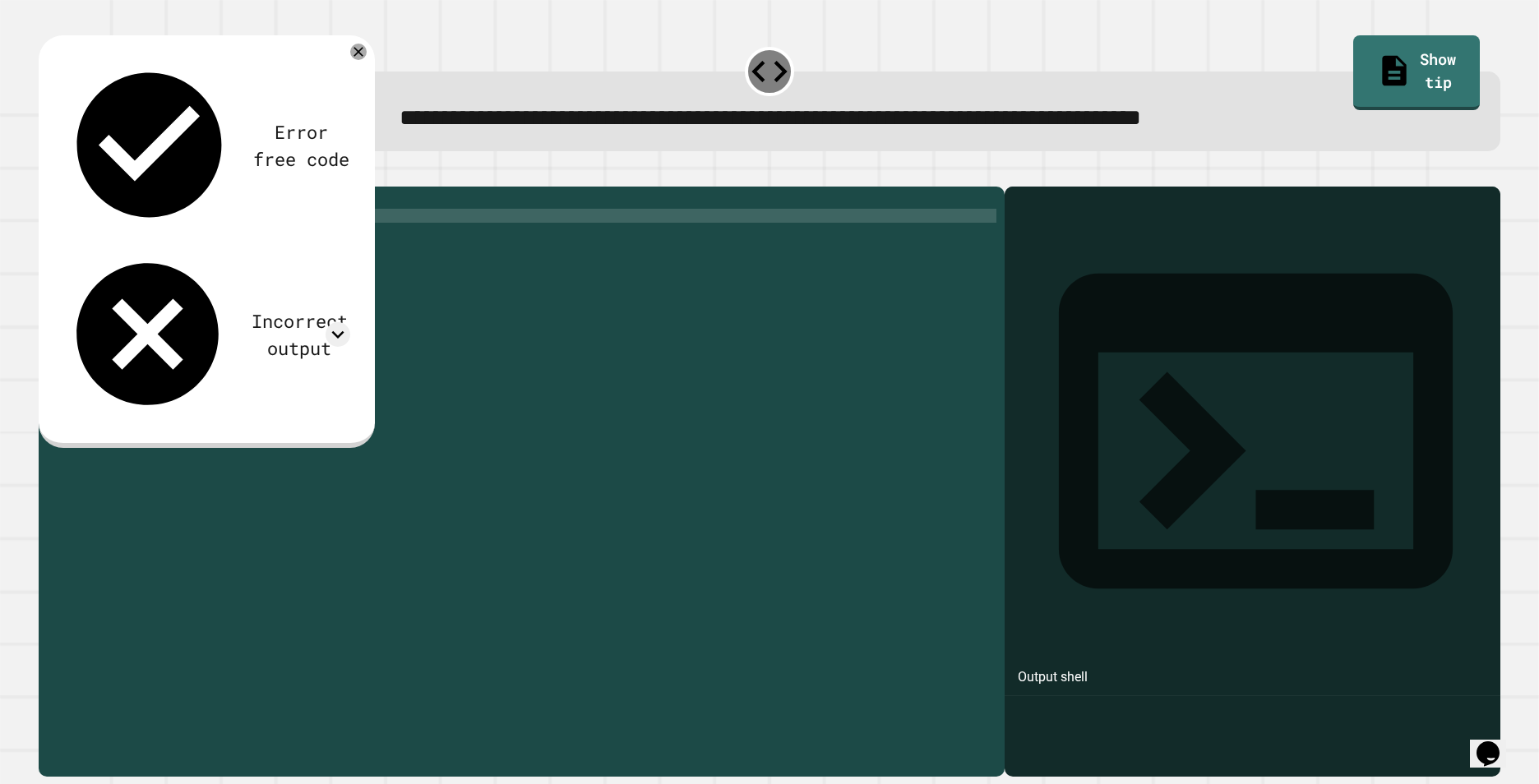 scroll, scrollTop: 0, scrollLeft: 5, axis: horizontal 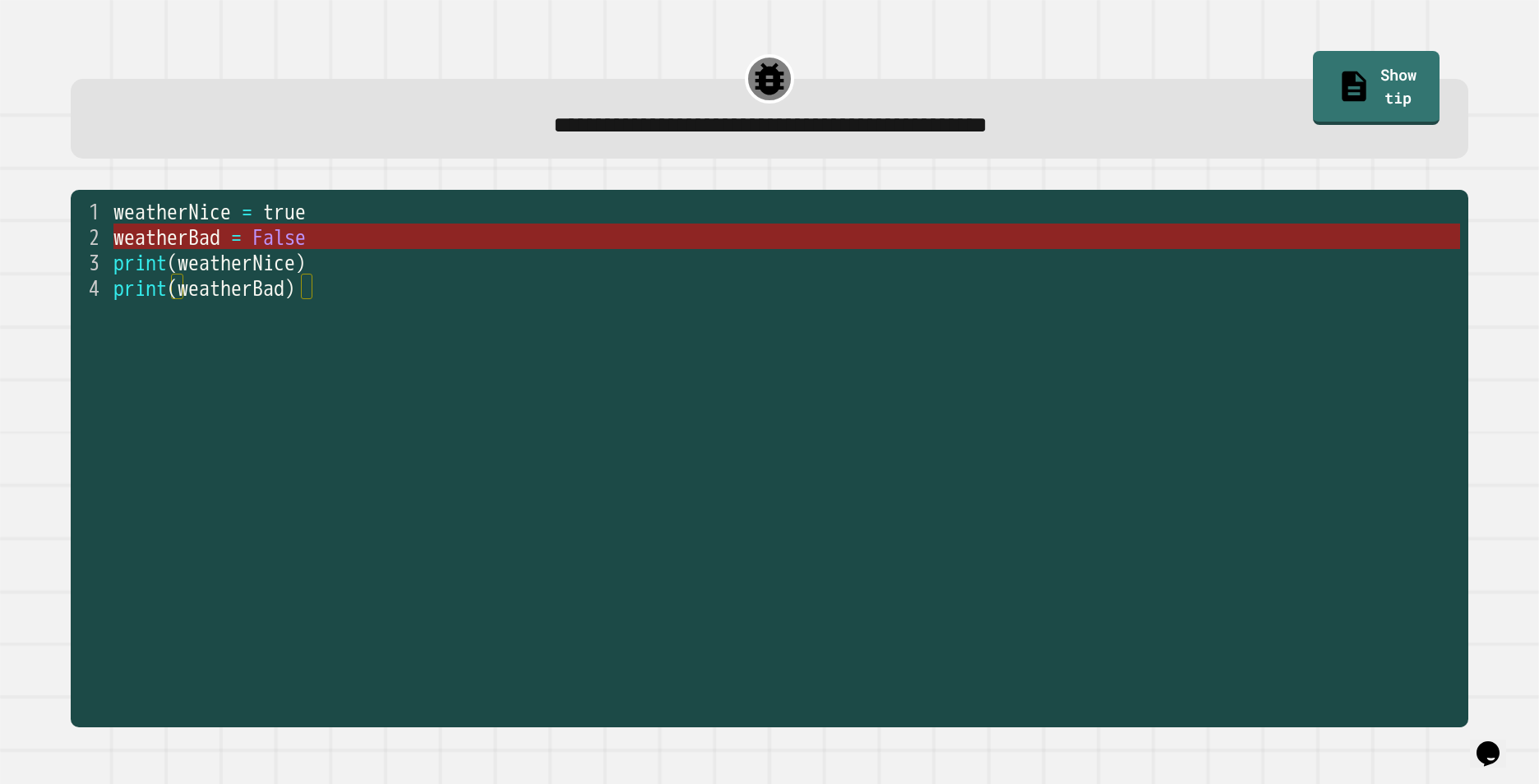 click on "=" at bounding box center [236, 237] 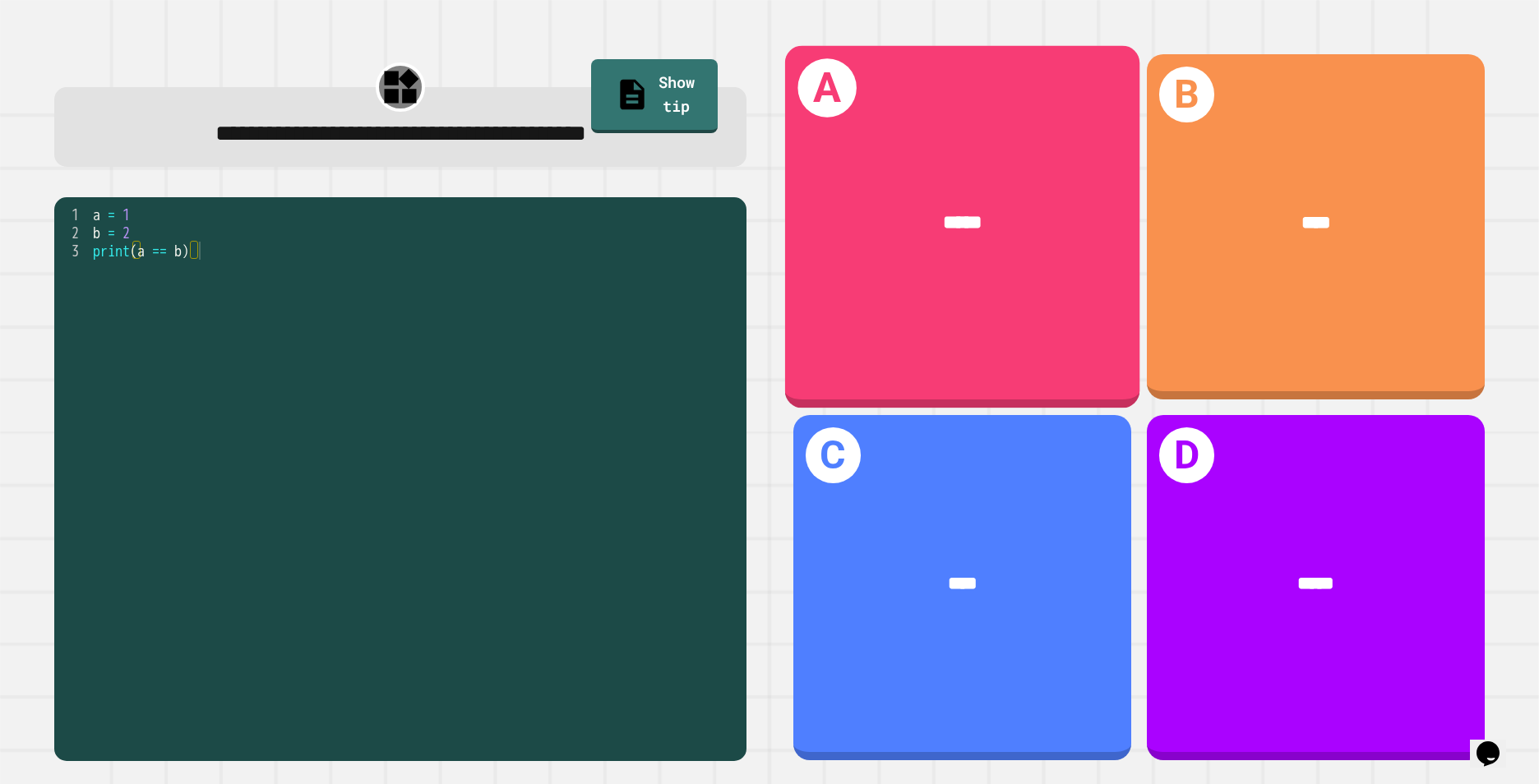 click on "*****" at bounding box center [962, 223] 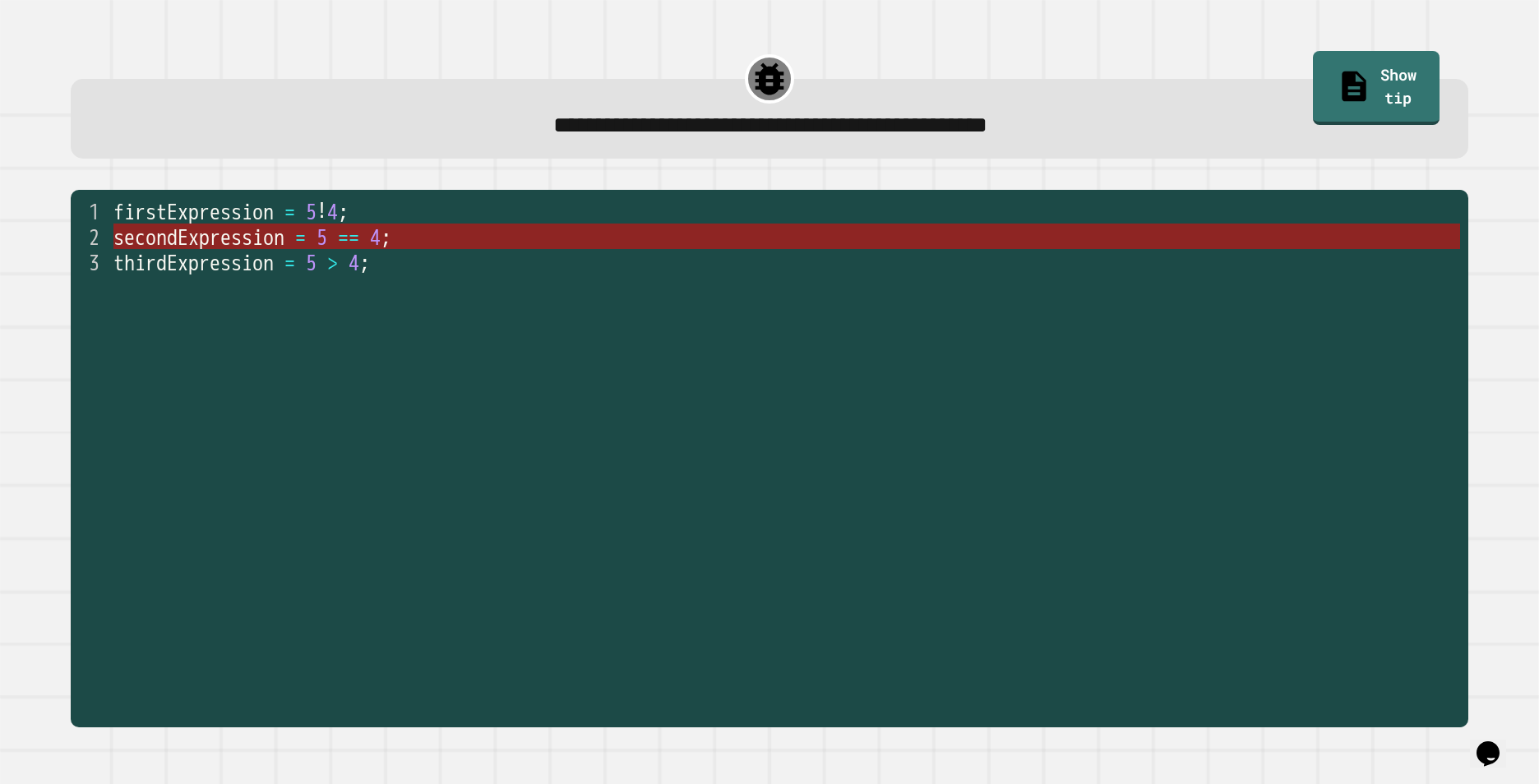 click on "secondExpression" at bounding box center (199, 237) 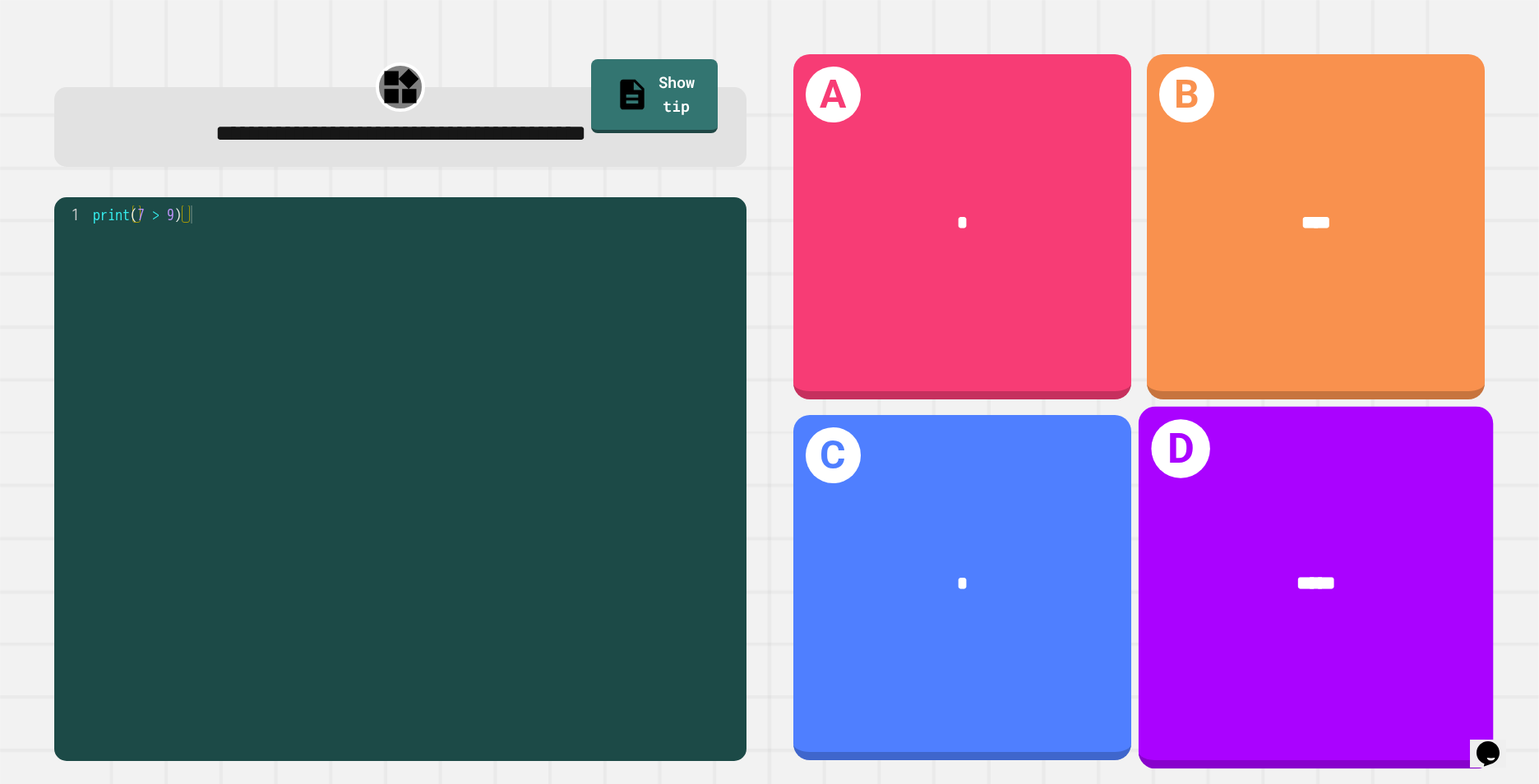 click on "D *****" at bounding box center [1315, 588] 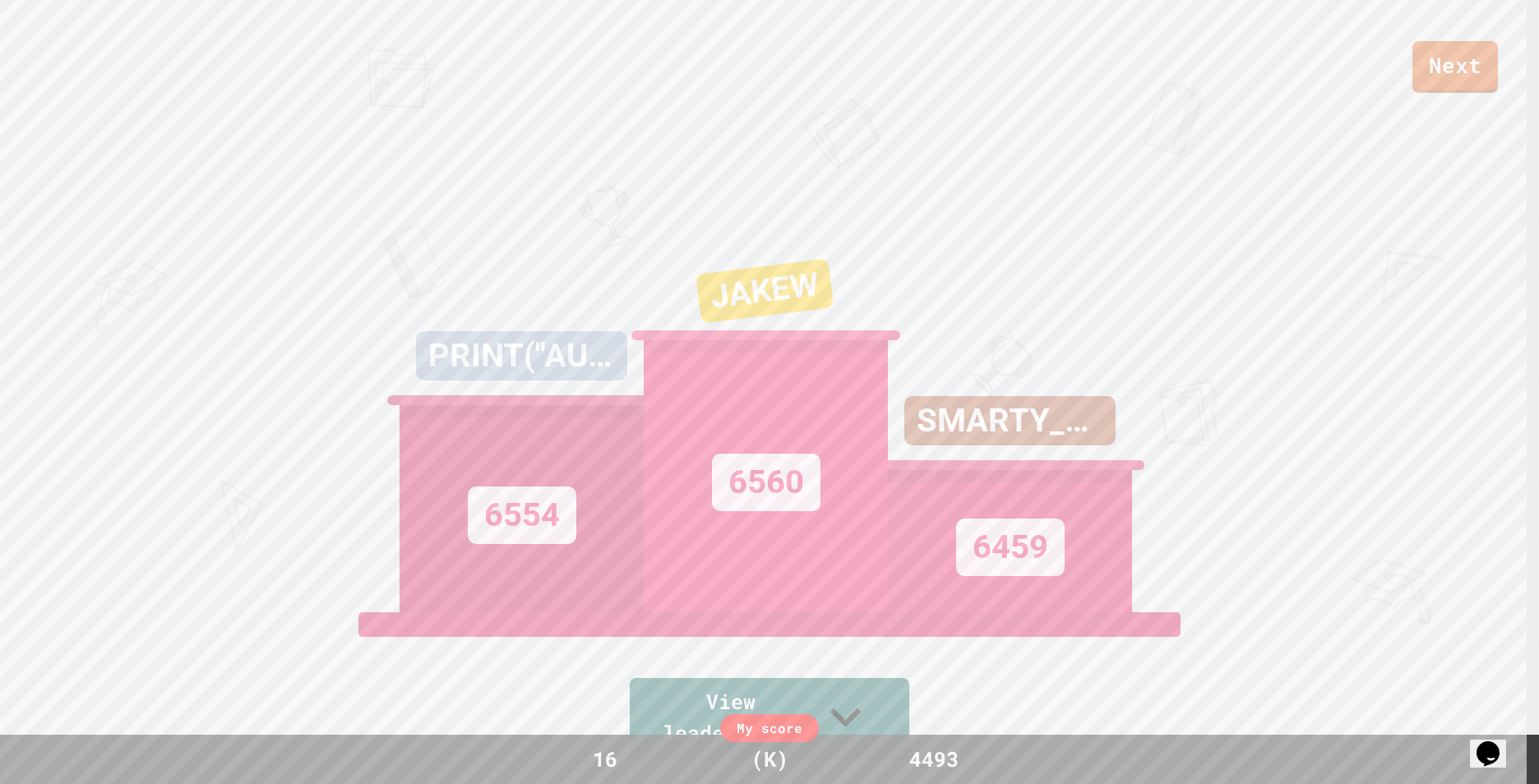 click on "Next" at bounding box center [1455, 67] 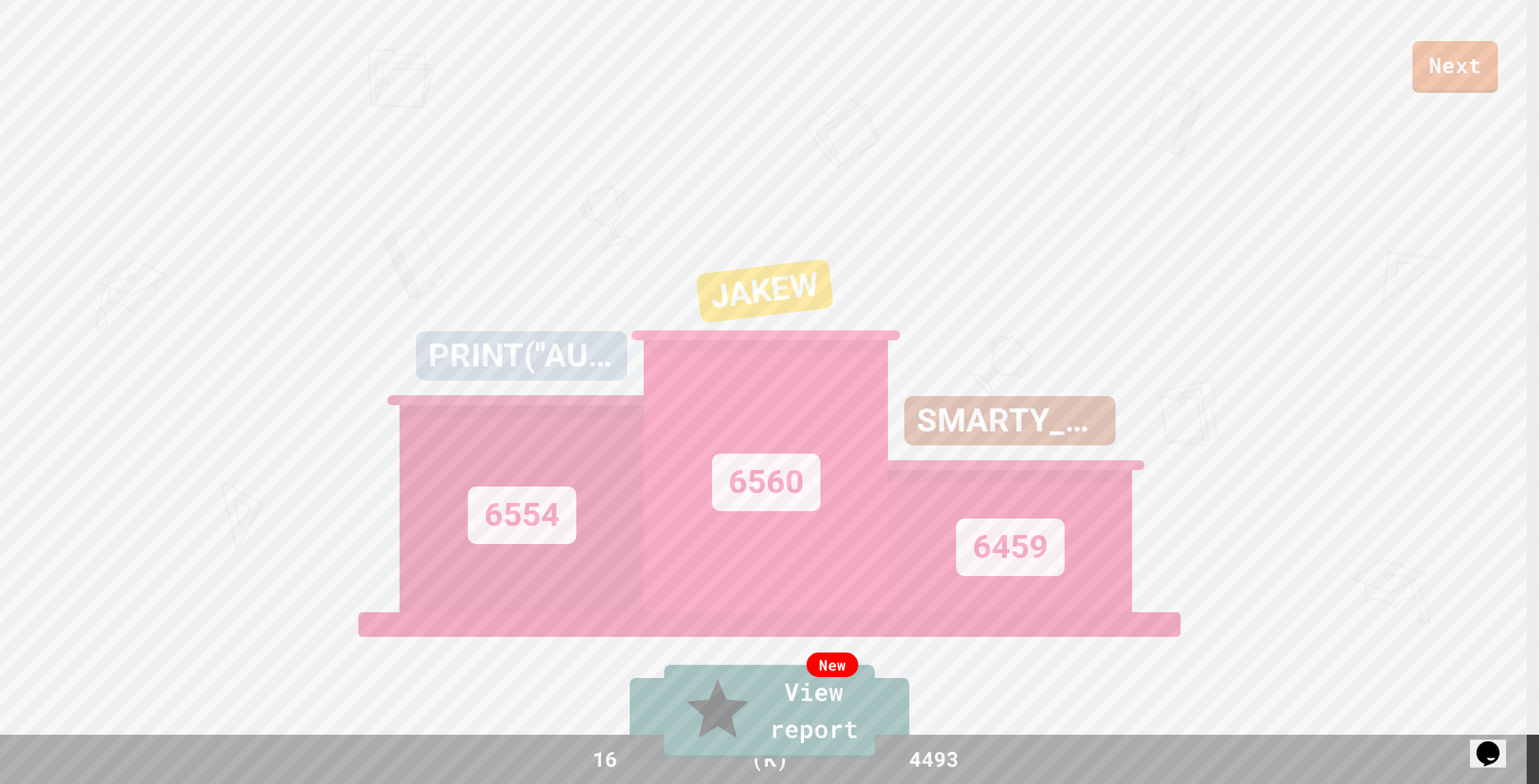click on "Exit" at bounding box center (1441, 825) 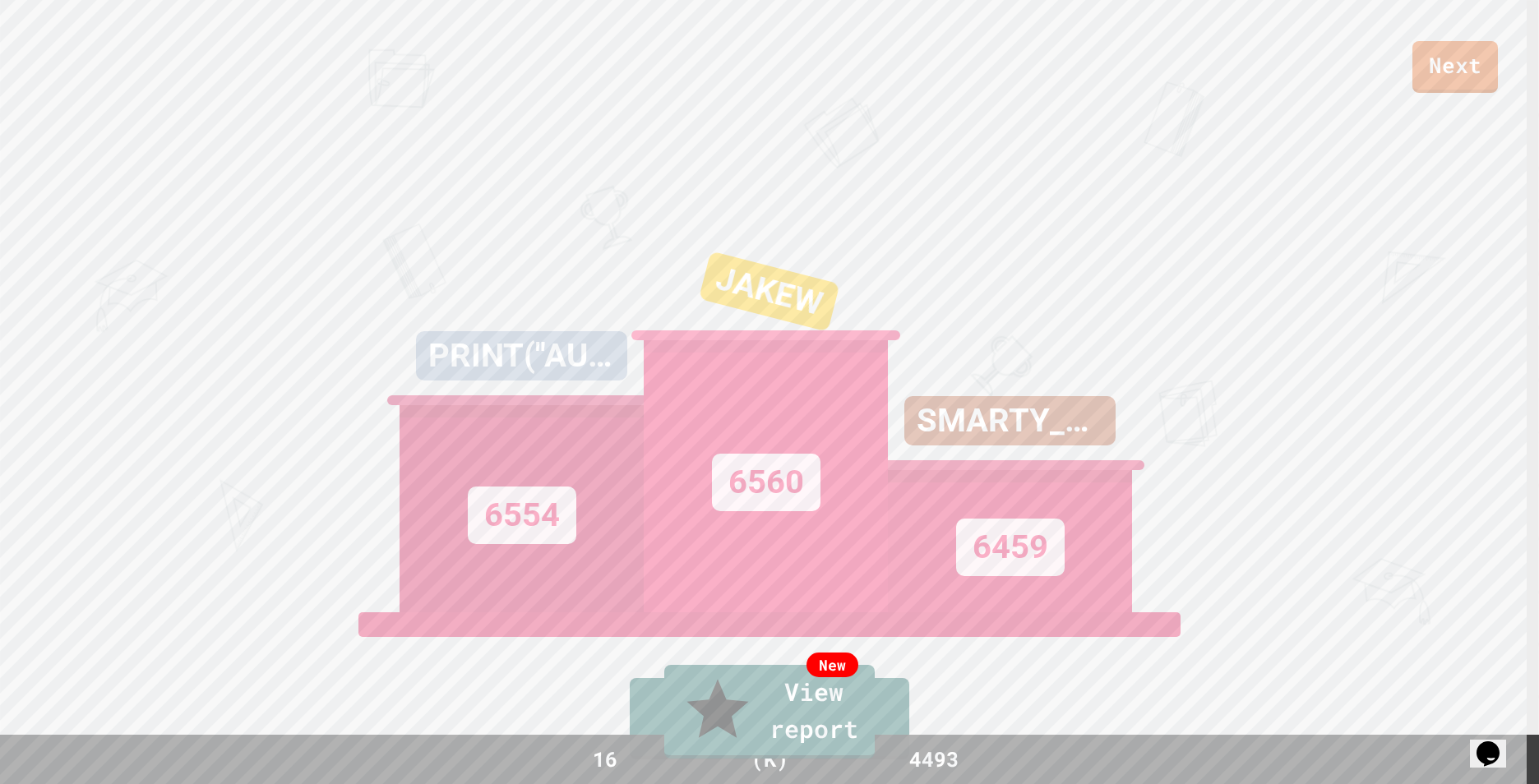 click on "Yes No" at bounding box center [770, 2439] 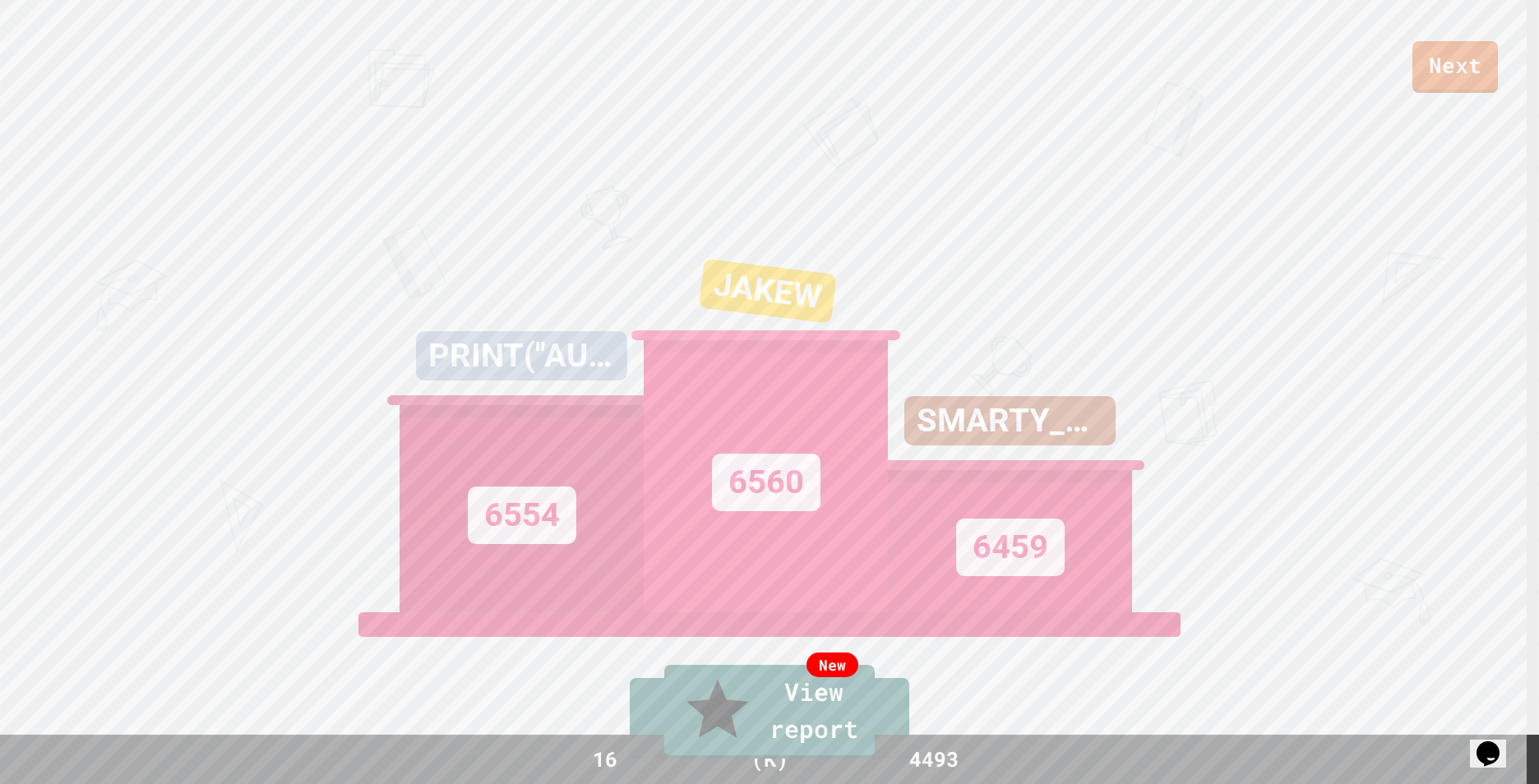 click on "Submit" at bounding box center [770, 3527] 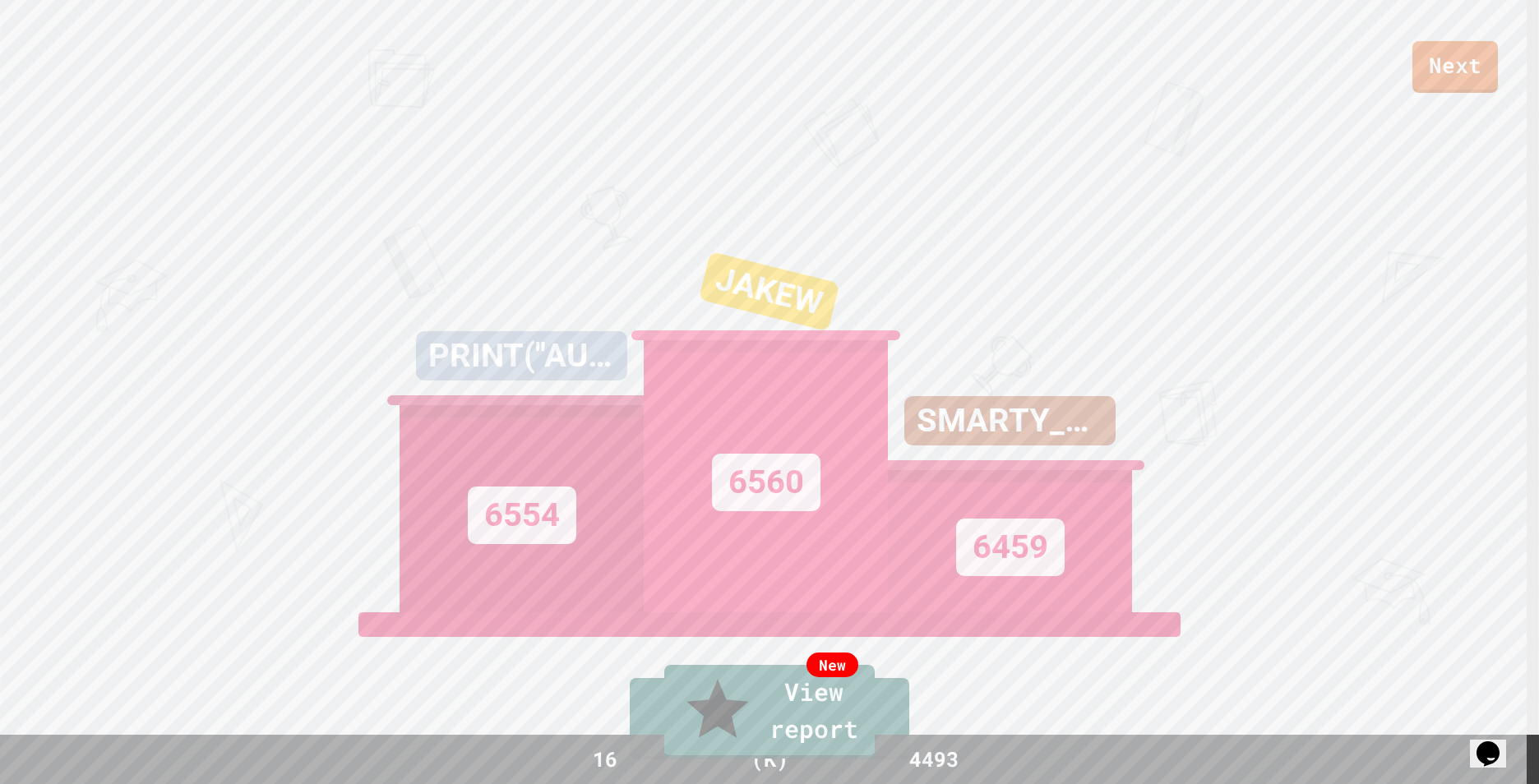click on "Submit" at bounding box center (769, 3526) 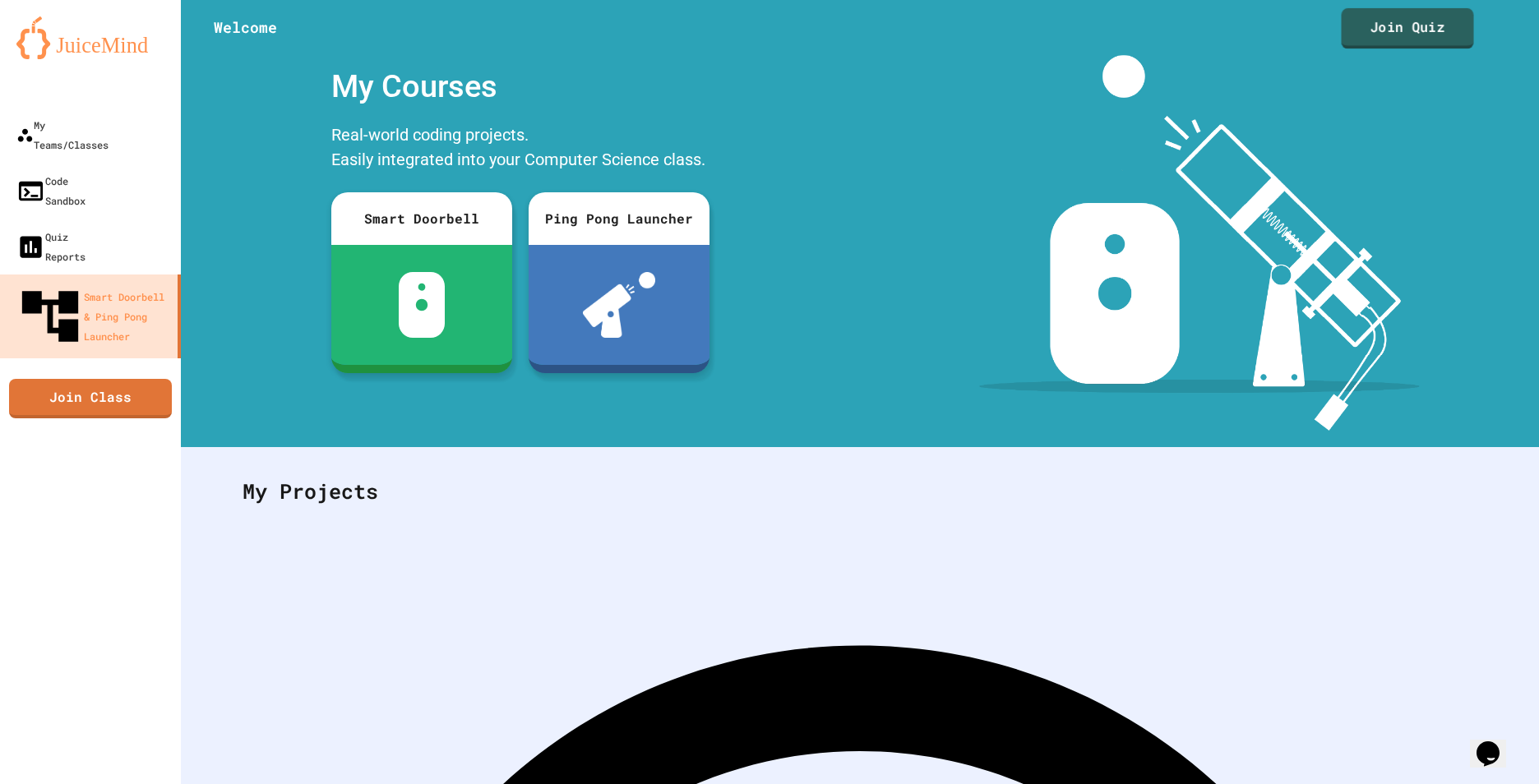 click on "Join Quiz" at bounding box center (1407, 29) 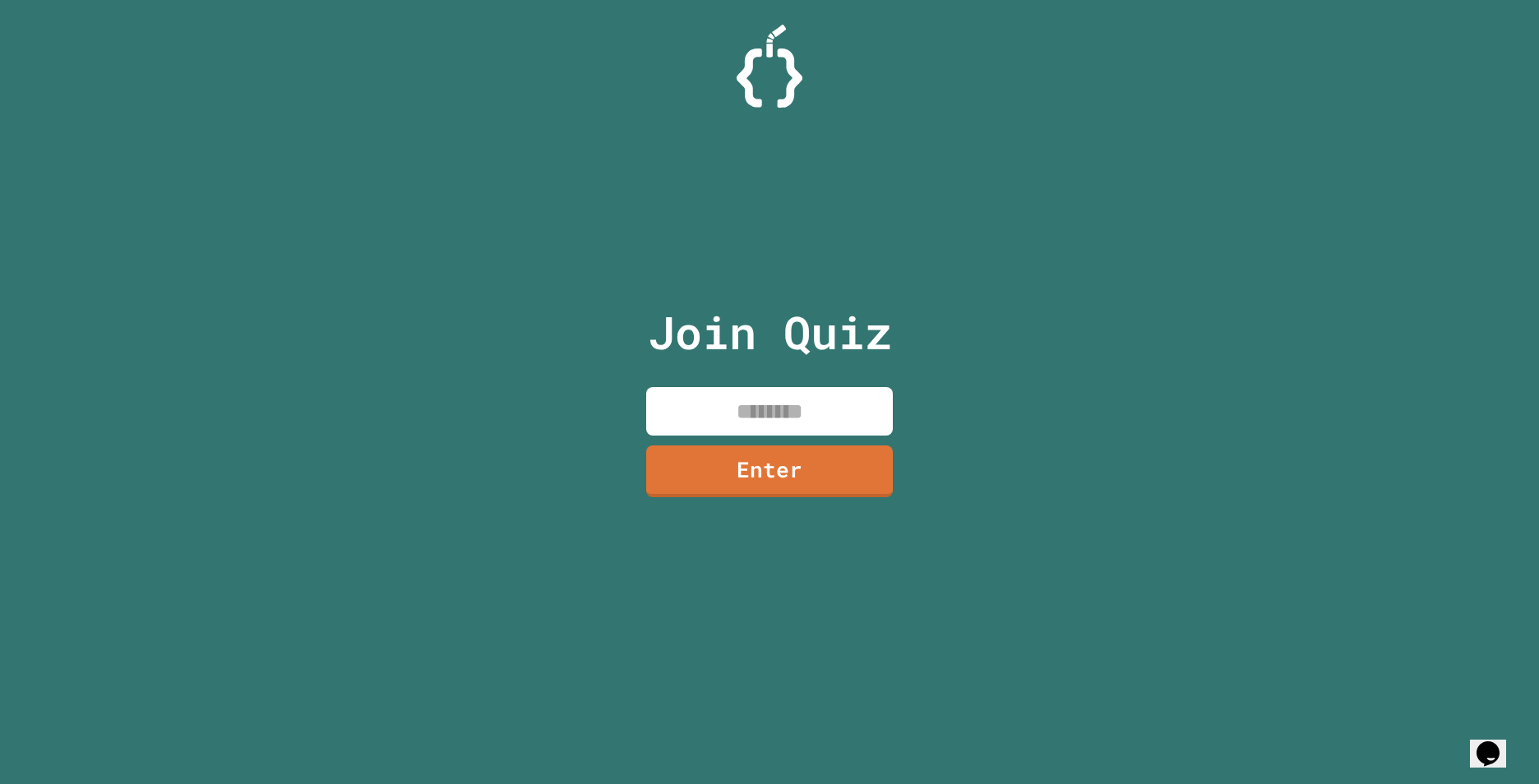 click at bounding box center (770, 411) 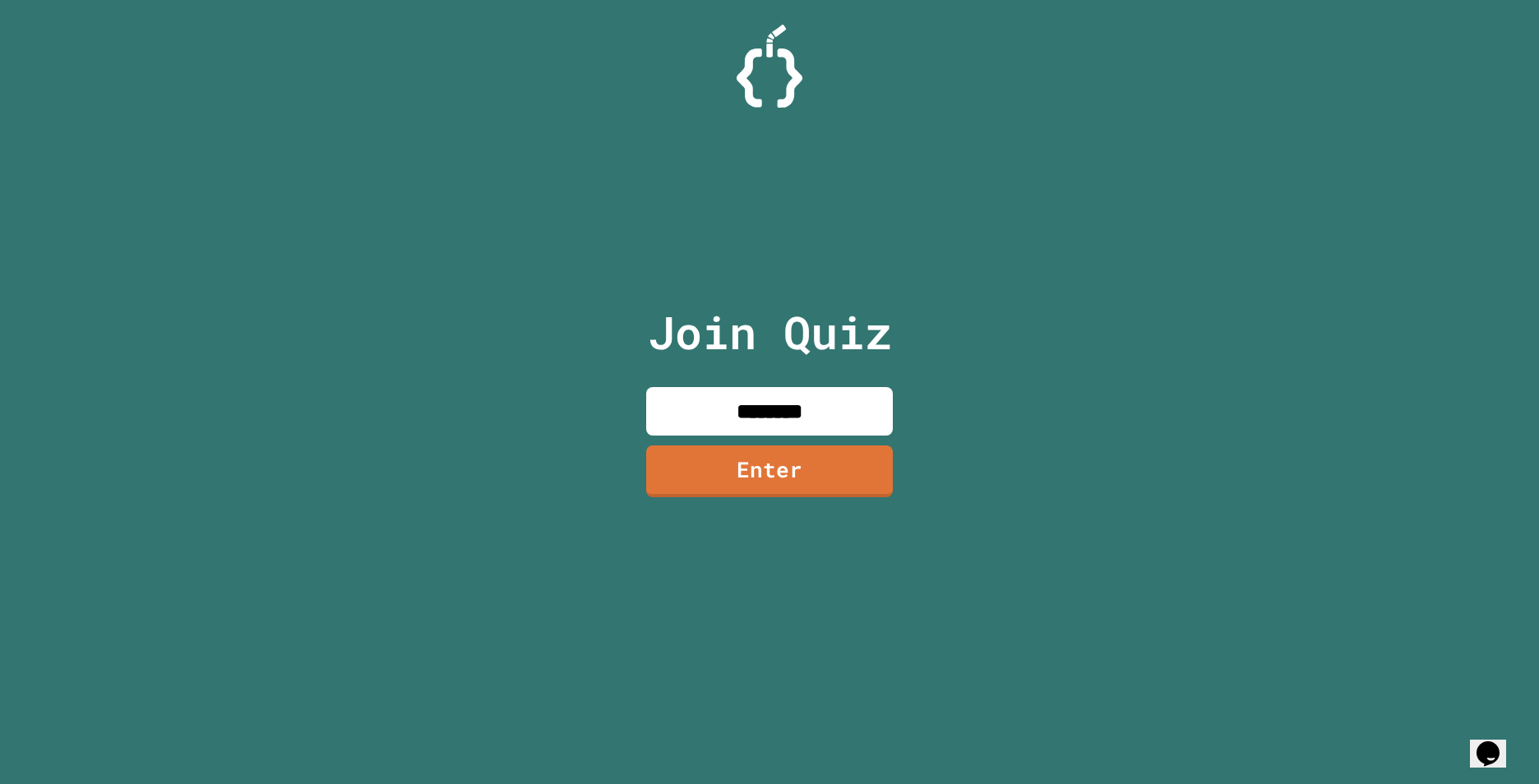 type on "********" 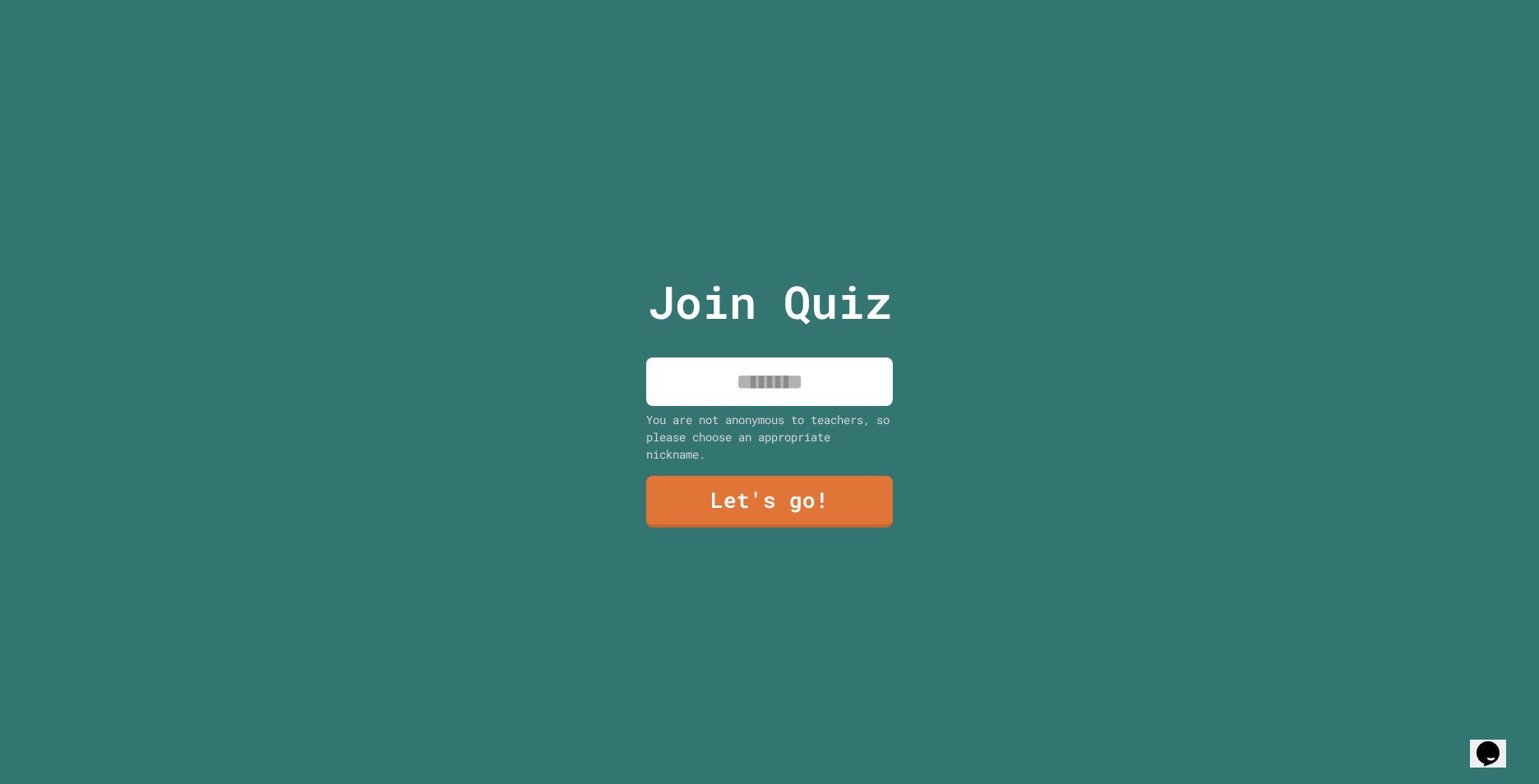 click at bounding box center (770, 381) 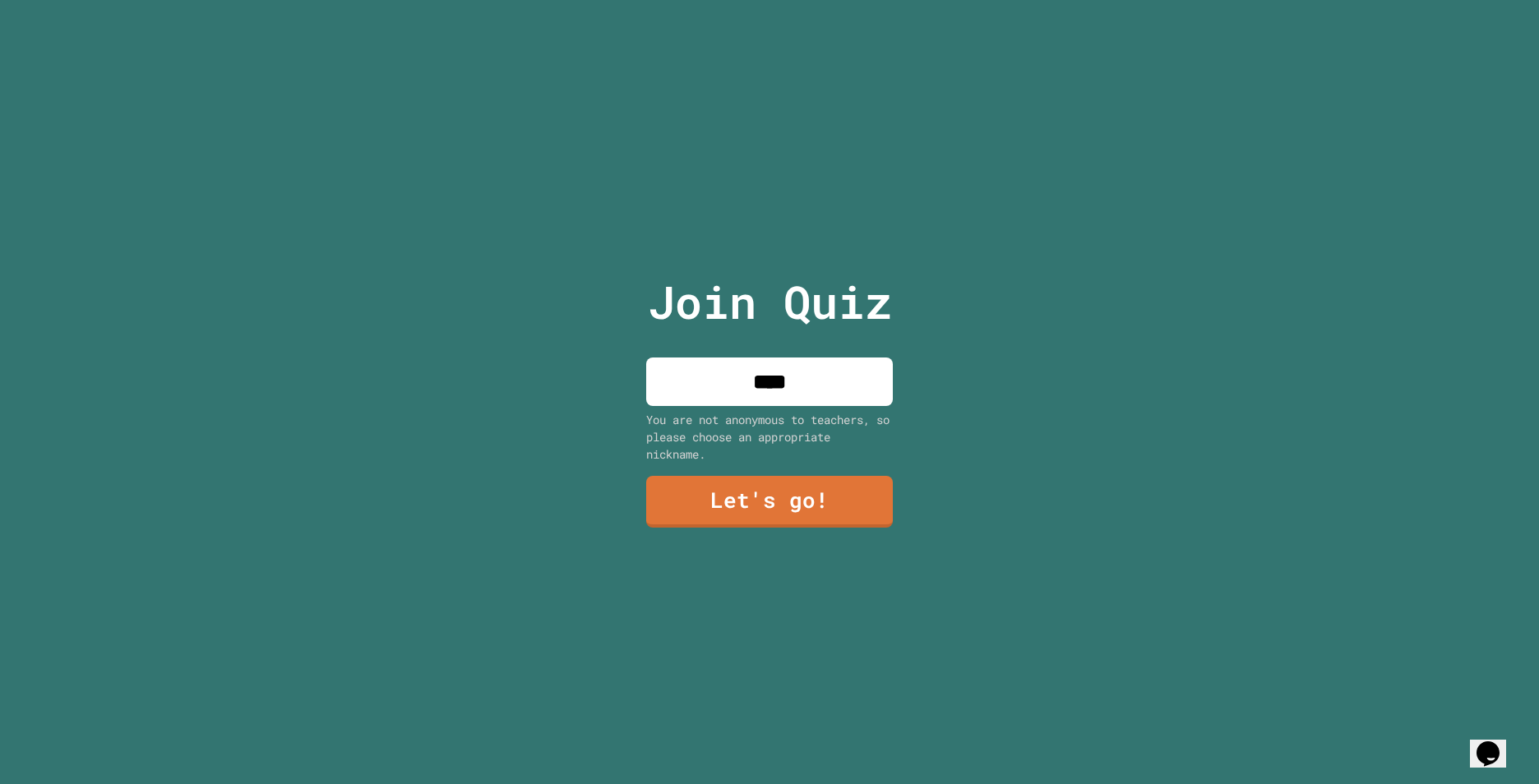 type on "****" 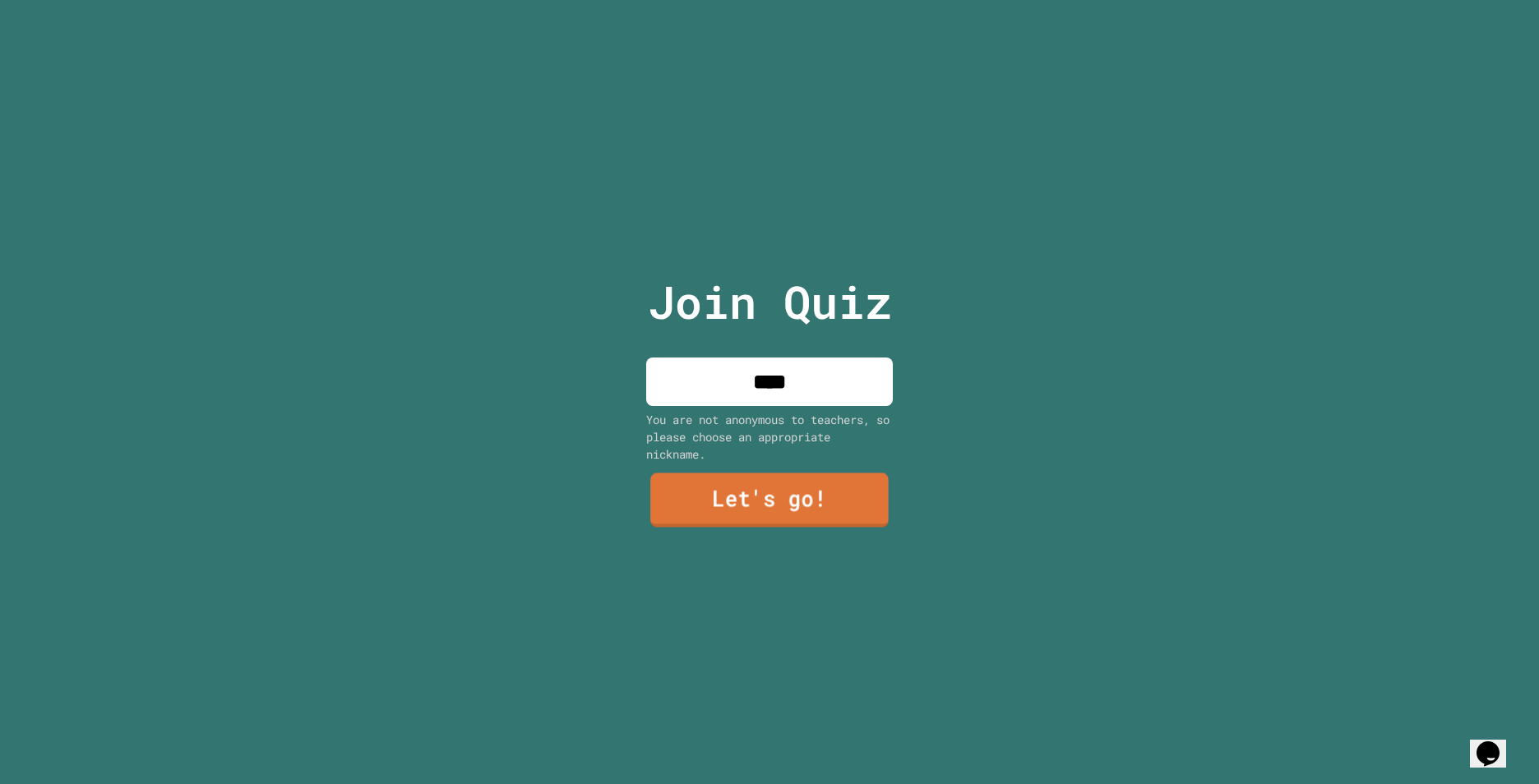 click on "Let's go!" at bounding box center (770, 500) 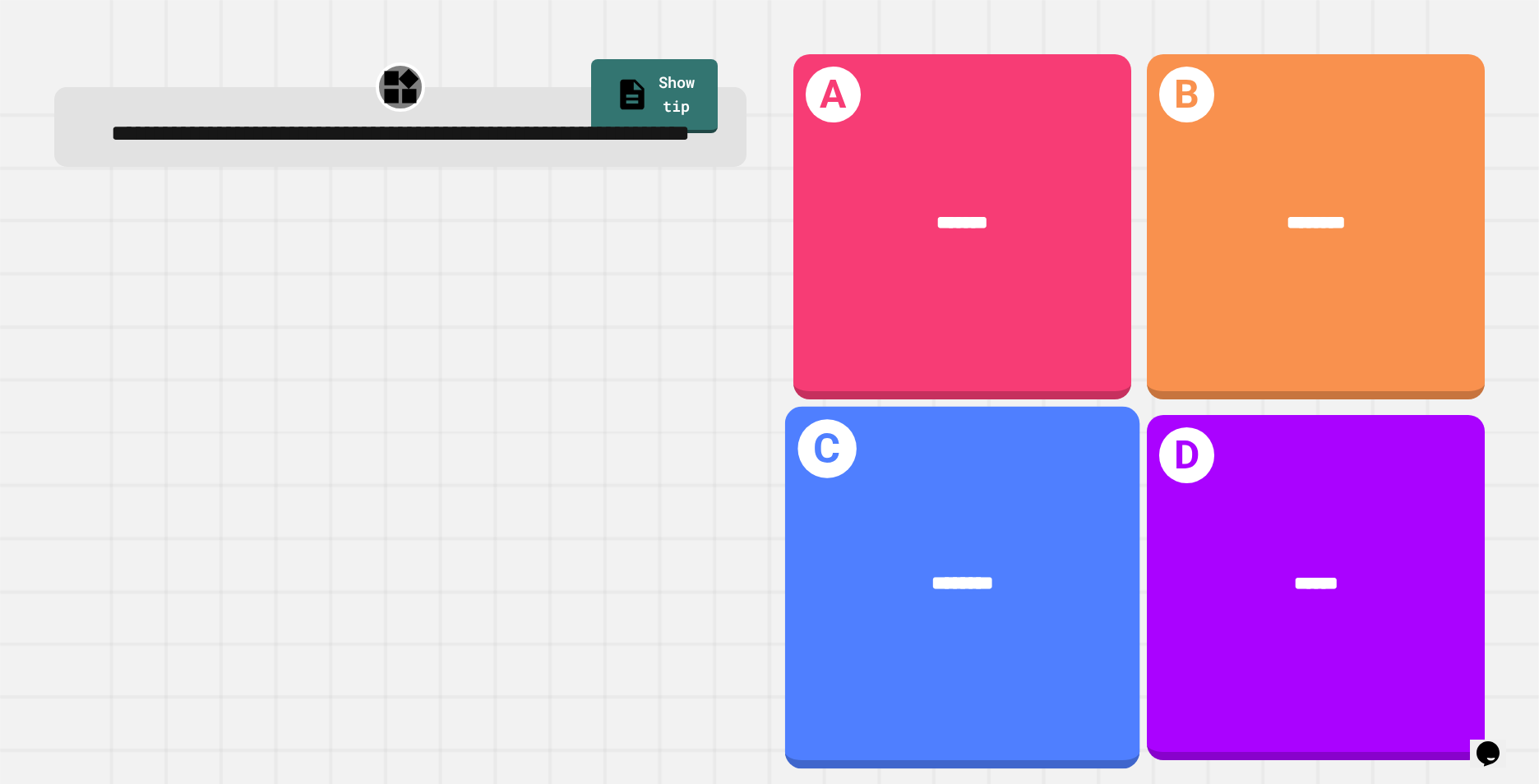 click on "********" at bounding box center (962, 583) 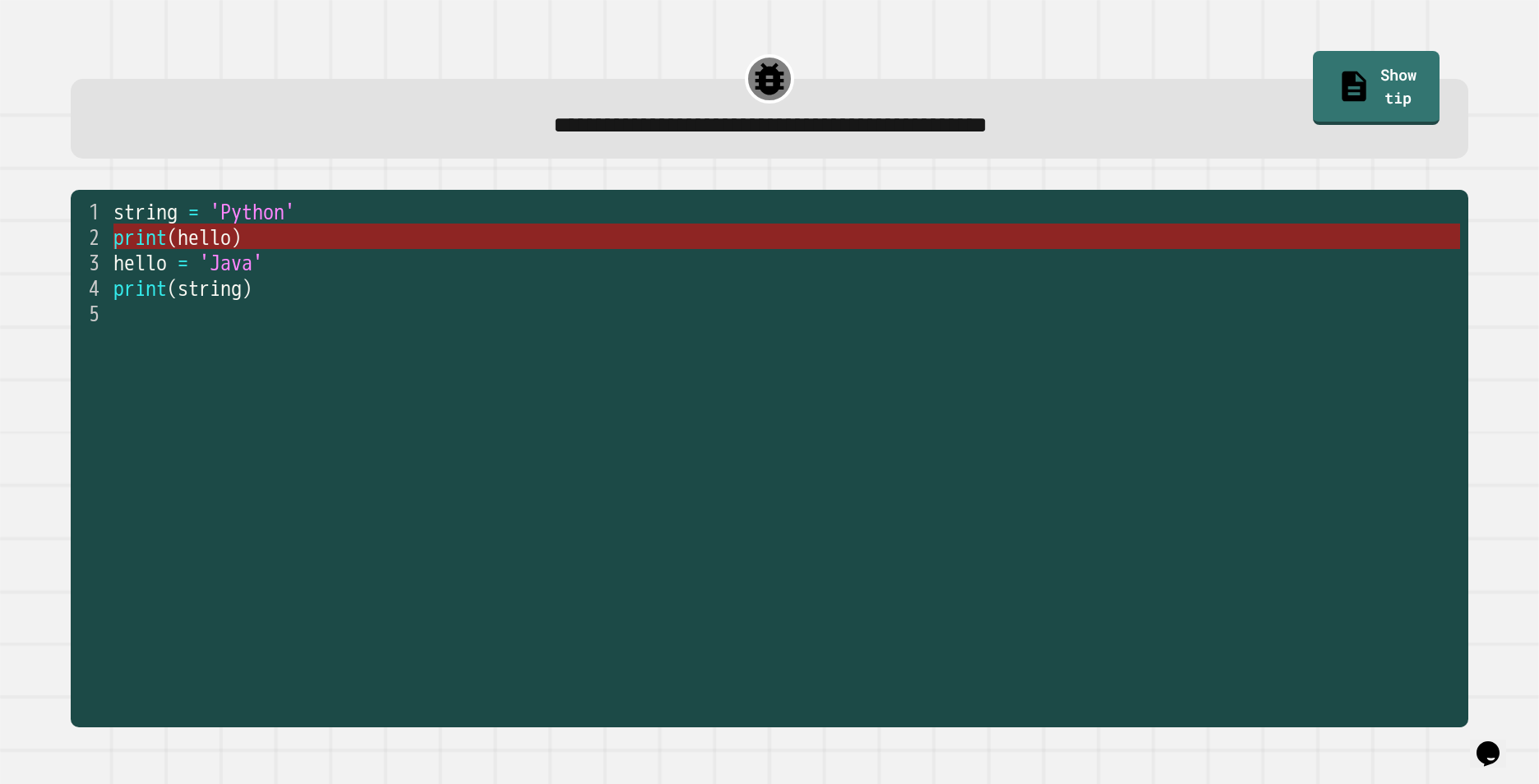 click on "hello" at bounding box center (204, 237) 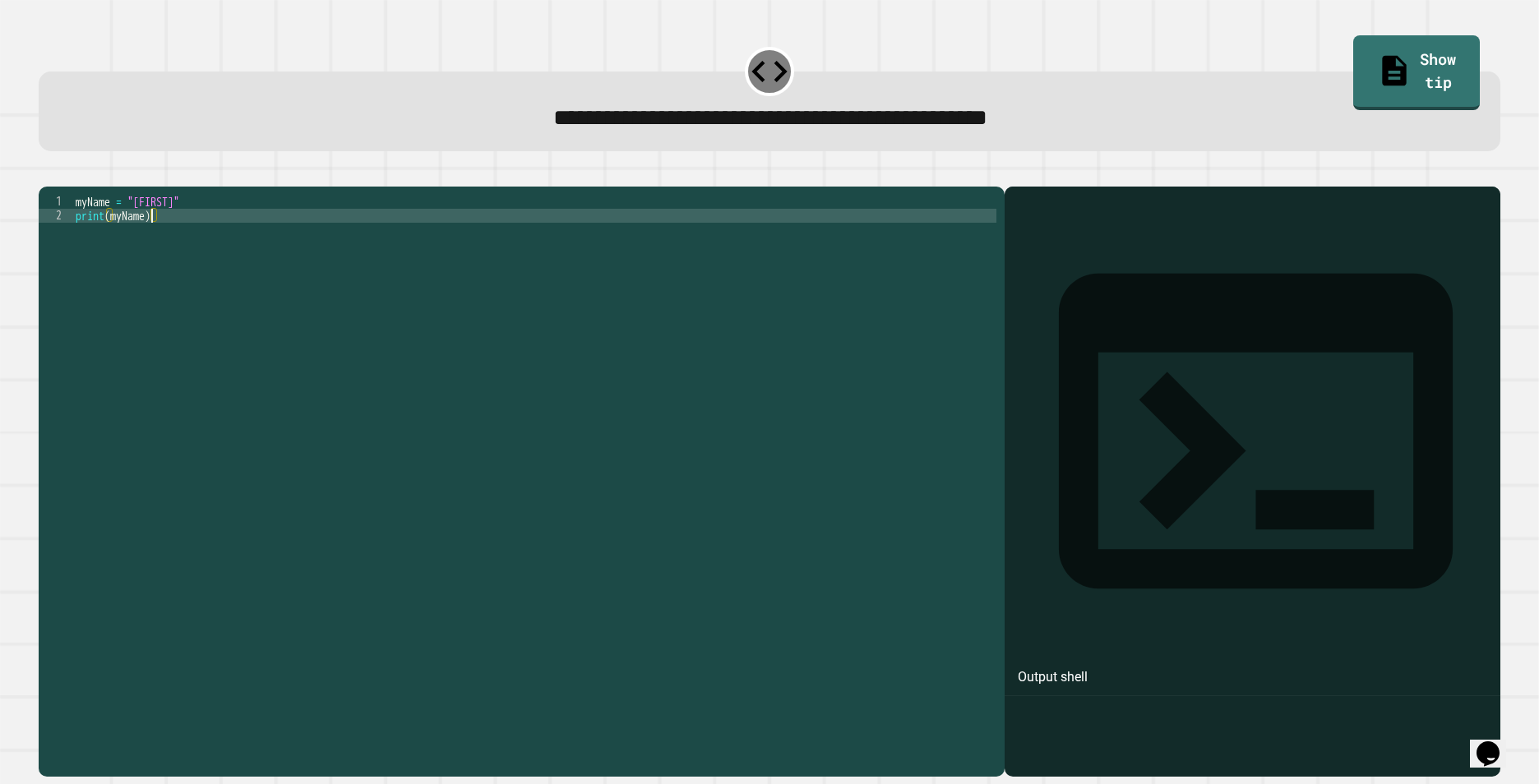 click on "myName   =   'Ryan' print ( myName )" at bounding box center (534, 460) 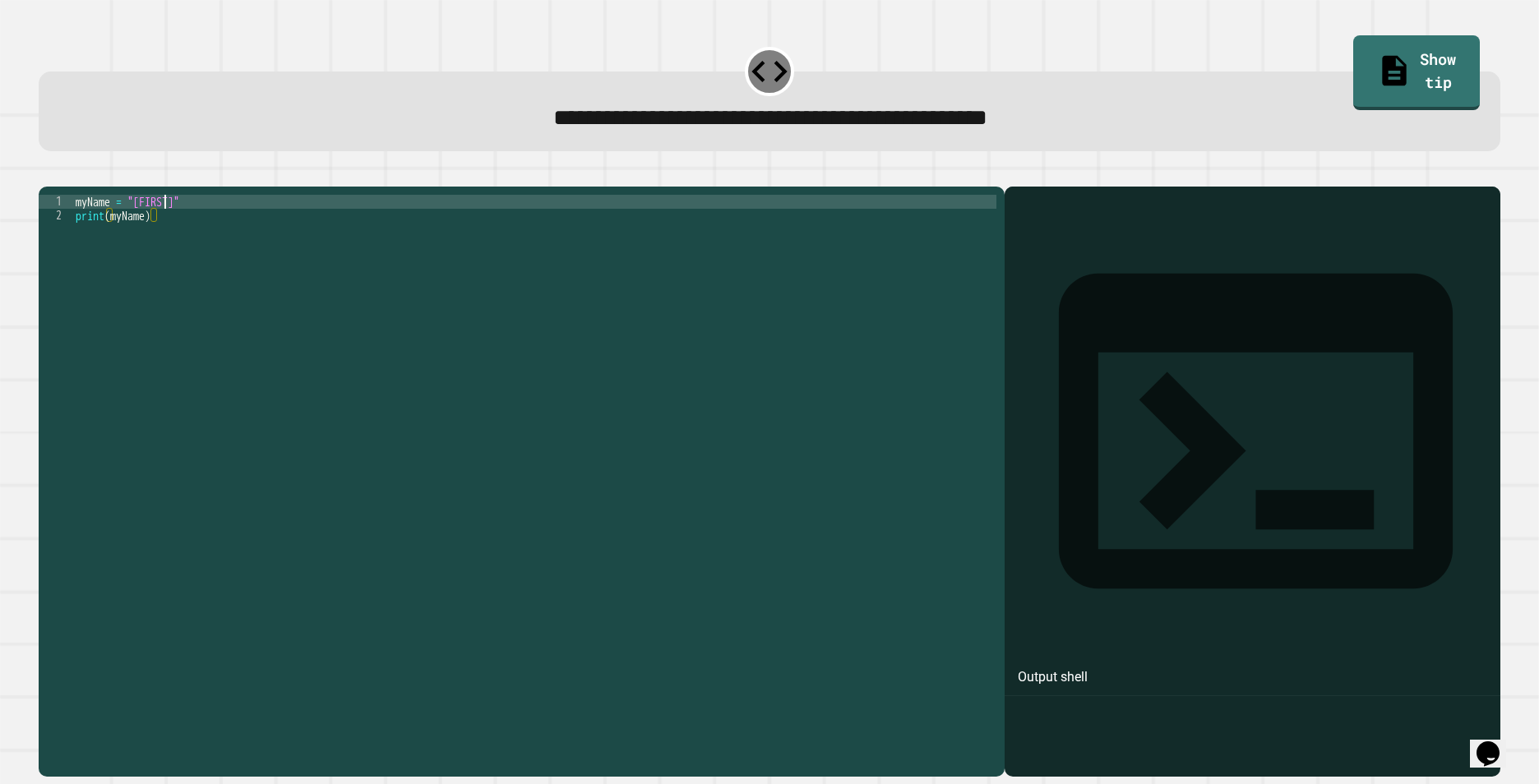 click on "myName   =   'Ryan' print ( myName )" at bounding box center [534, 460] 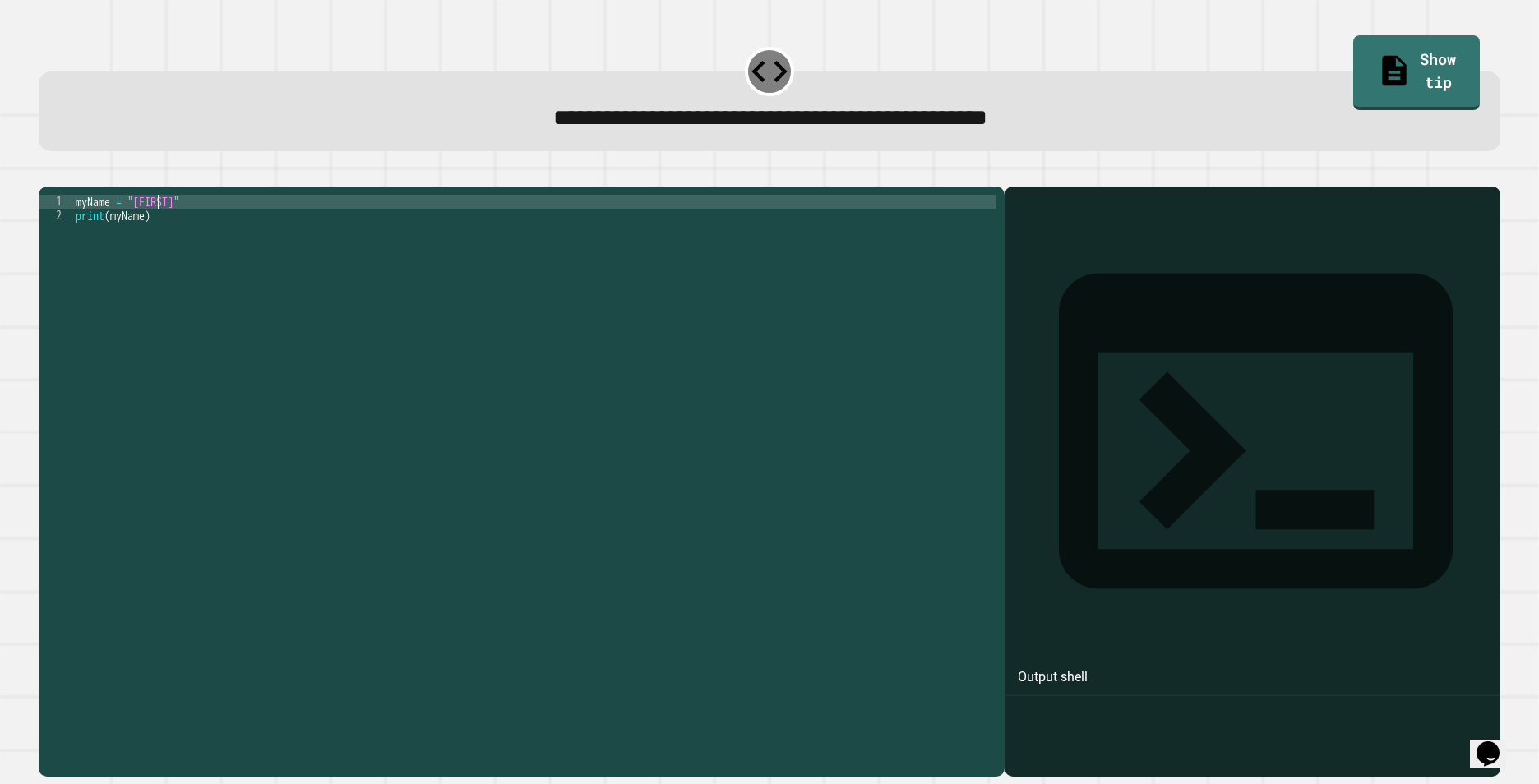 scroll, scrollTop: 0, scrollLeft: 6, axis: horizontal 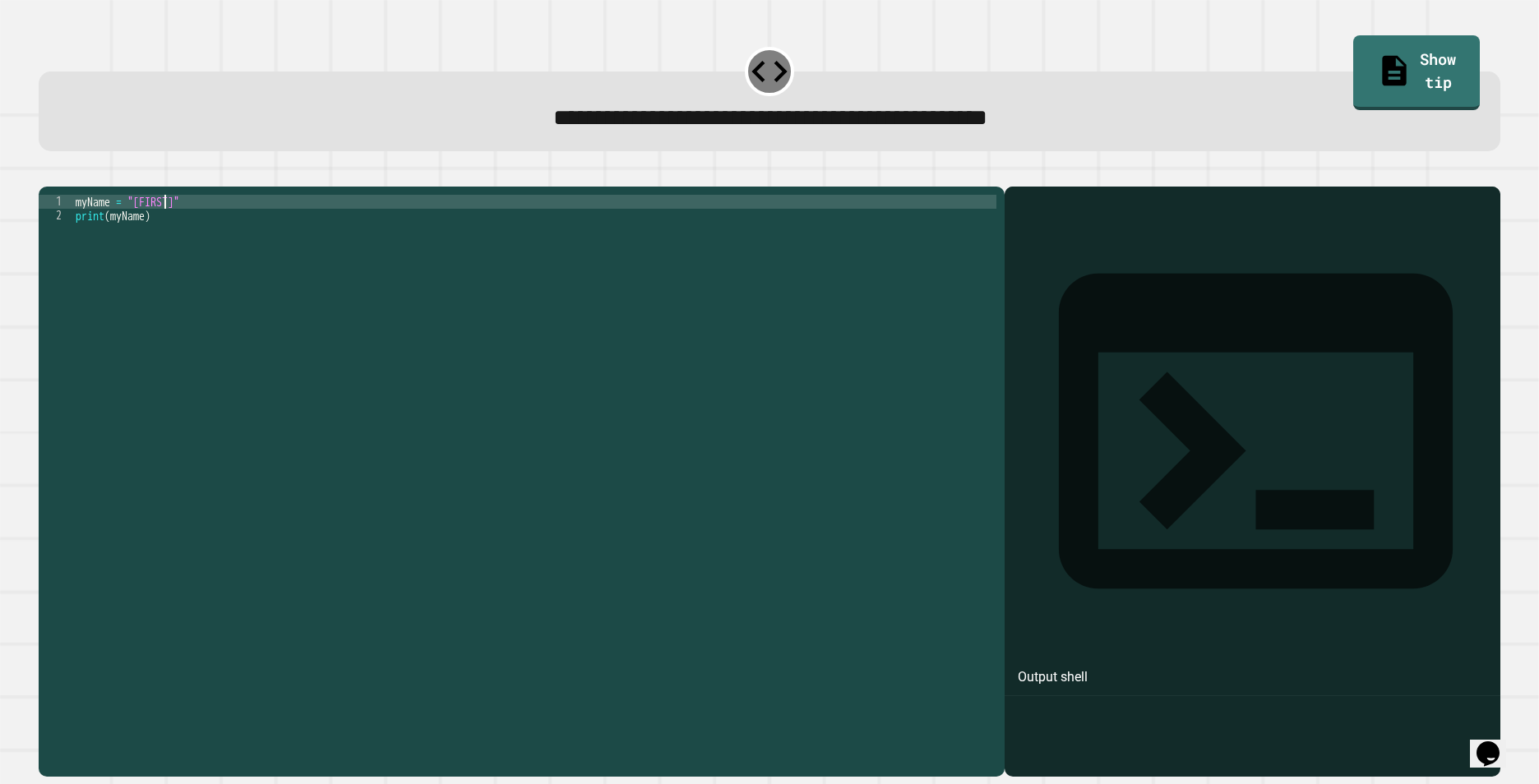 type on "**********" 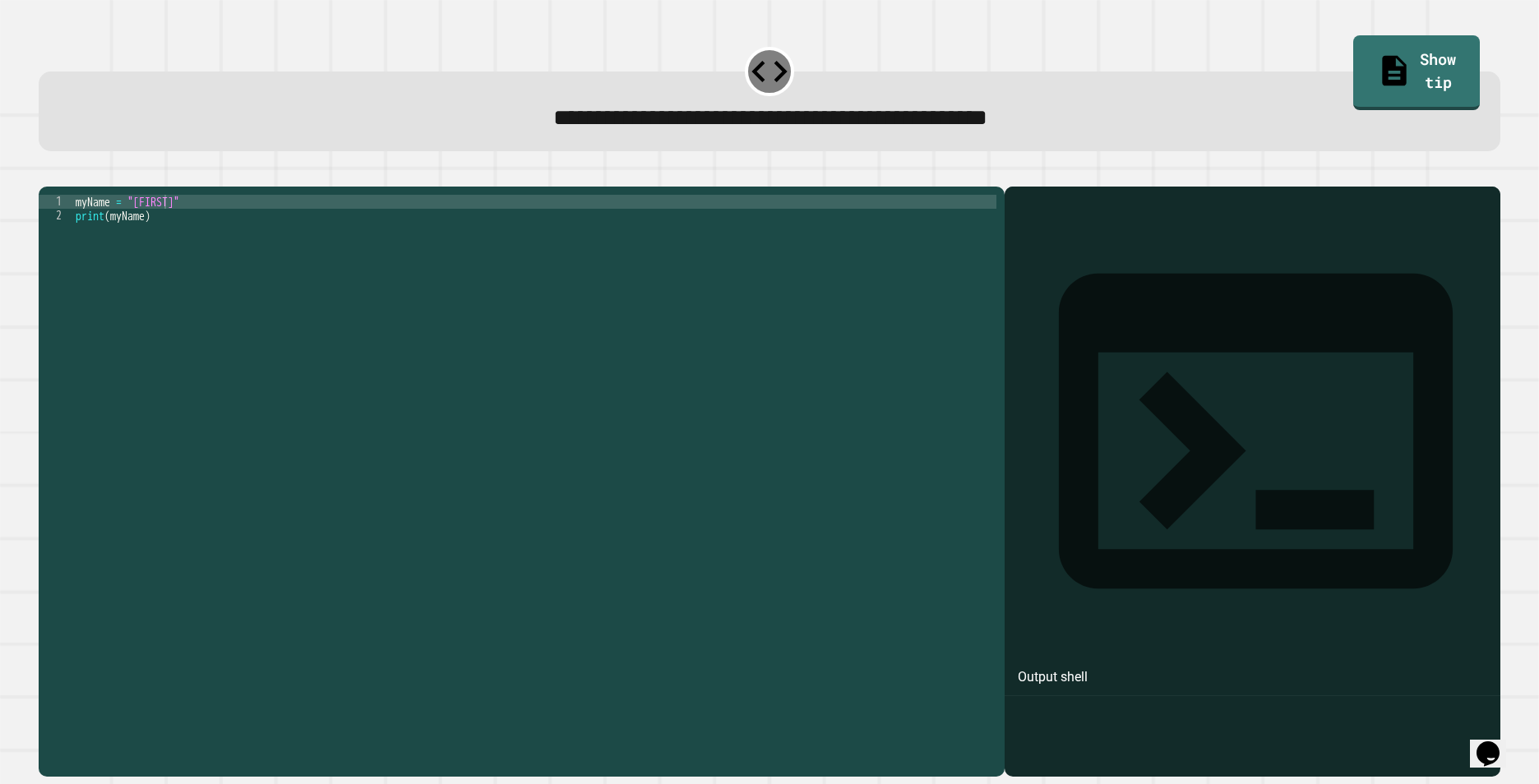 click 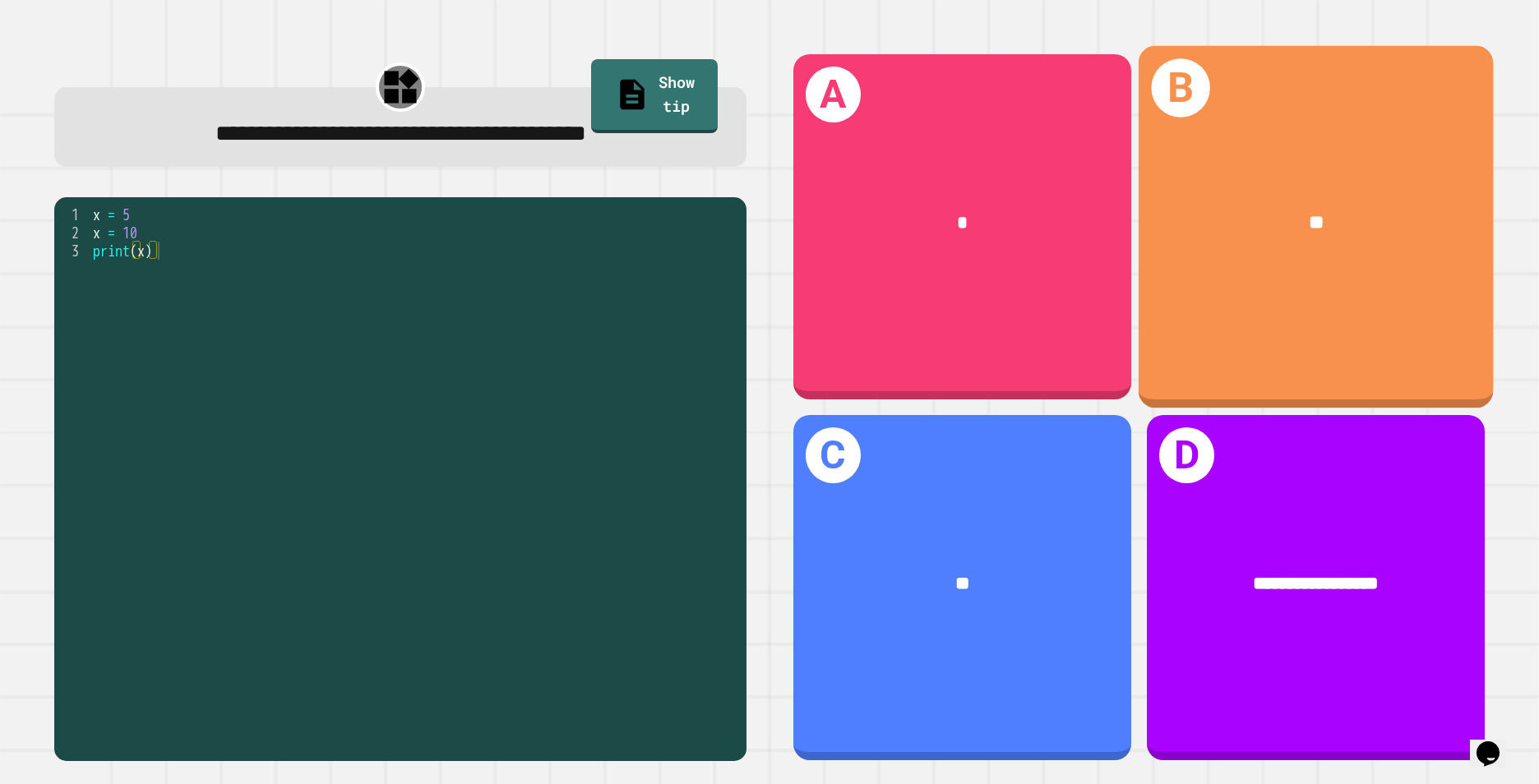 click on "**" at bounding box center [1315, 223] 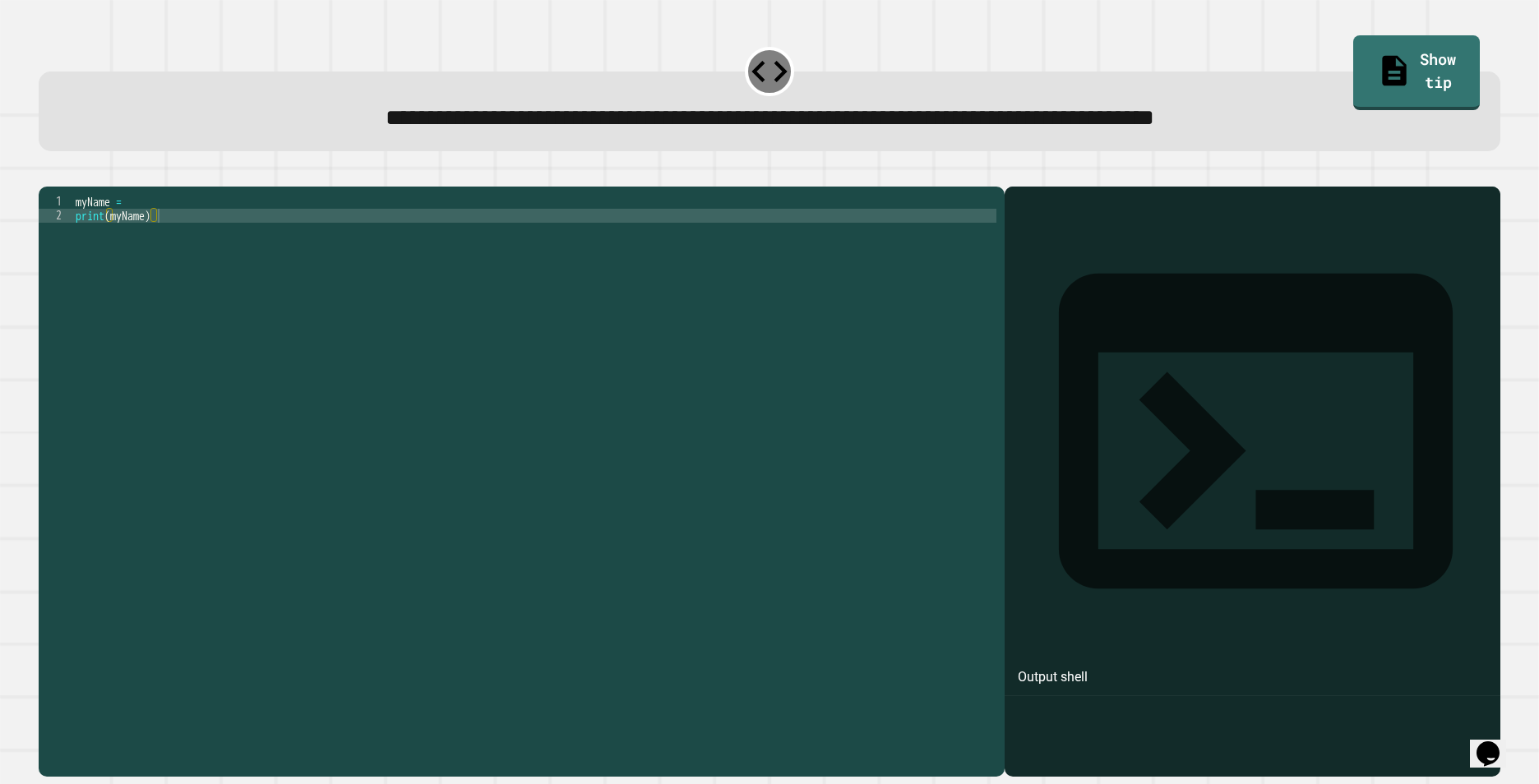 click on "myName   = print ( myName )" at bounding box center (534, 460) 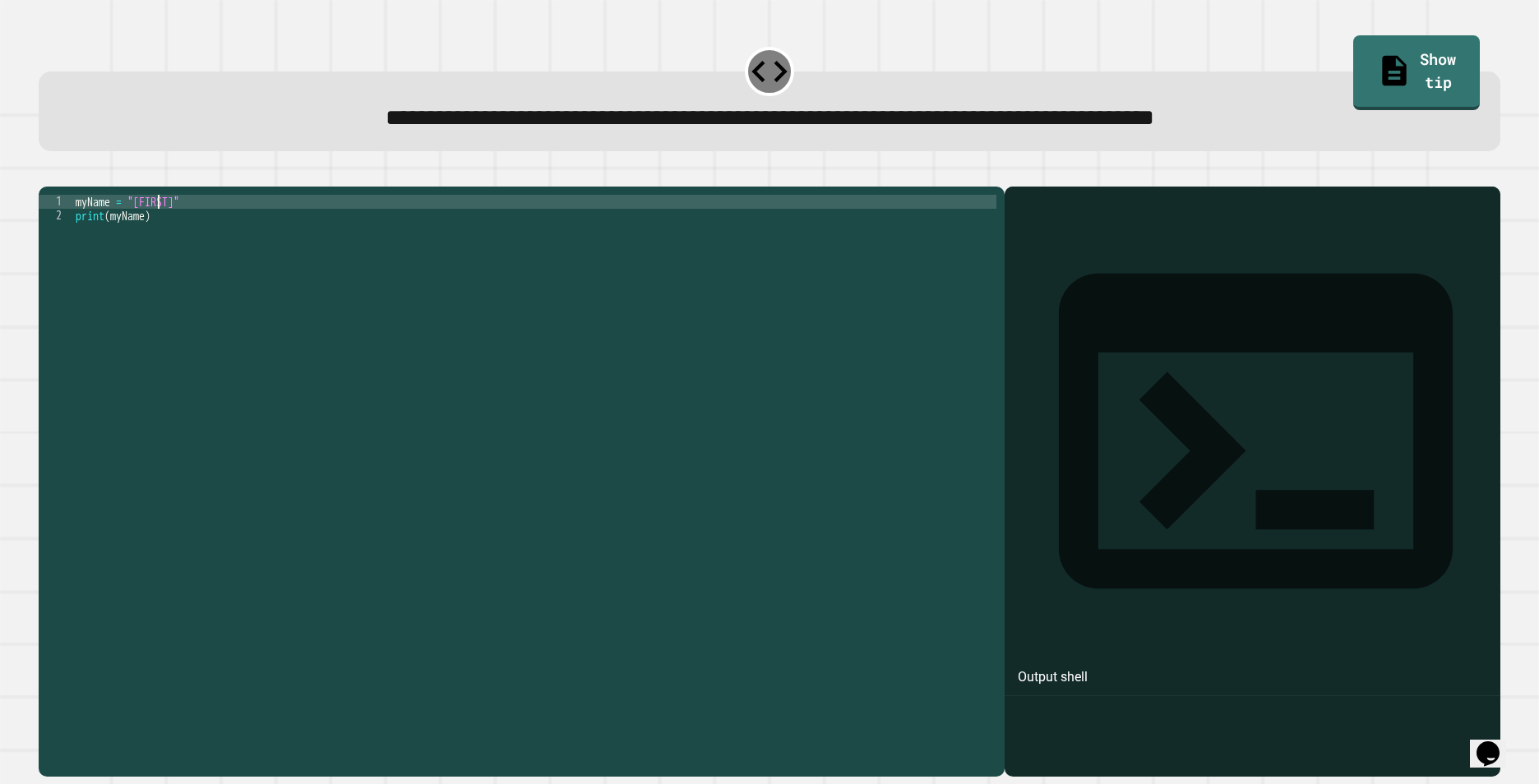 scroll, scrollTop: 0, scrollLeft: 5, axis: horizontal 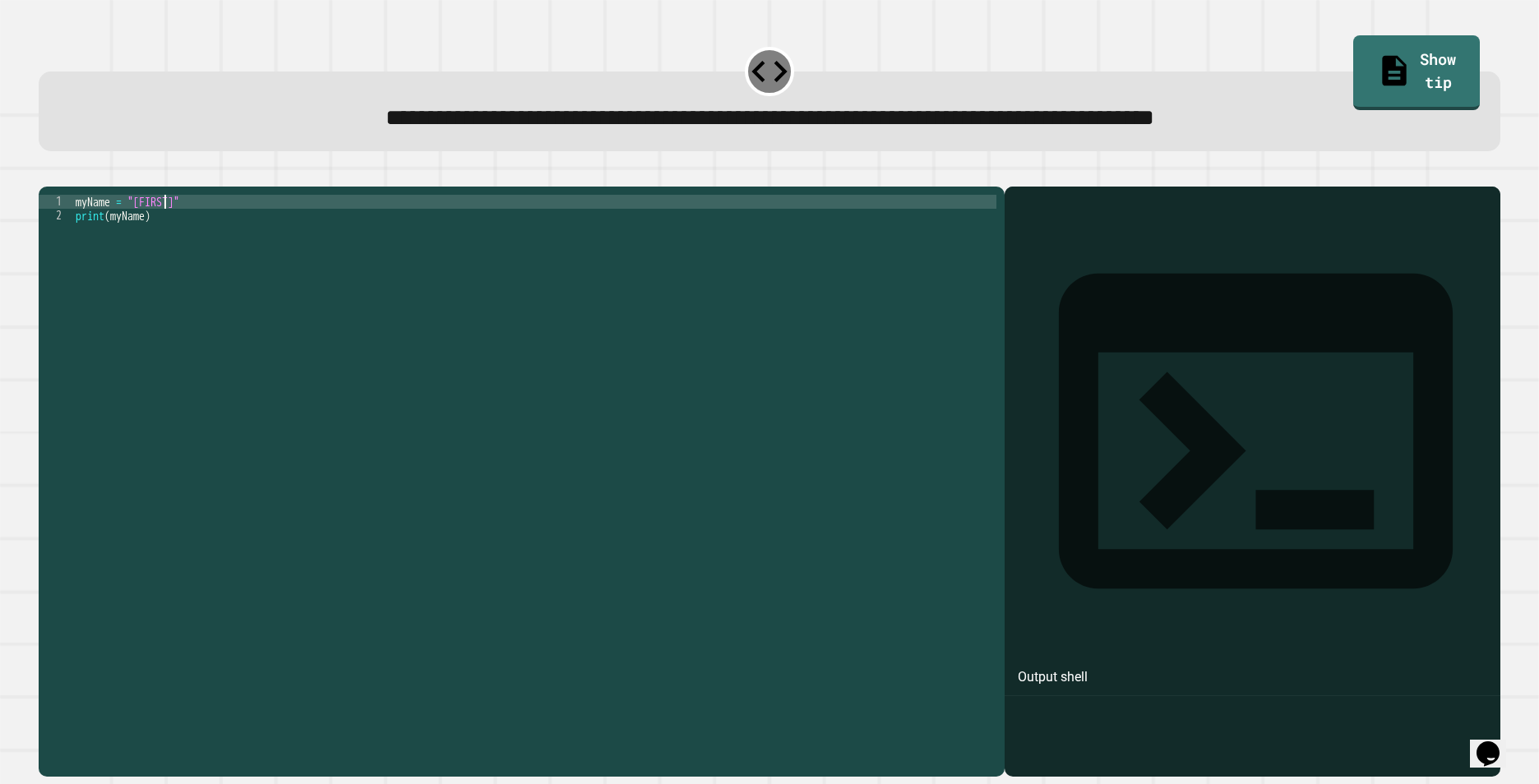 type on "**********" 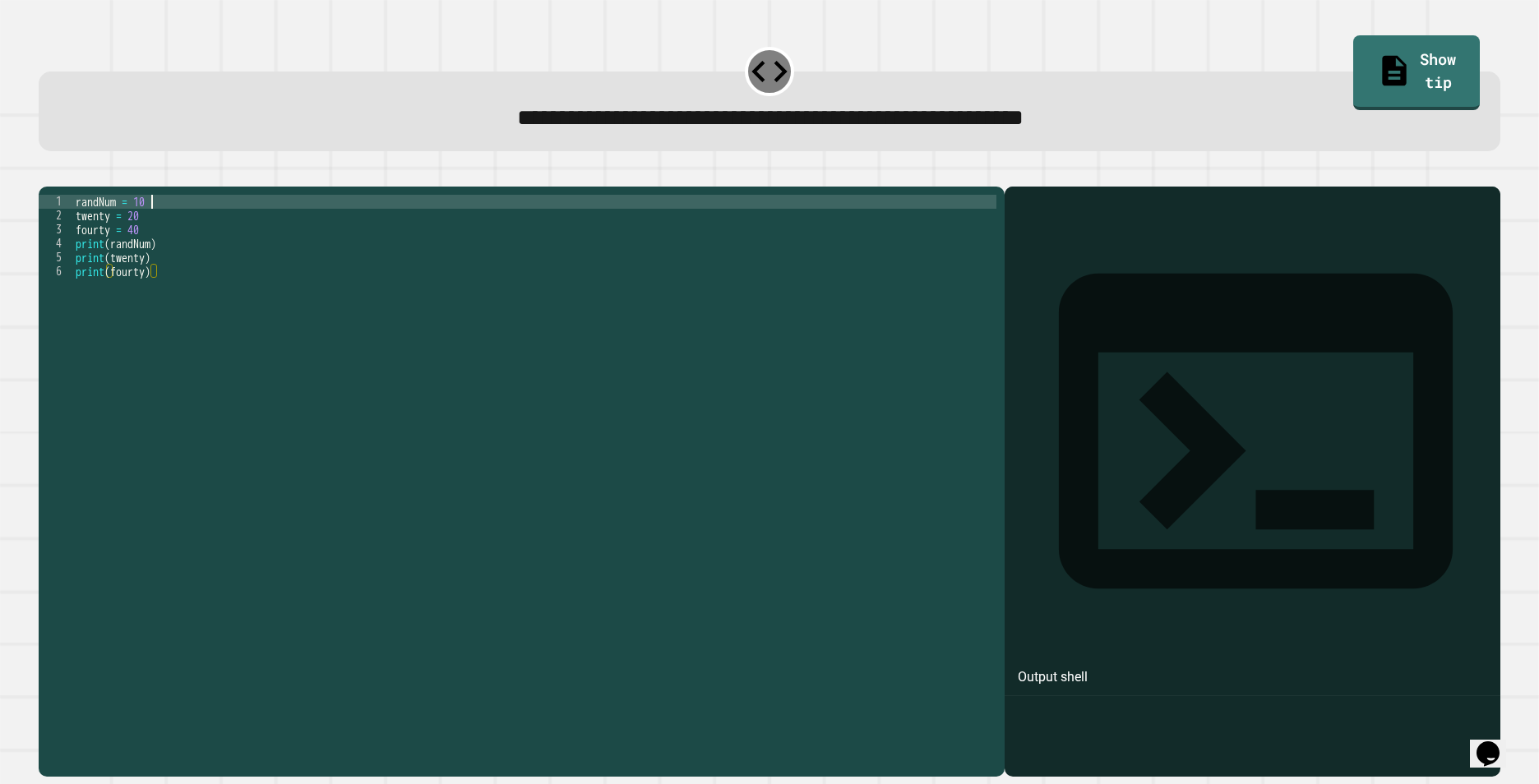 click on "randNum   =   10 twenty   =   20 fourty   =   40 print ( randNum ) print ( twenty ) print ( fourty )" at bounding box center [534, 460] 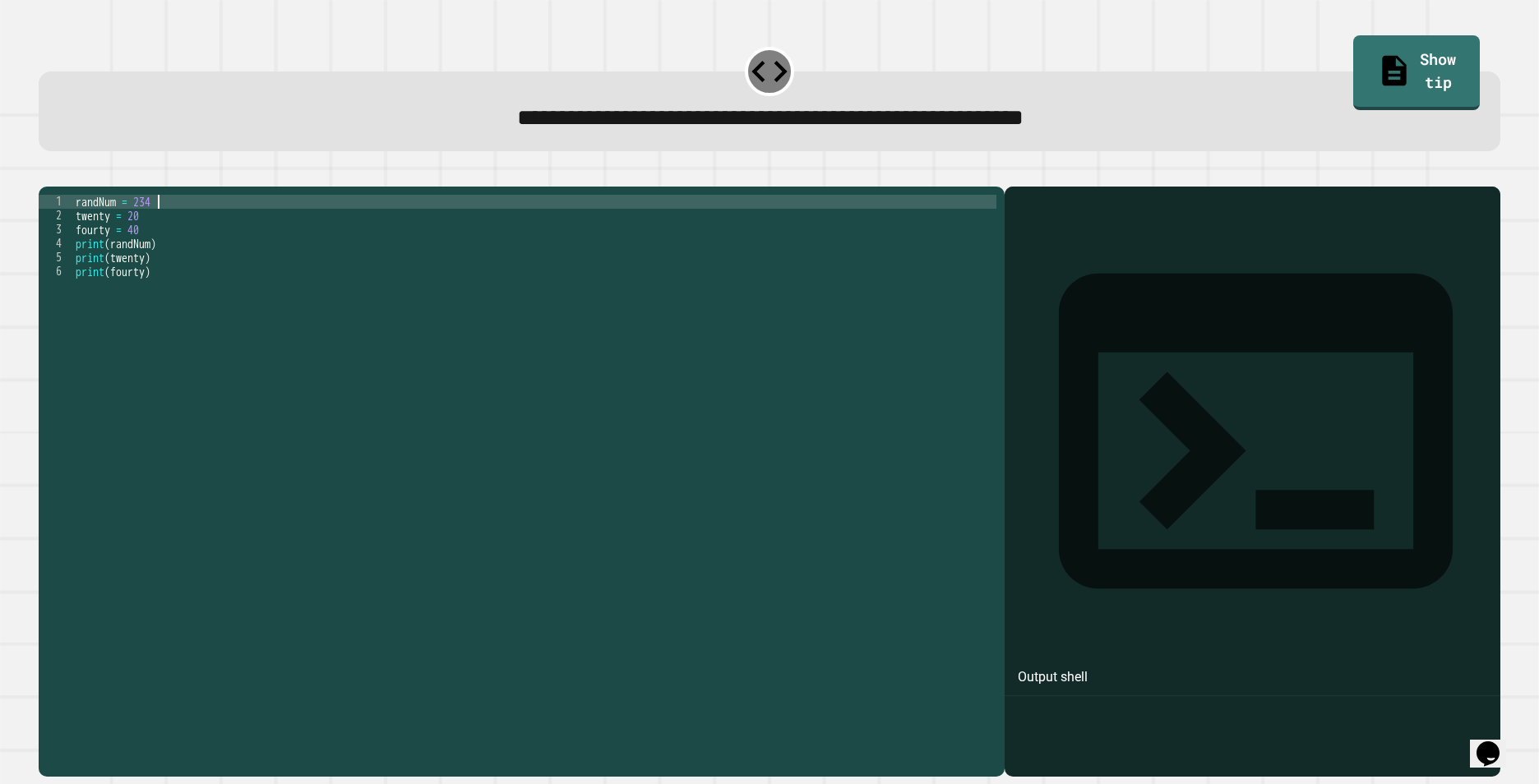 scroll, scrollTop: 0, scrollLeft: 5, axis: horizontal 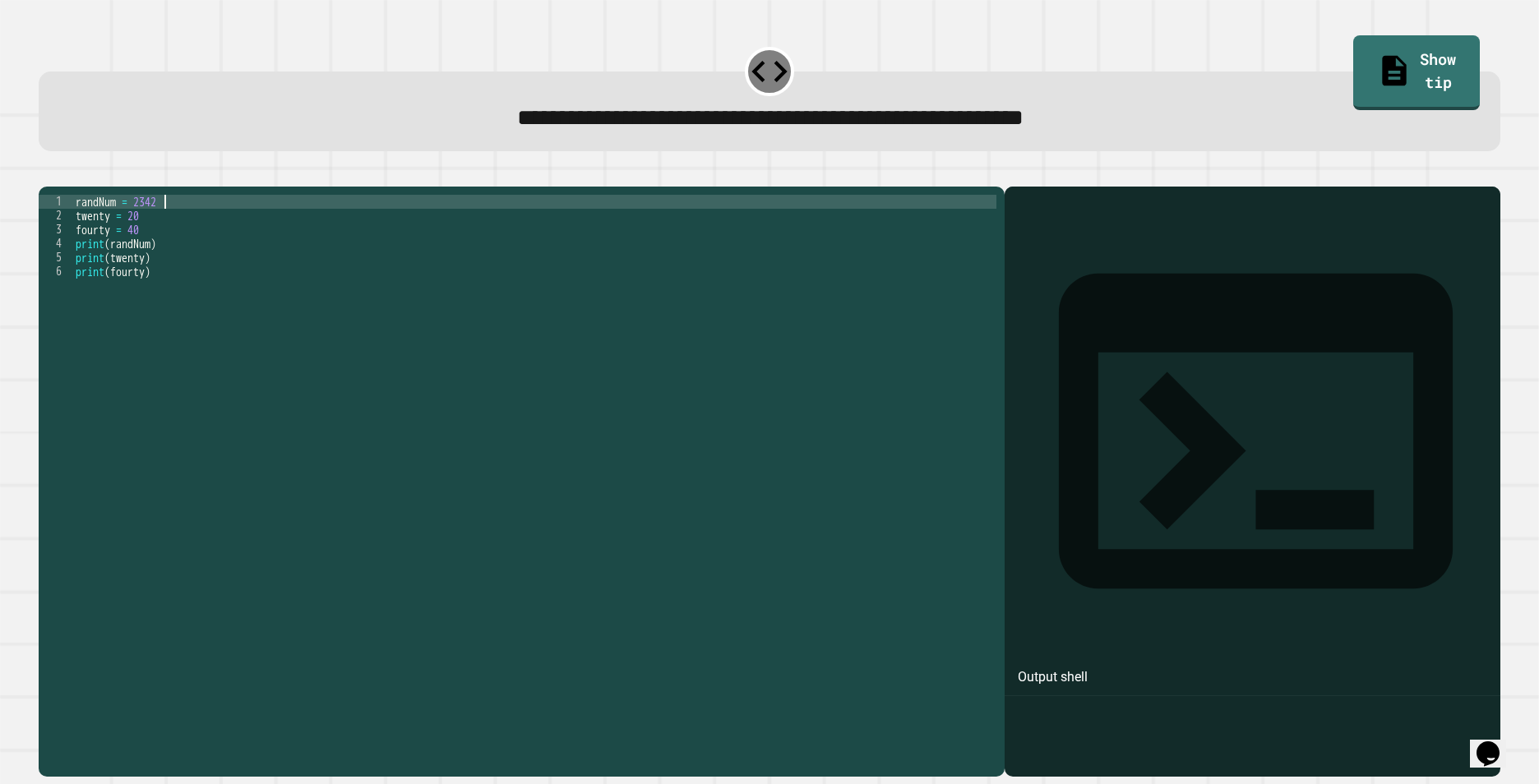 type on "**********" 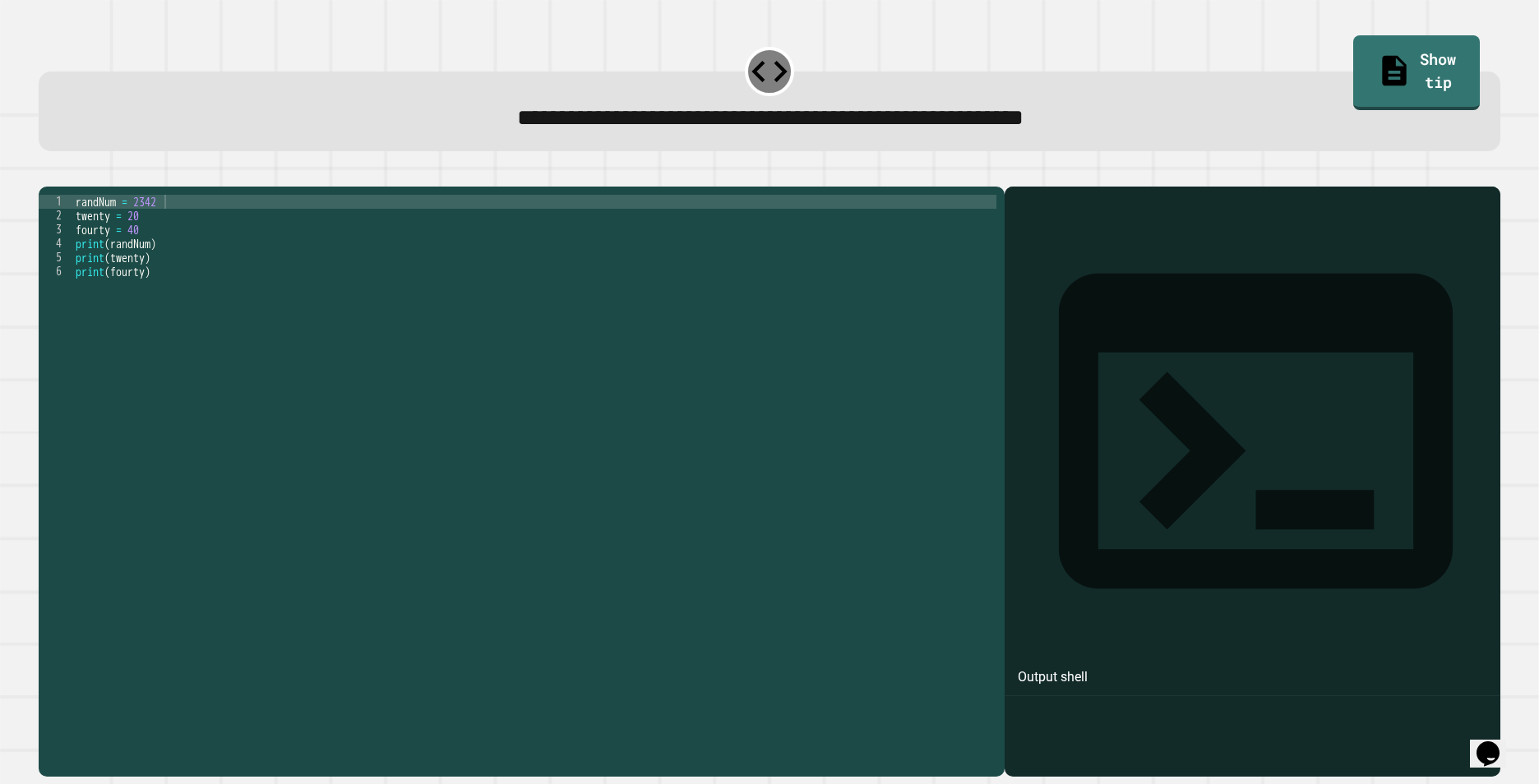 click 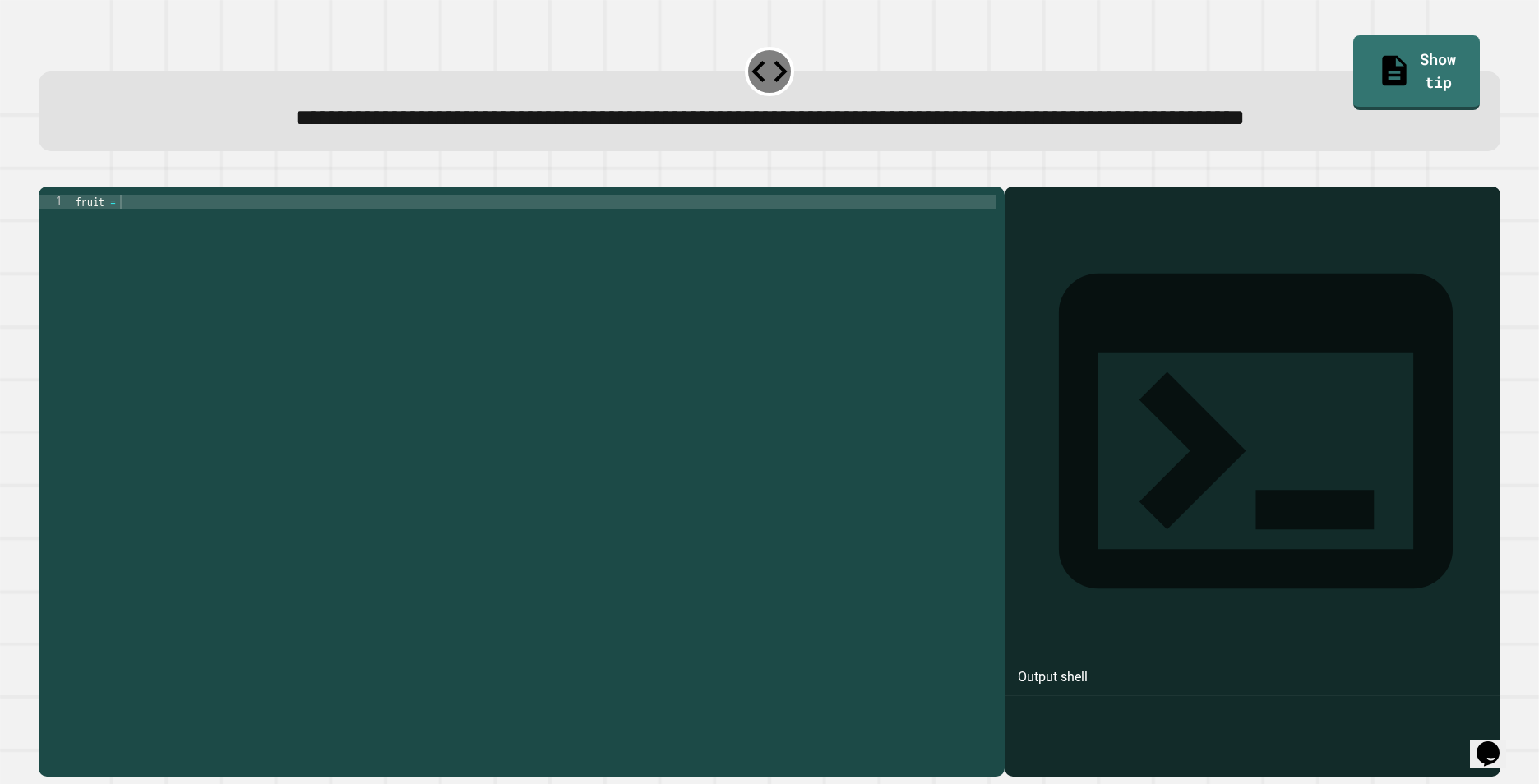 click on "fruit   =" at bounding box center (534, 446) 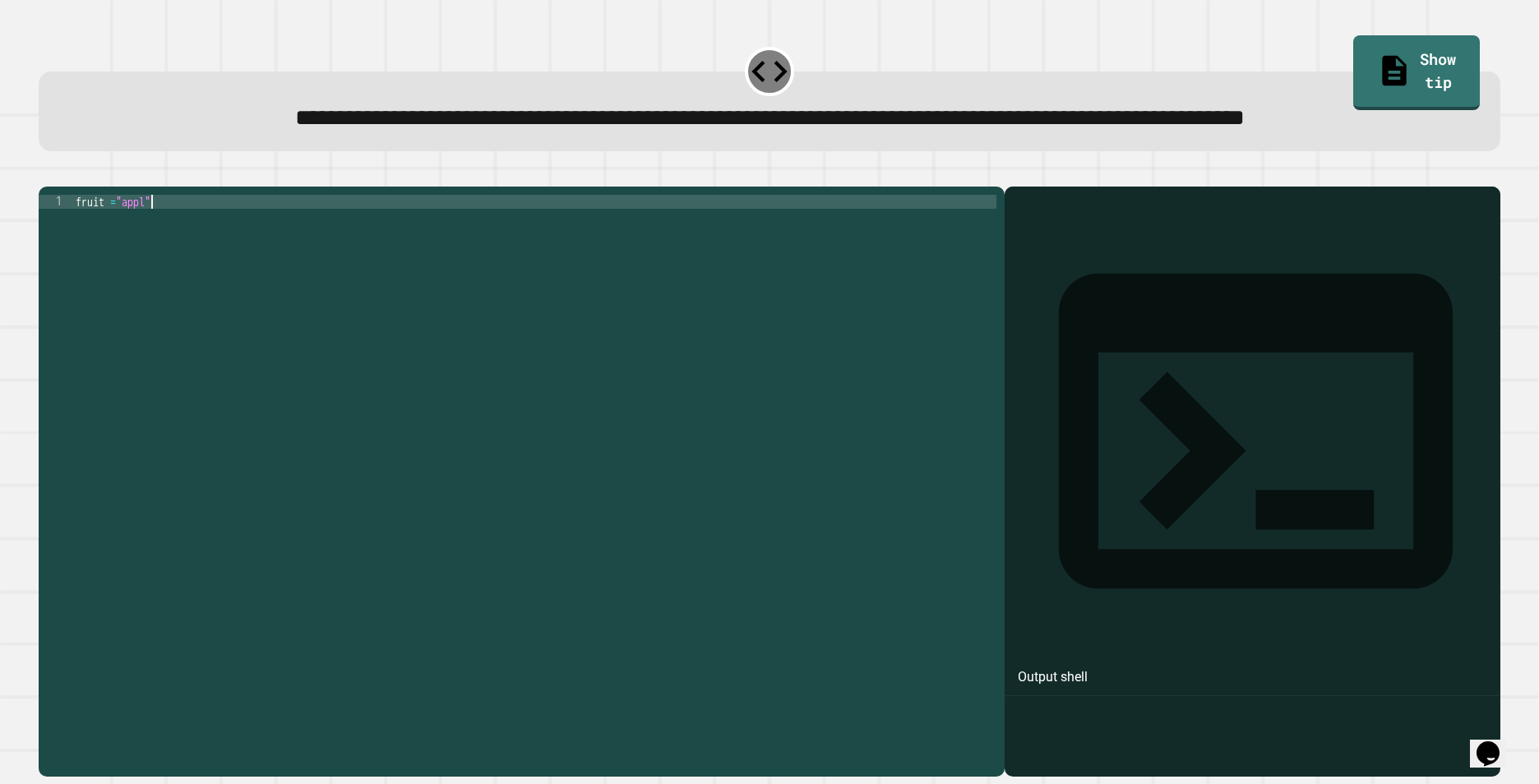 scroll, scrollTop: 0, scrollLeft: 5, axis: horizontal 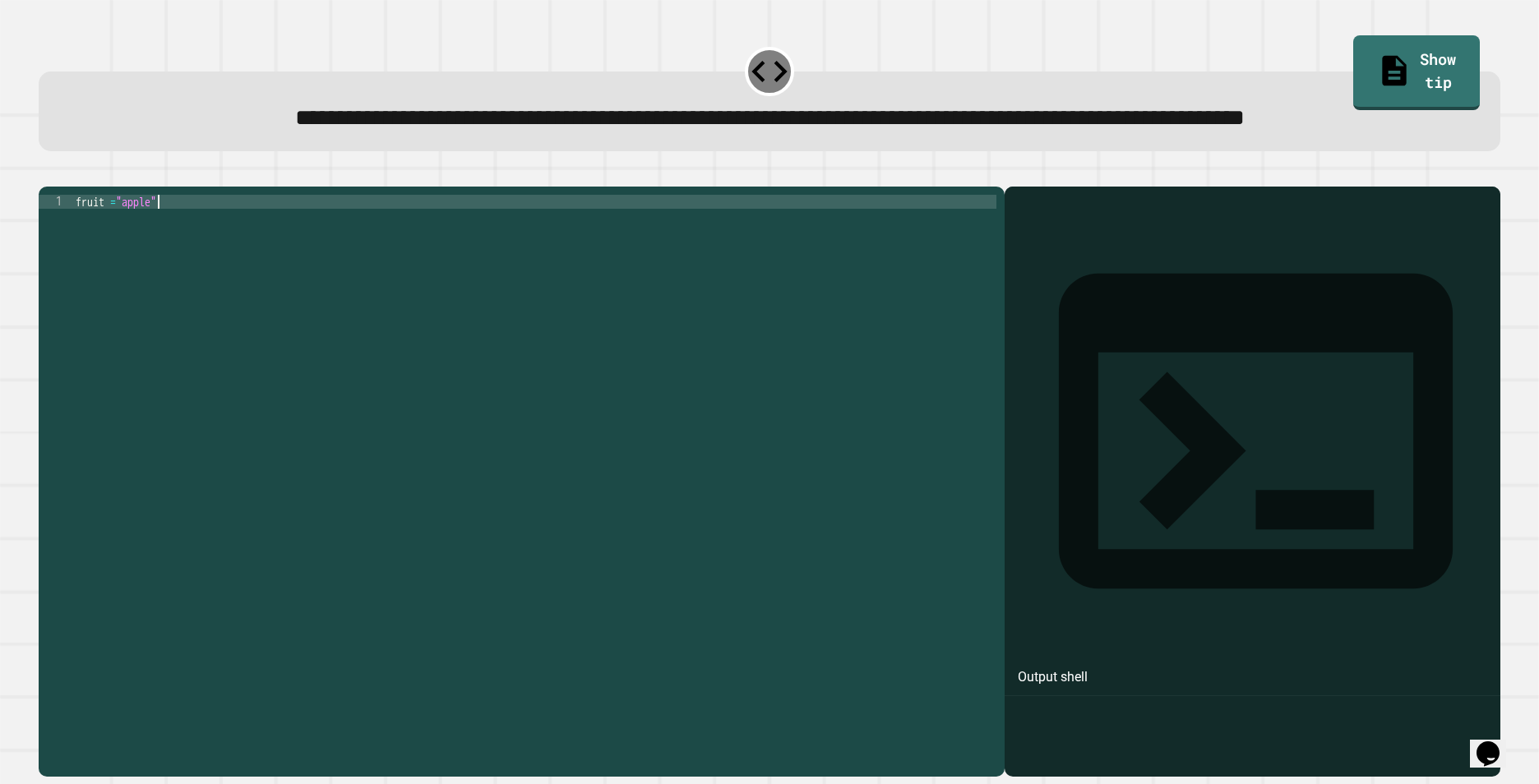 type on "**********" 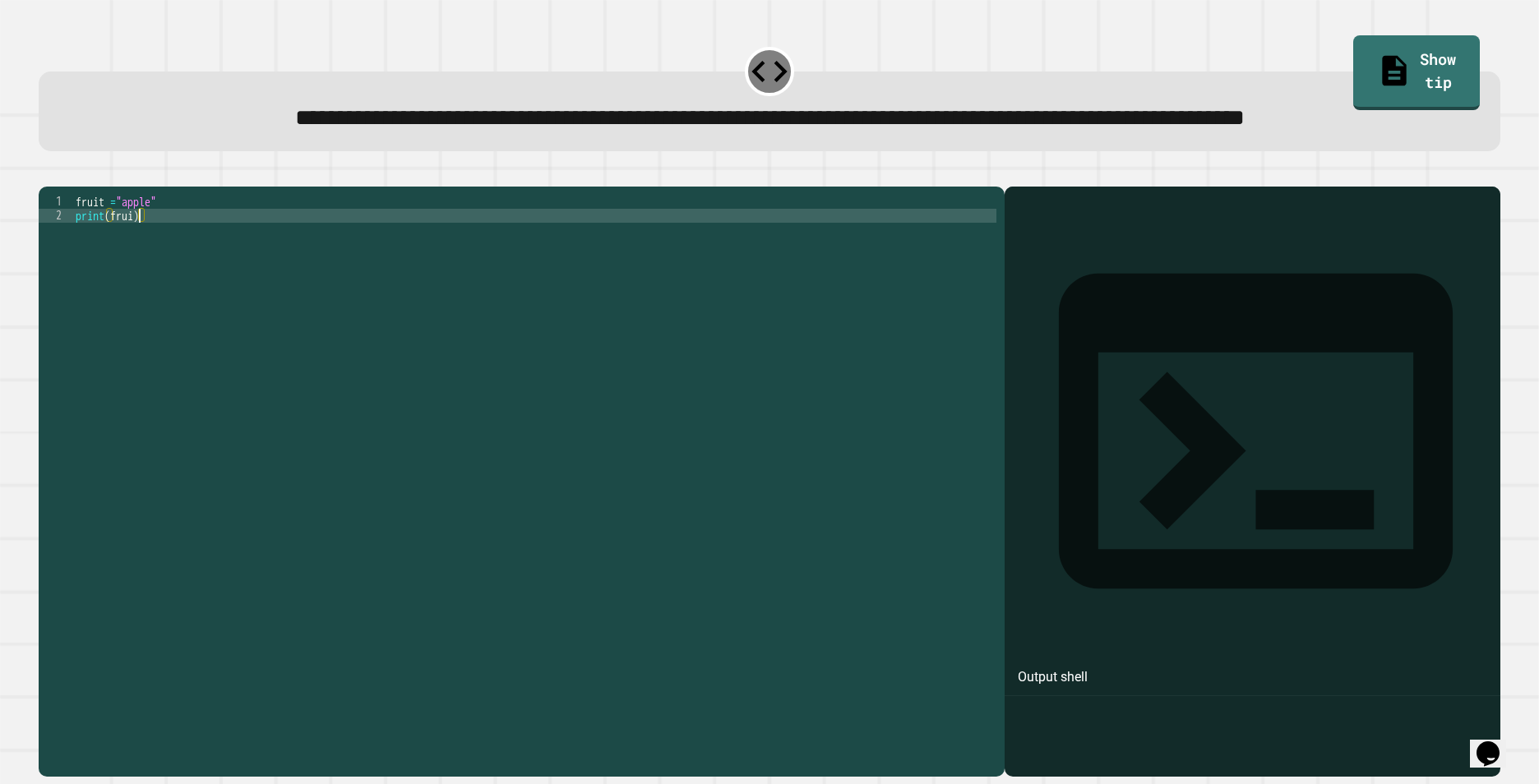 scroll, scrollTop: 0, scrollLeft: 4, axis: horizontal 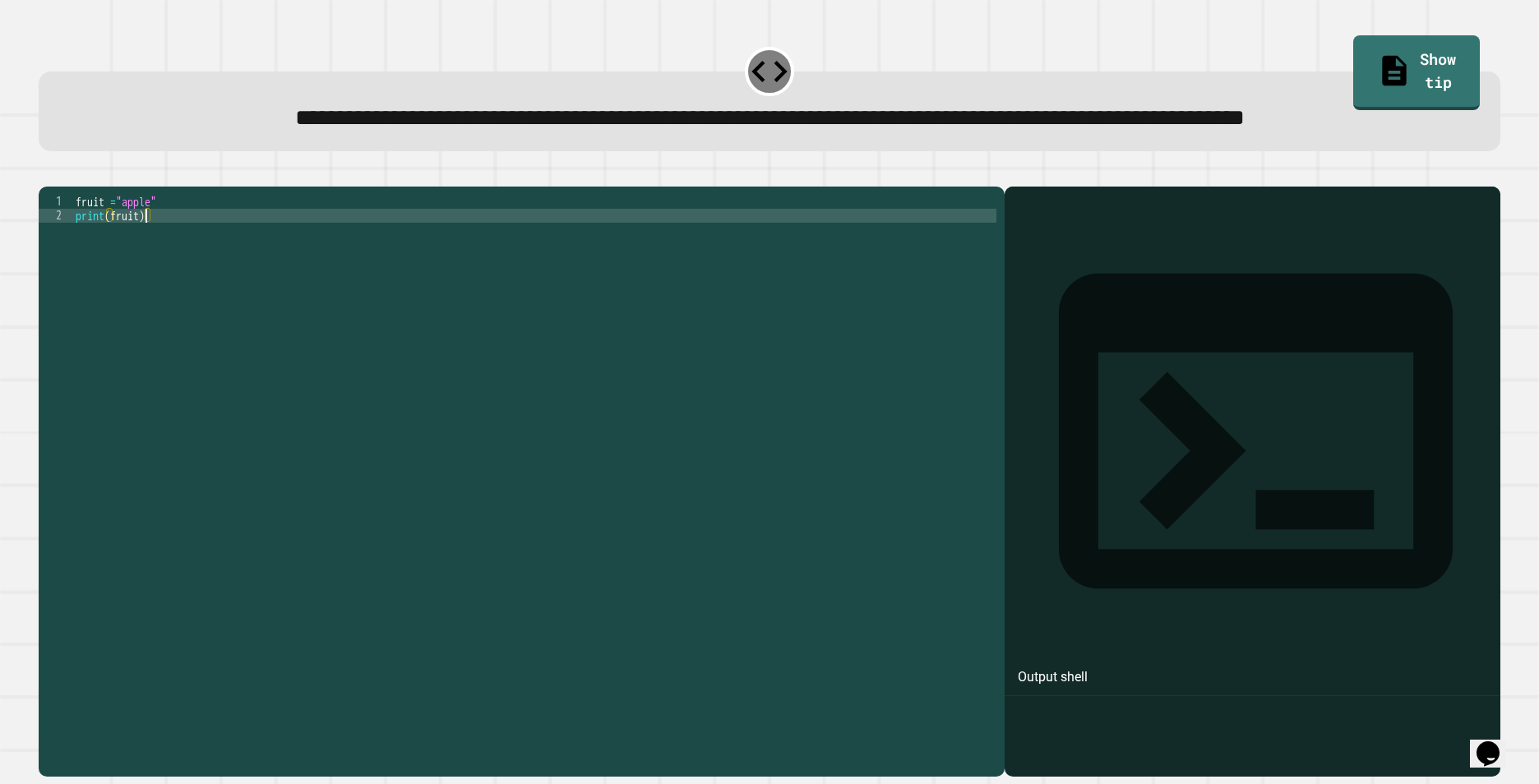 type on "**********" 